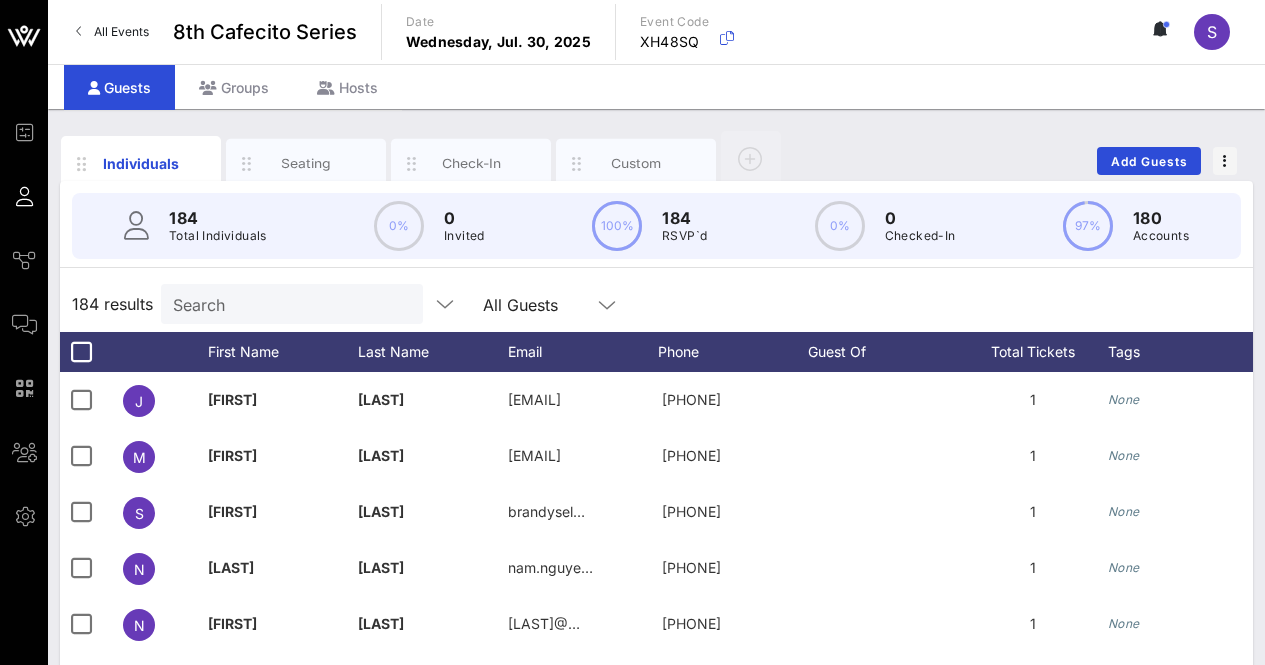 scroll, scrollTop: 0, scrollLeft: 0, axis: both 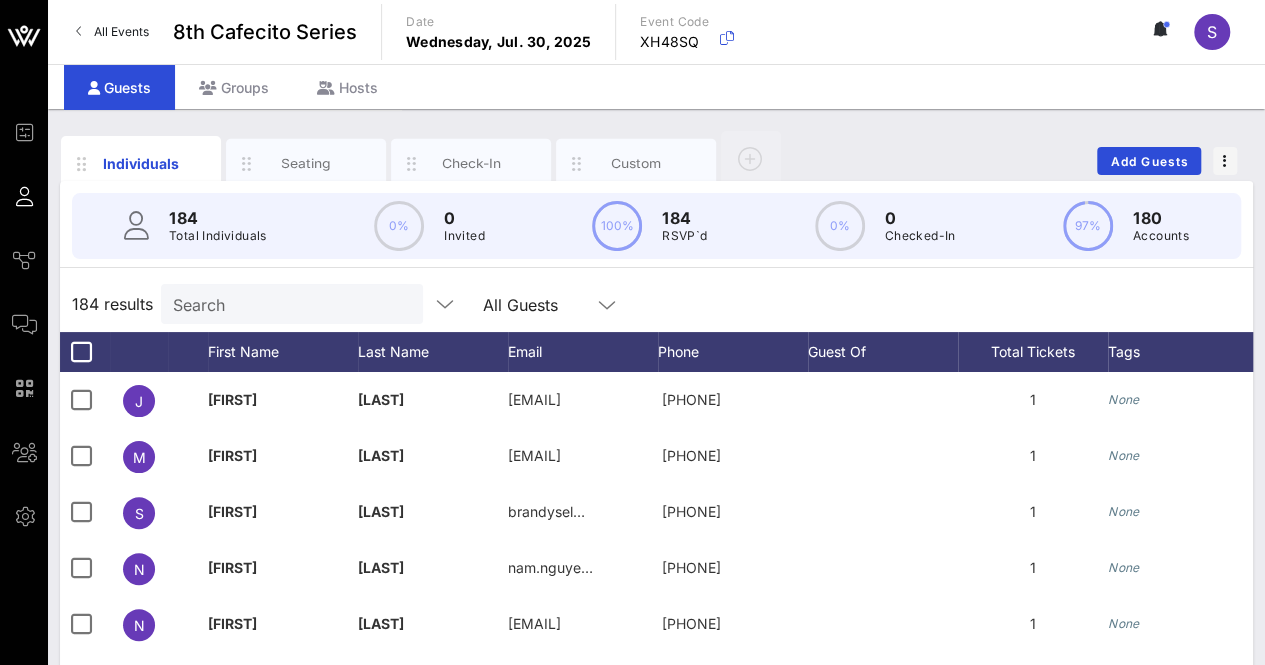 click on "Search" at bounding box center (290, 304) 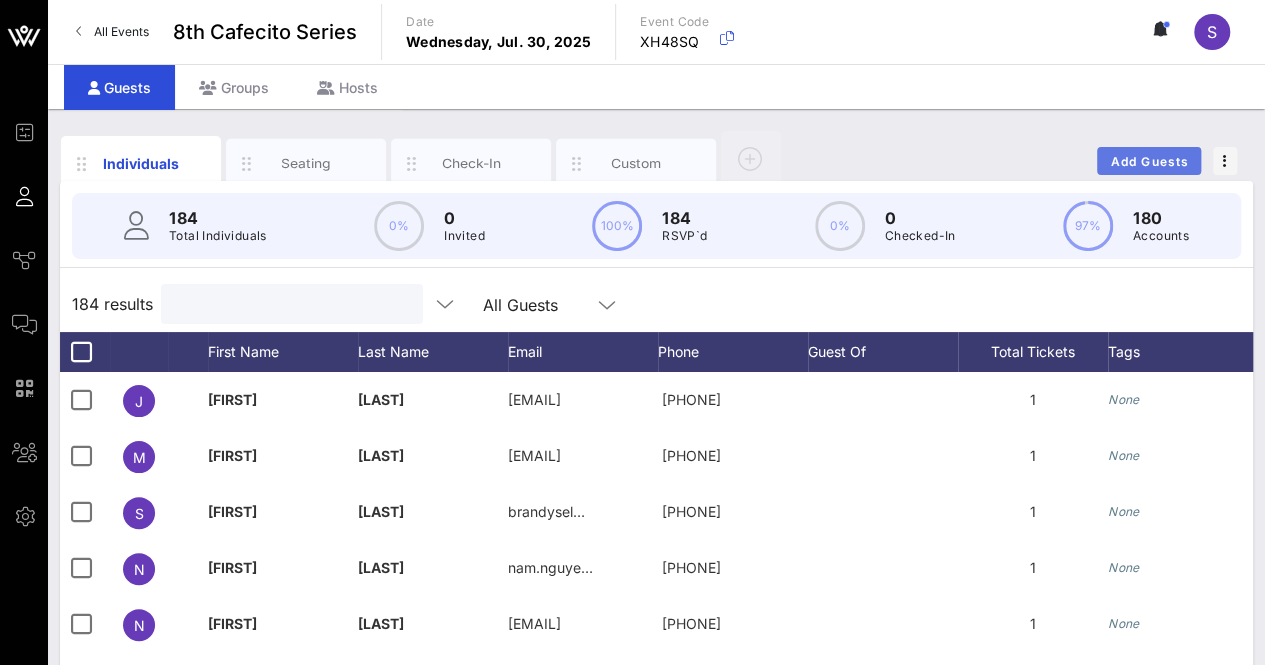click on "Add Guests" at bounding box center [1149, 161] 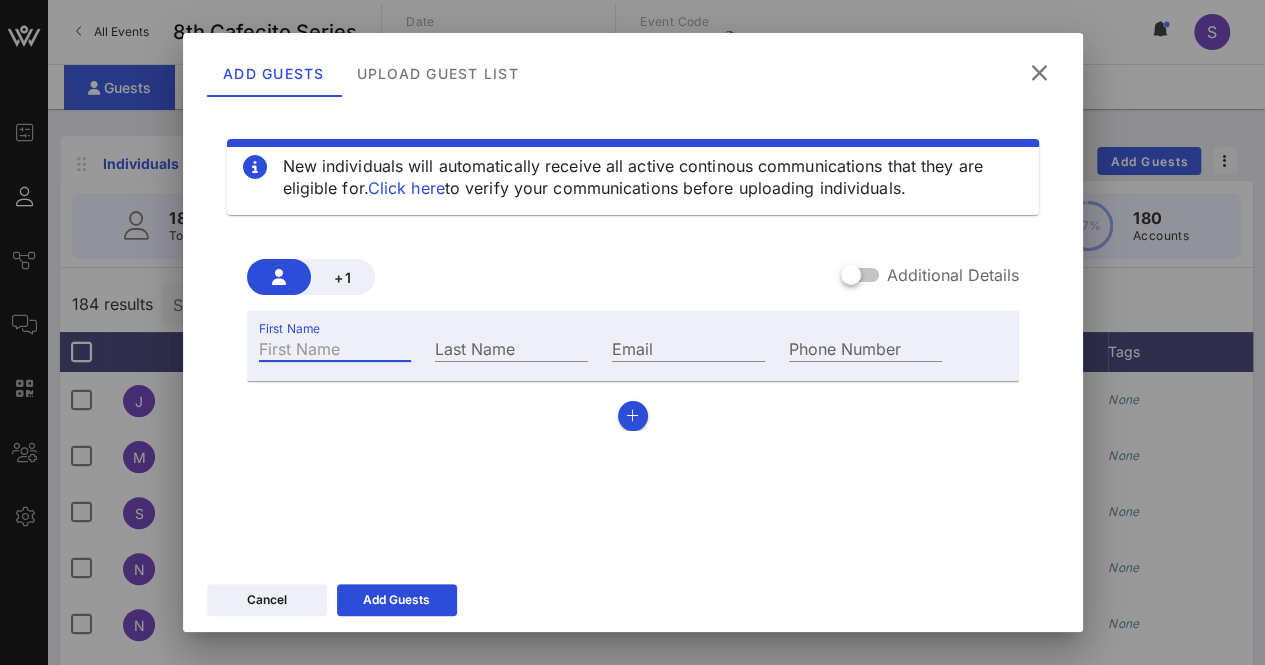 click on "First Name" at bounding box center [335, 348] 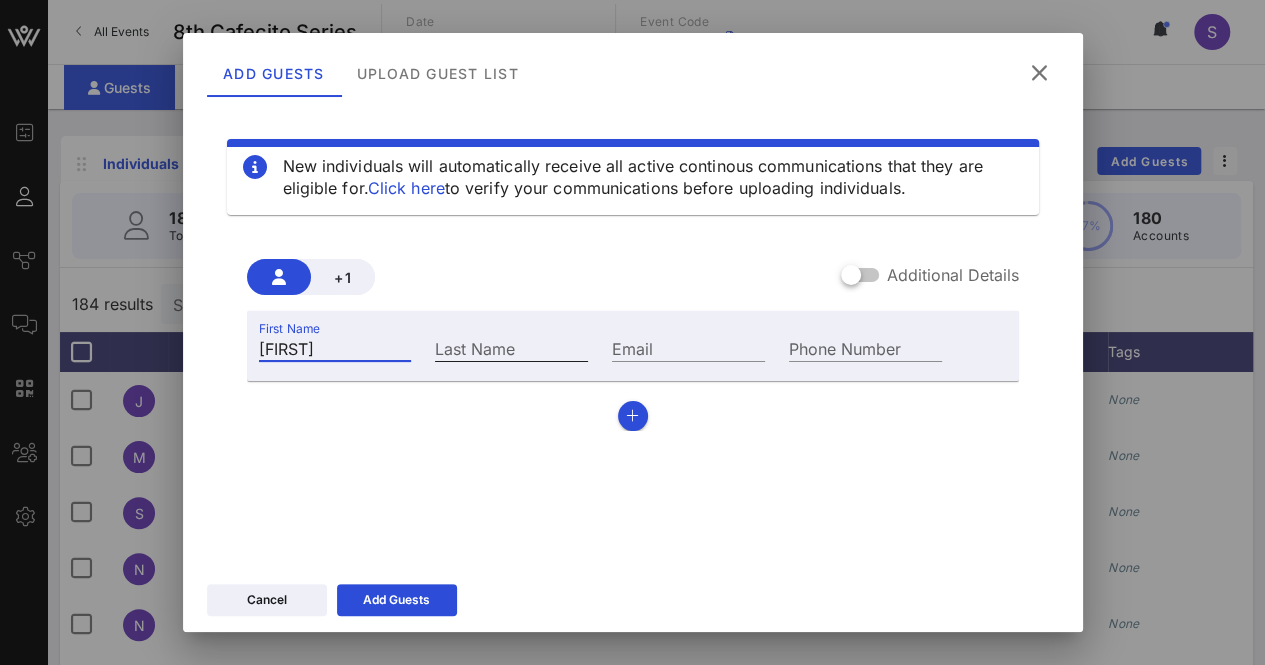 type on "[FIRST]" 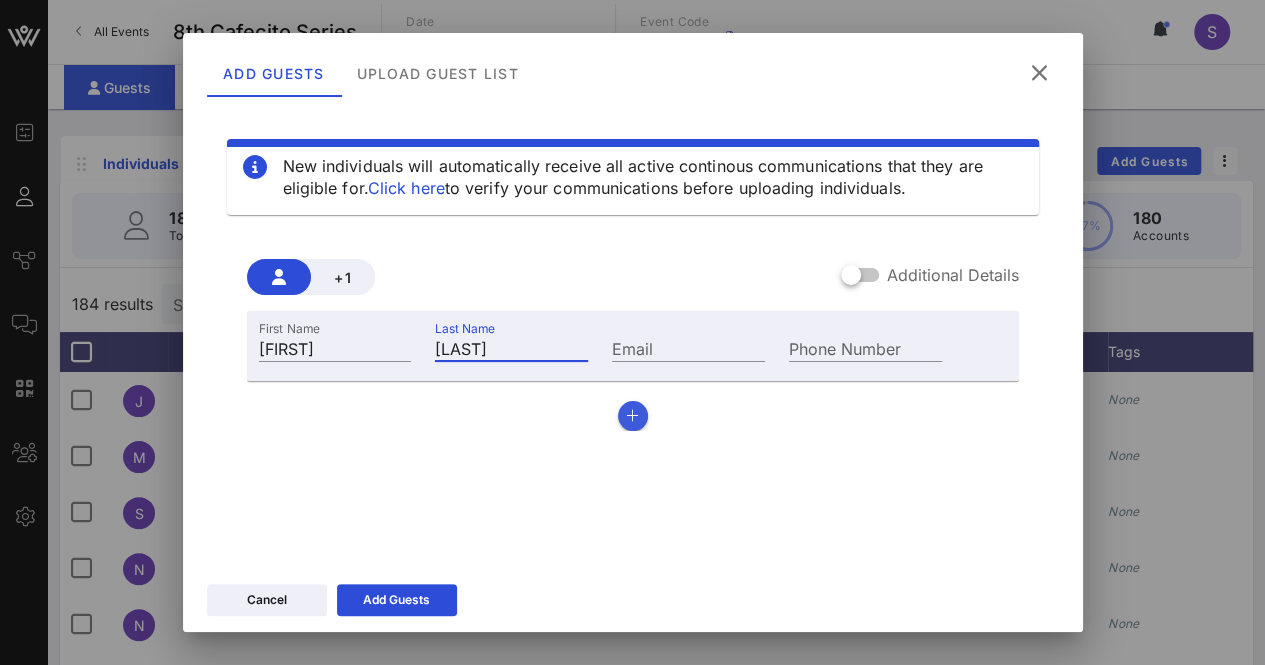 type on "[LAST]" 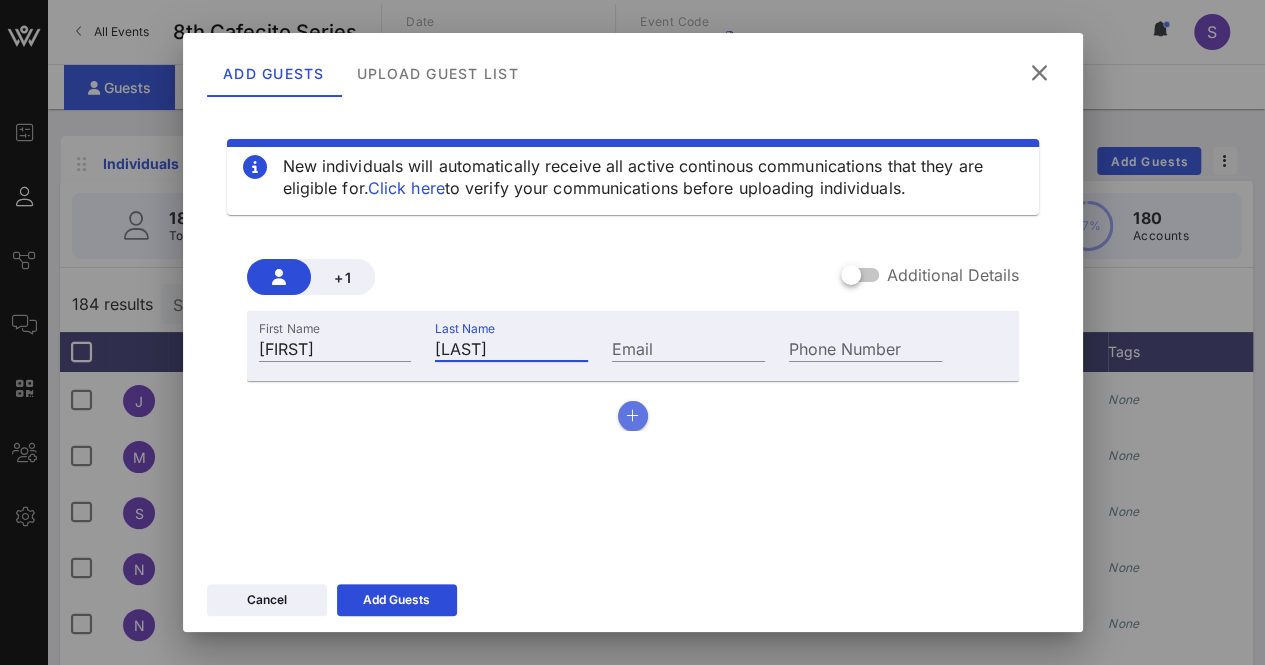 click at bounding box center [632, 416] 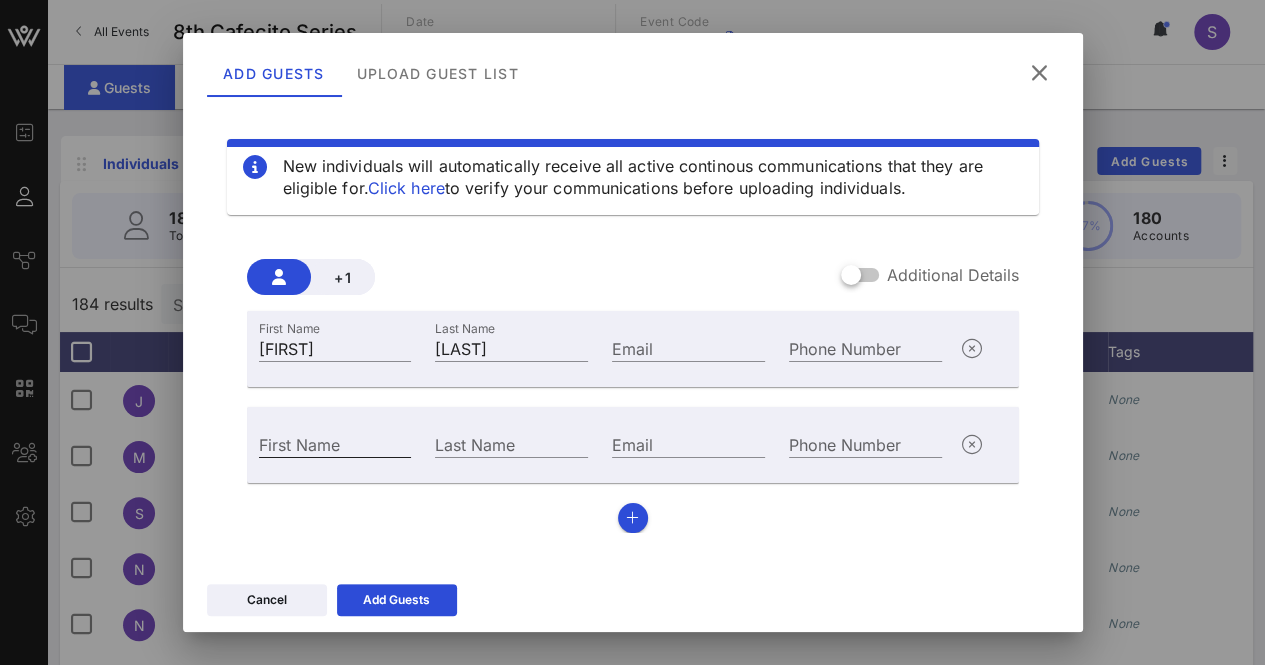 click on "First Name" at bounding box center (335, 444) 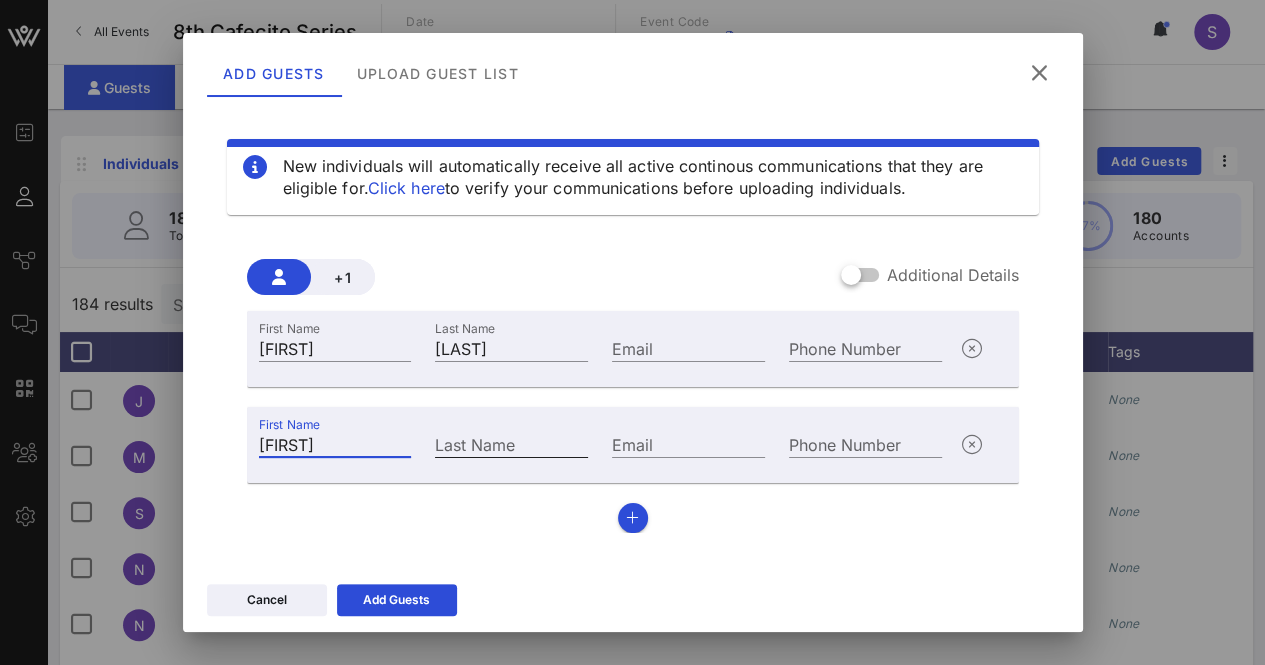 type on "[FIRST]" 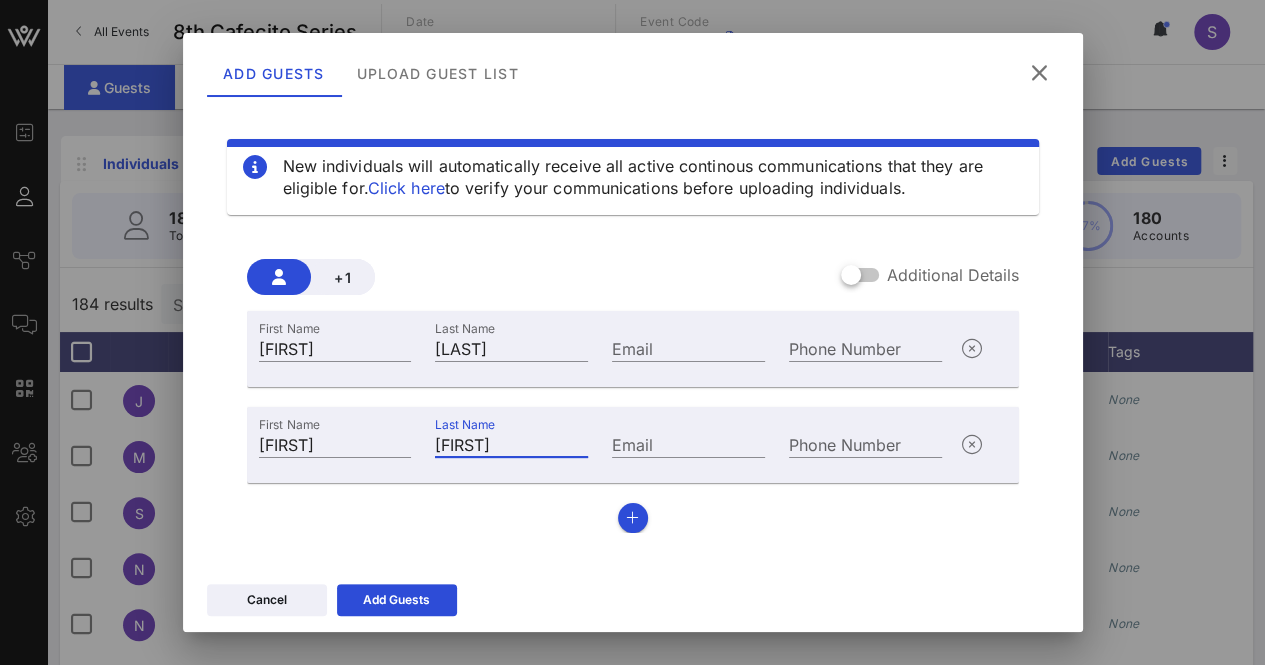 type on "[FIRST]" 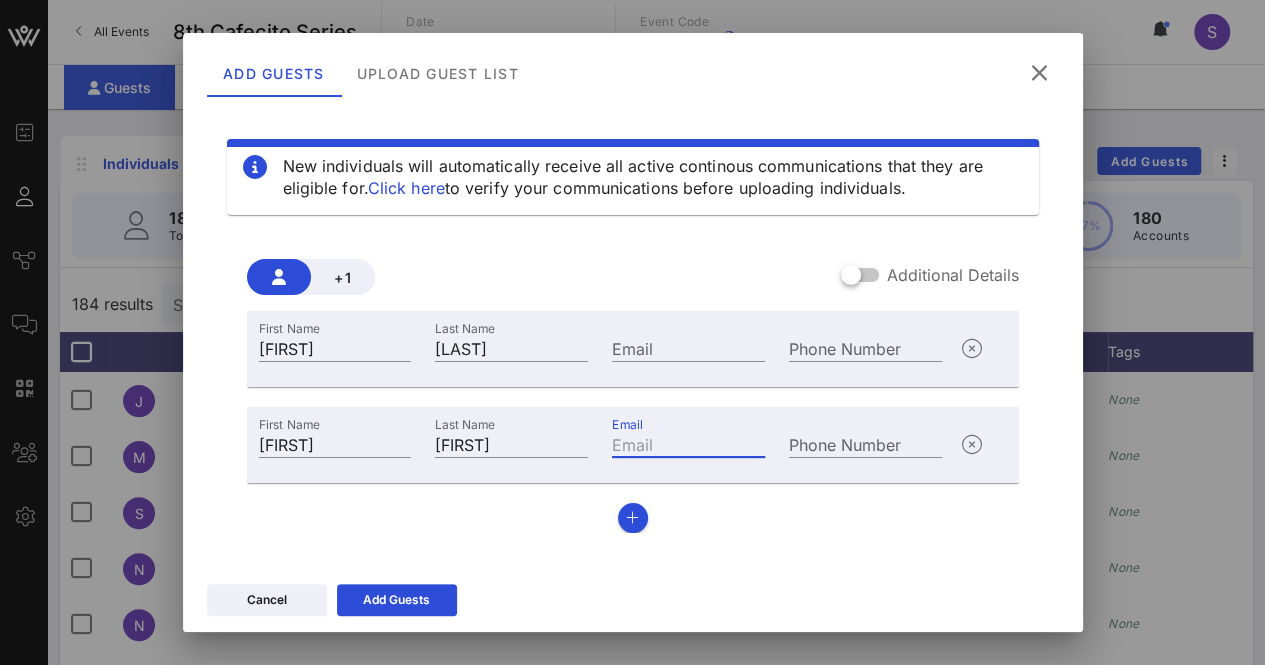 click on "Email" at bounding box center [688, 444] 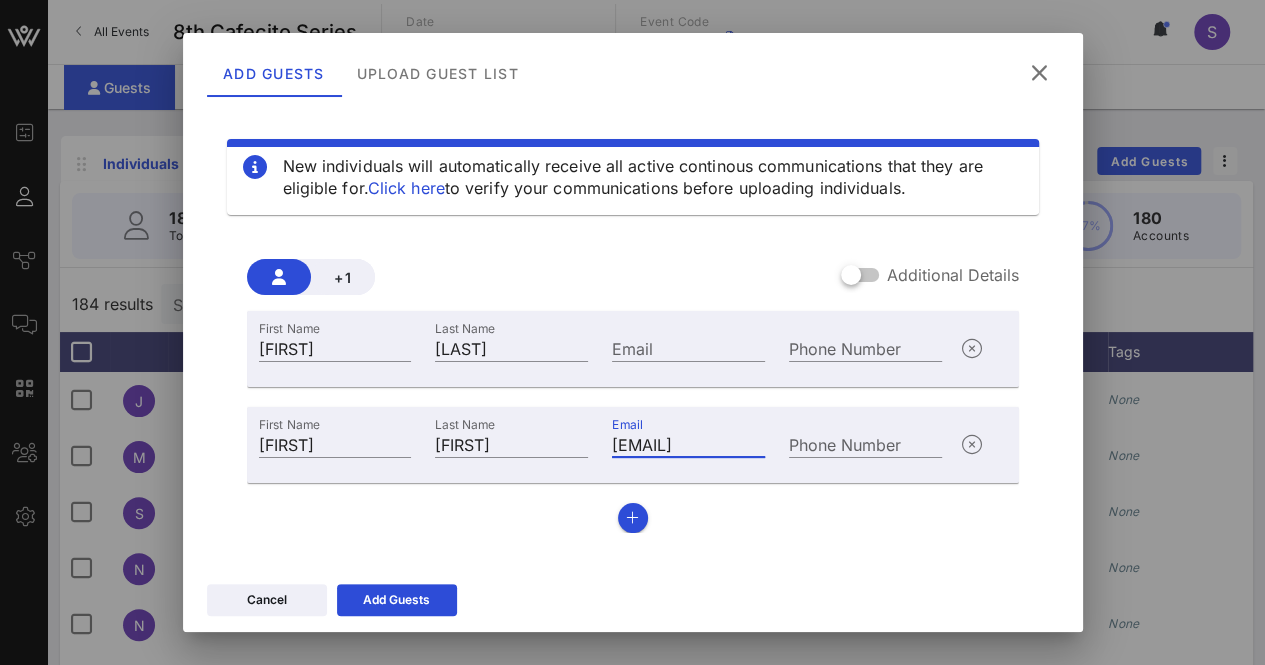 type on "[EMAIL]" 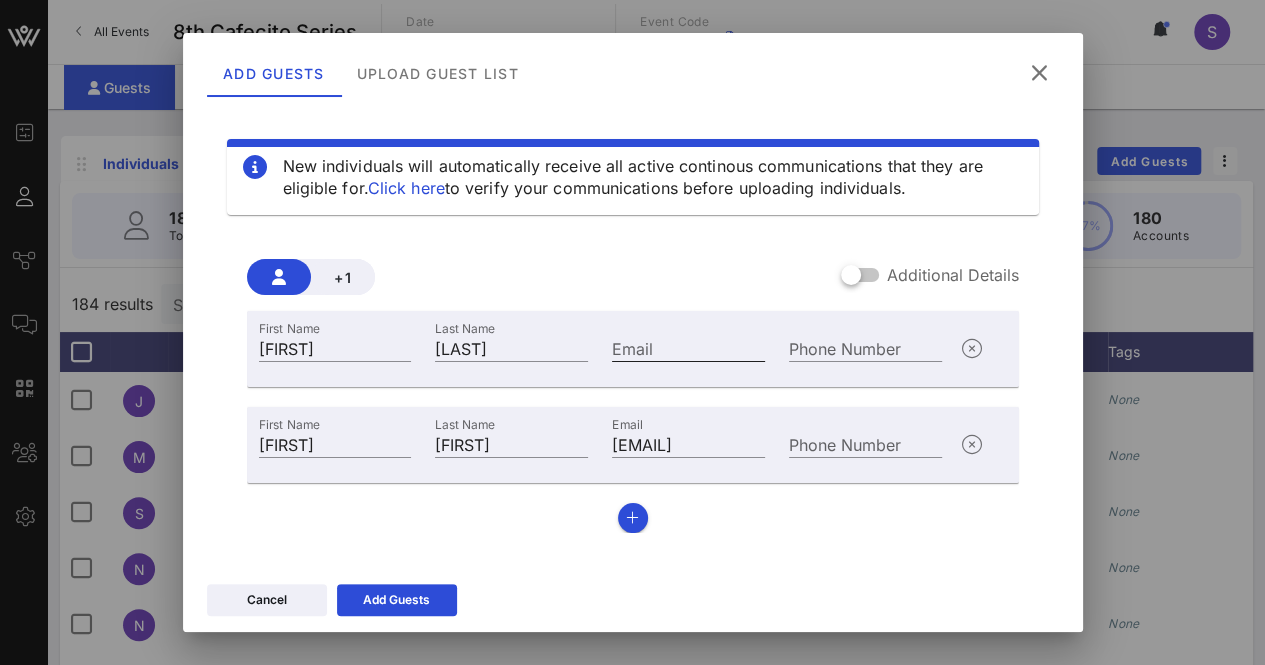 click on "Email" at bounding box center (688, 348) 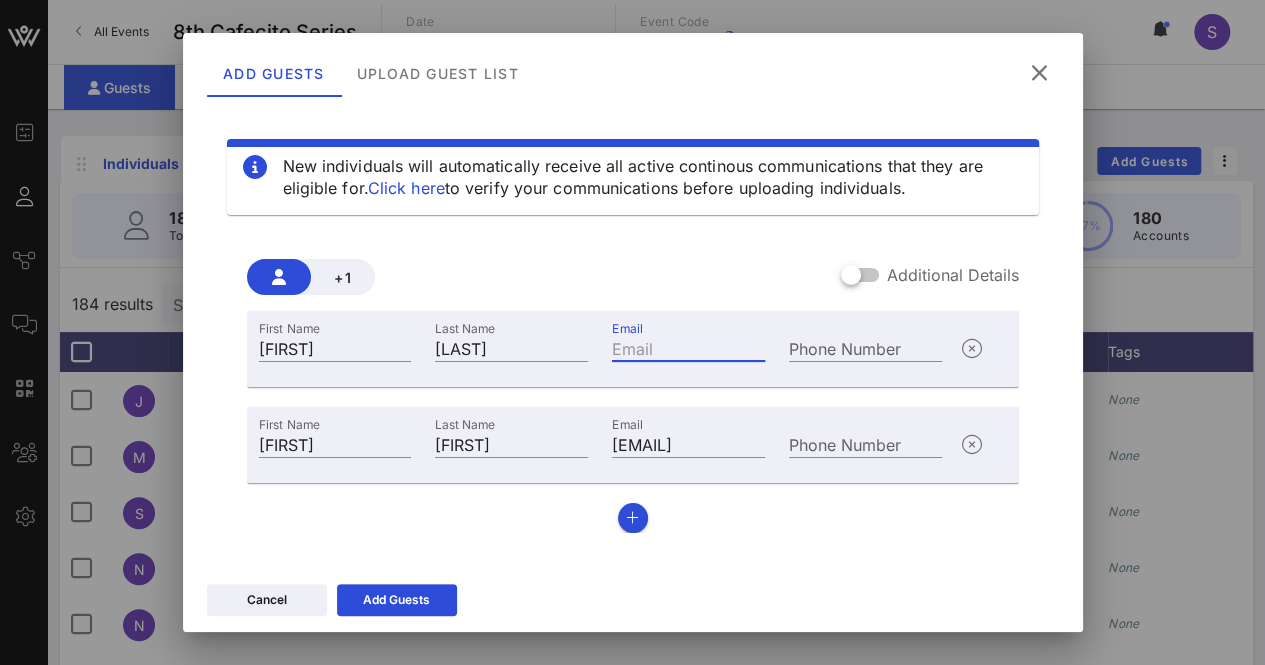paste on "[EMAIL]" 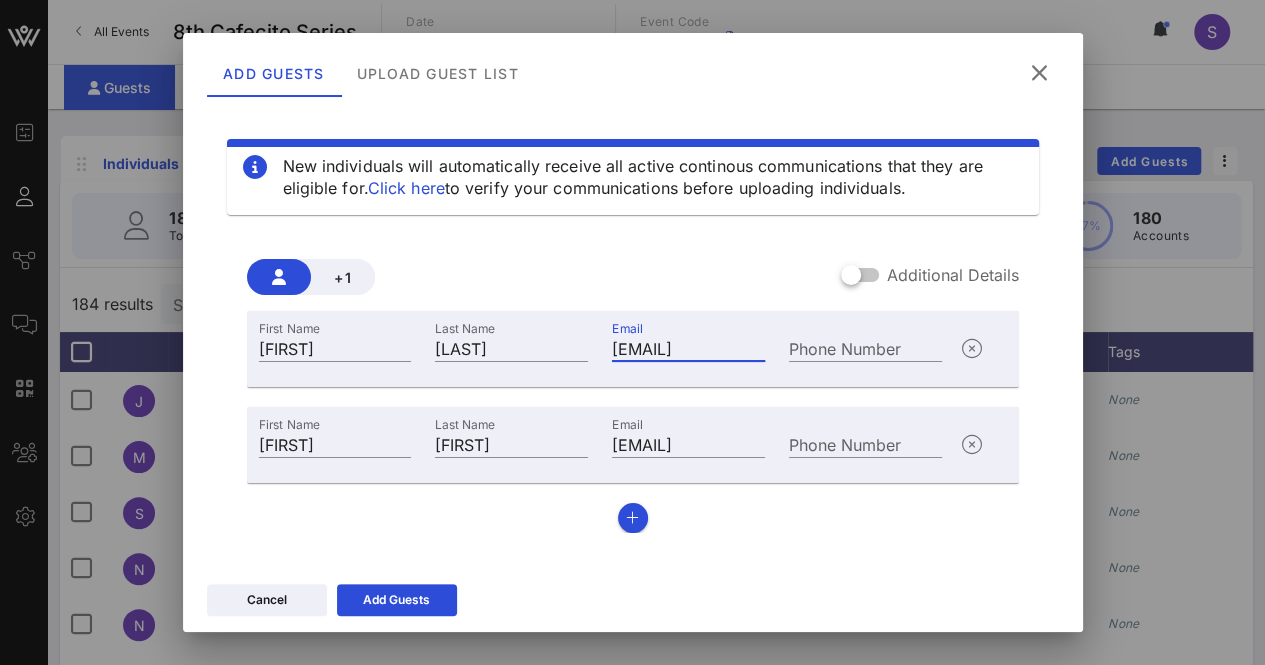 scroll, scrollTop: 0, scrollLeft: 96, axis: horizontal 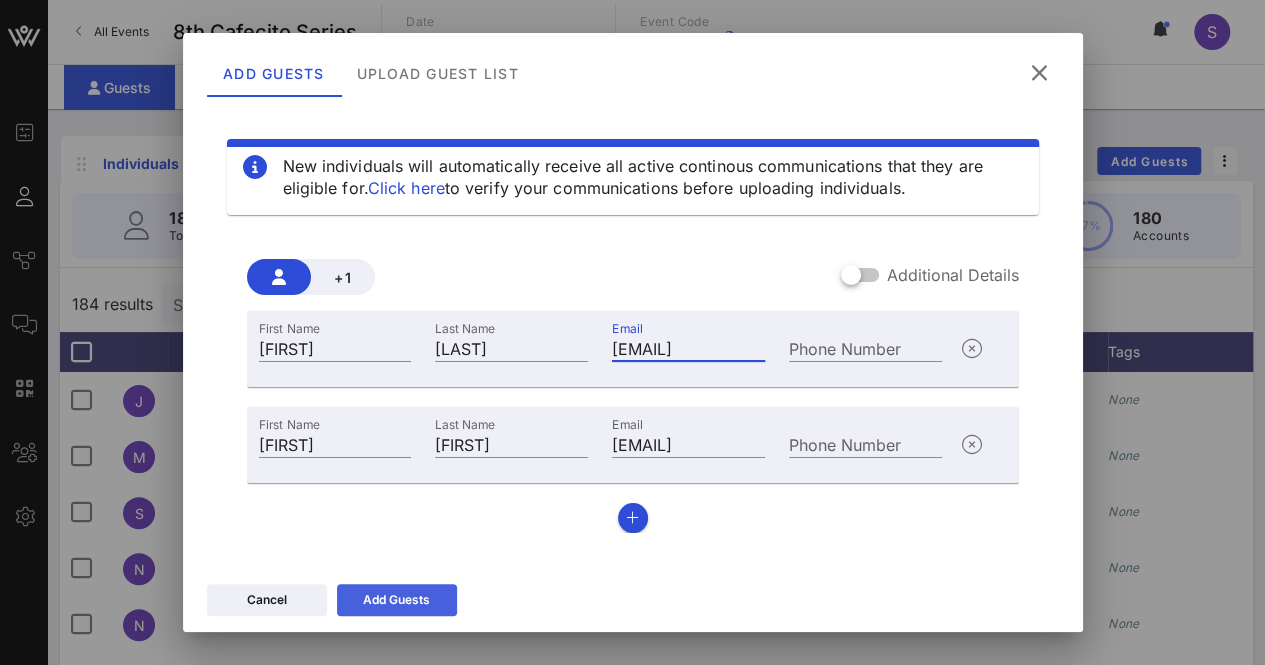 type on "[EMAIL]" 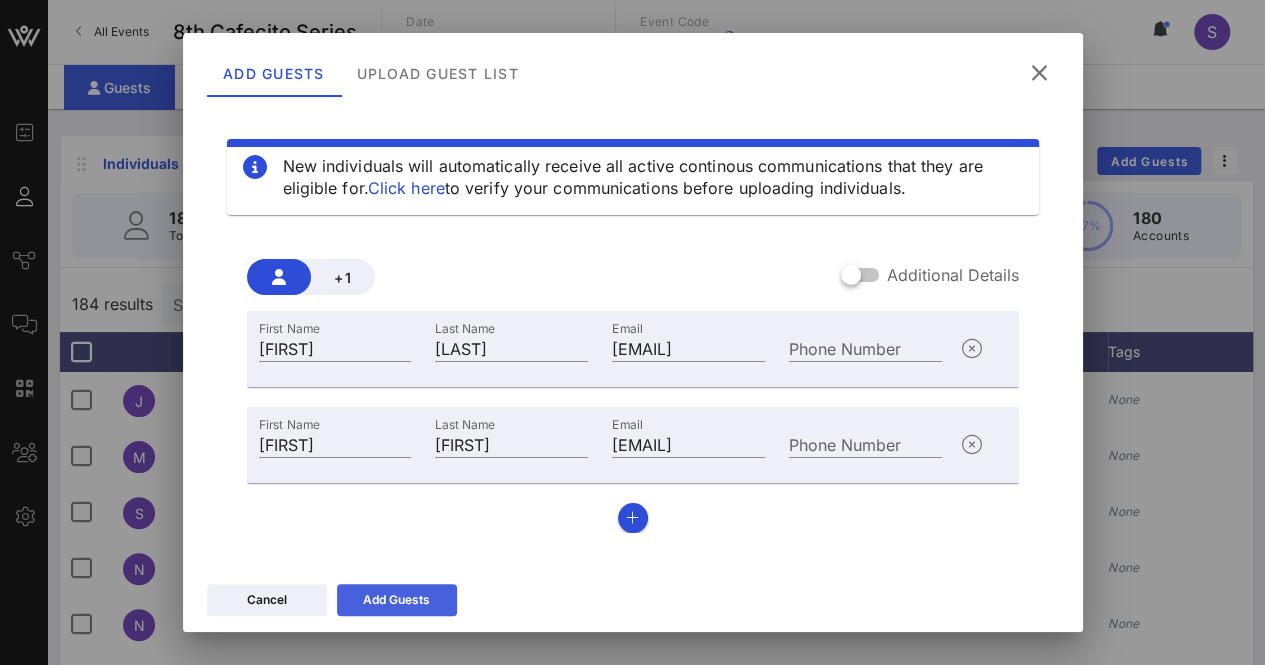 click on "Add Guests" at bounding box center (396, 600) 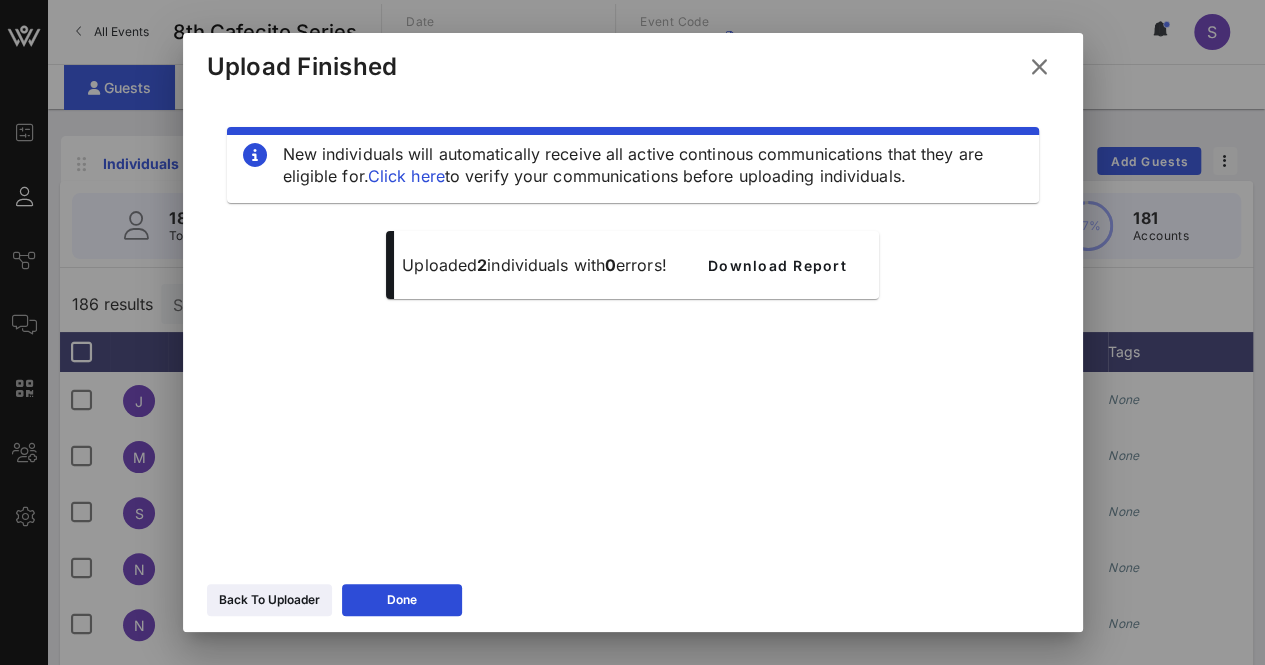 click at bounding box center (1039, 67) 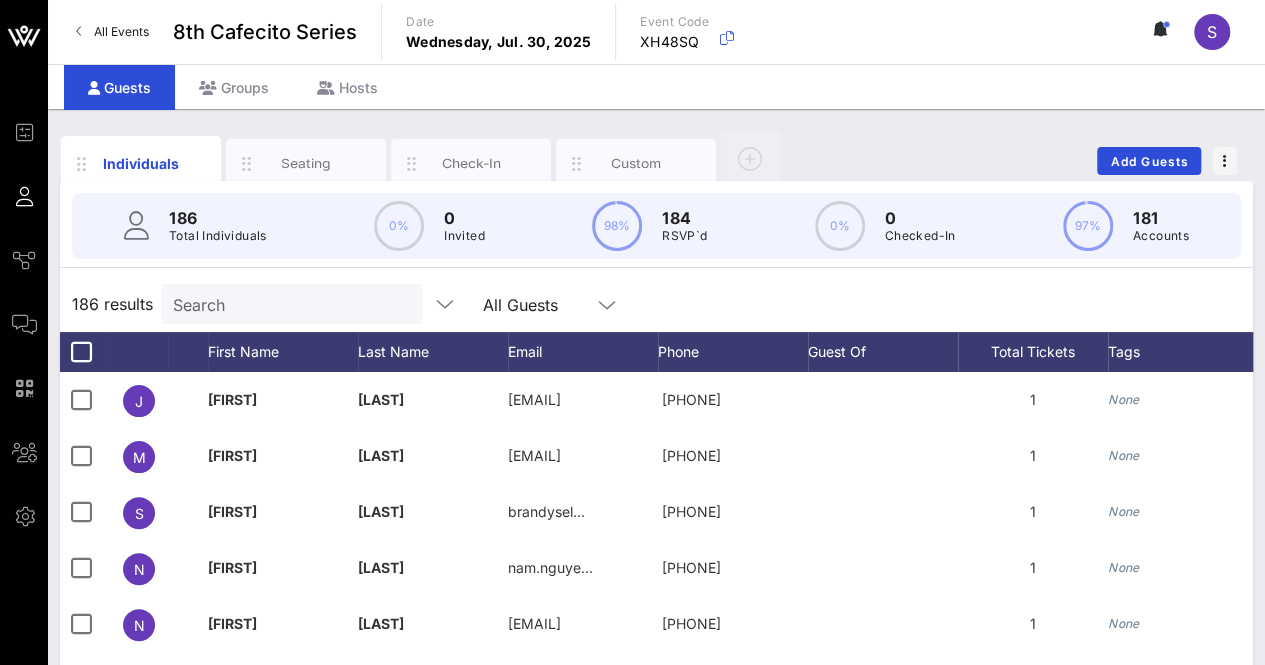 click on "Search" at bounding box center (290, 304) 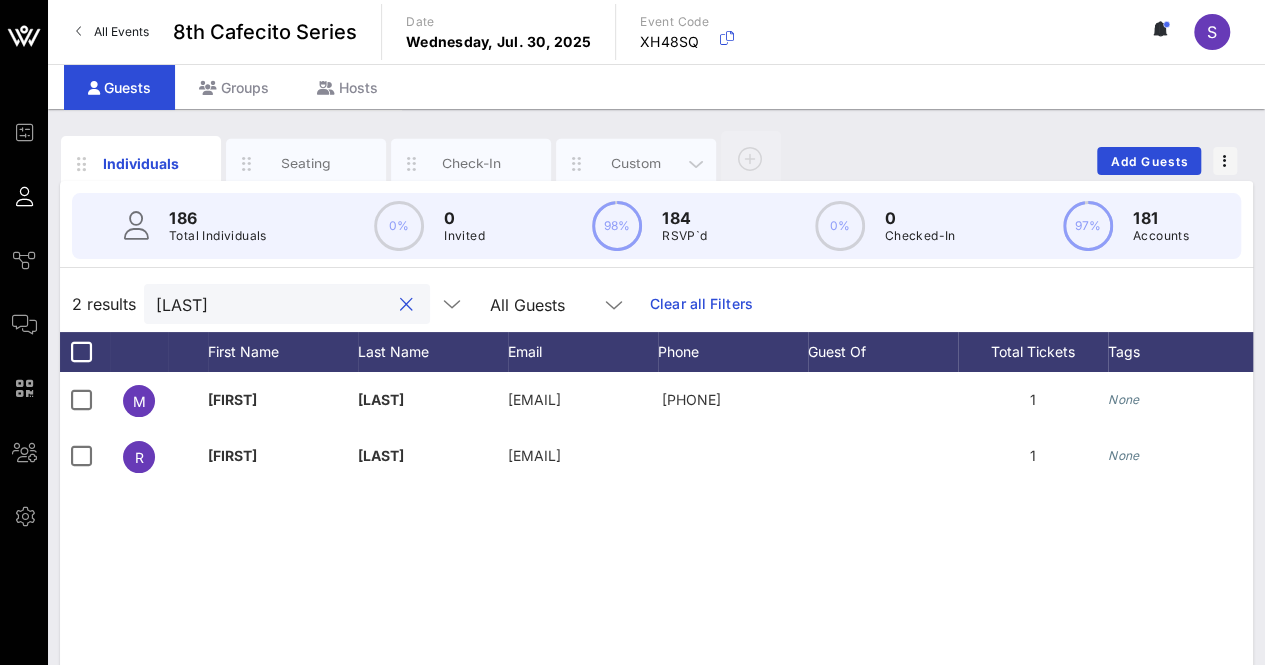 type on "[LAST]" 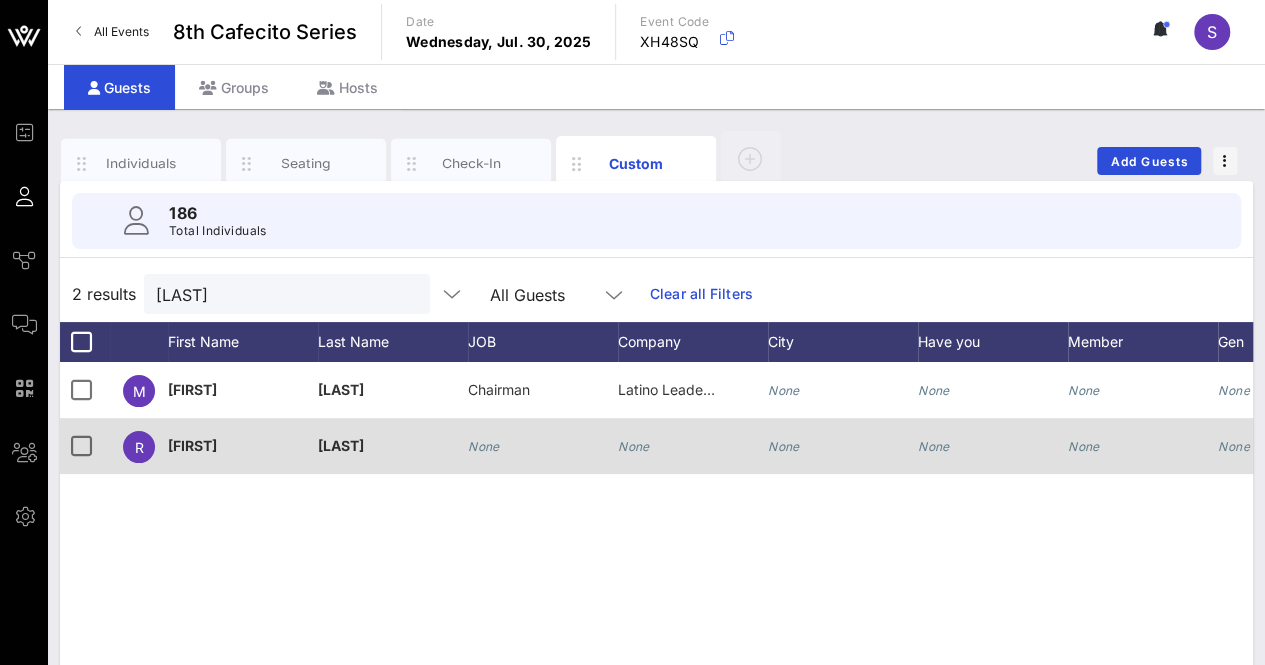 click on "None" at bounding box center (243, 457) 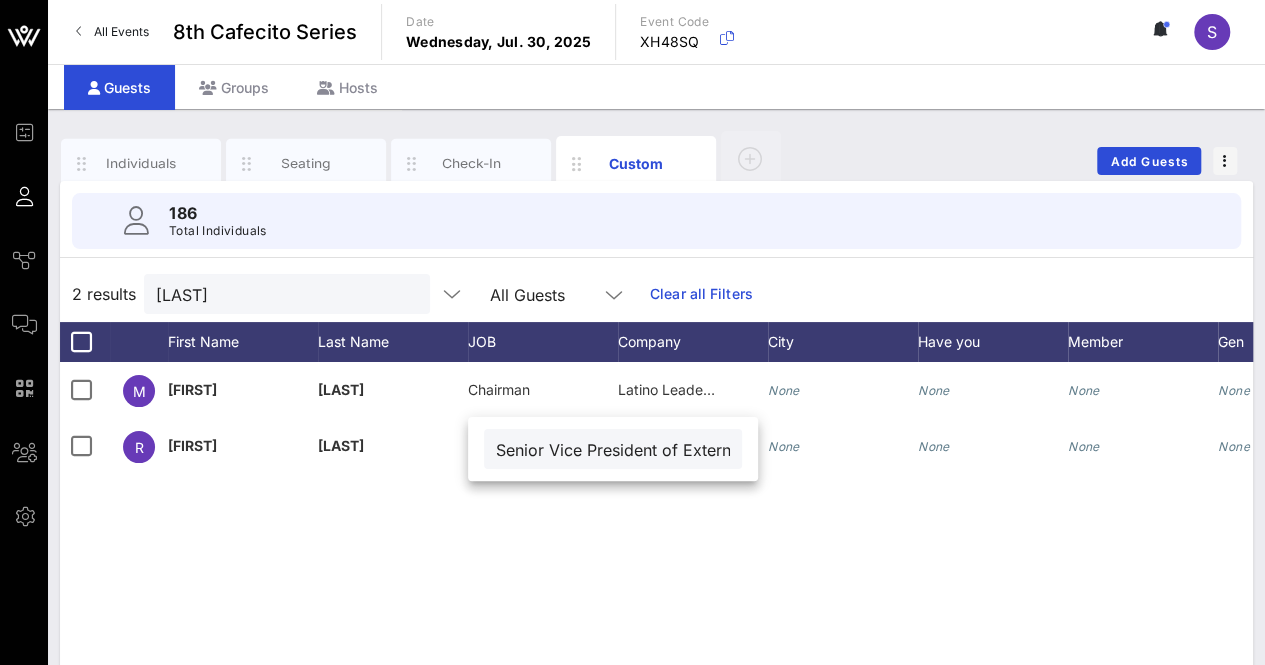 scroll, scrollTop: 0, scrollLeft: 111, axis: horizontal 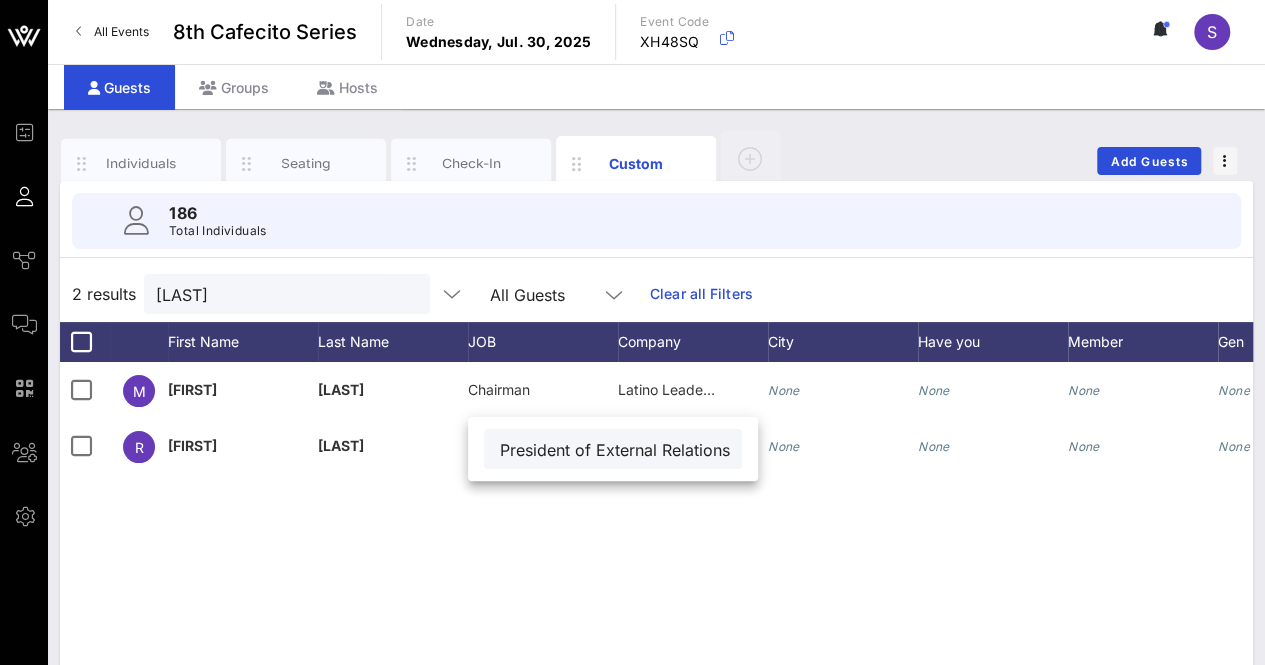 type on "Senior Vice President of External Relations" 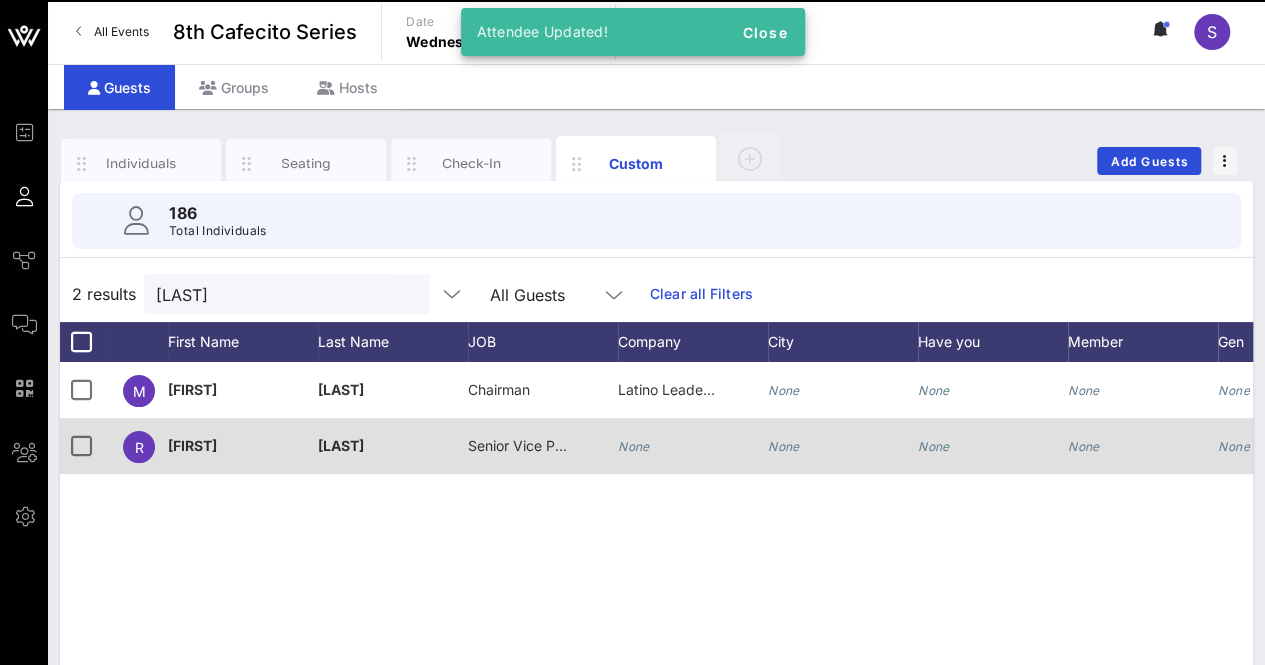 click on "None" at bounding box center [634, 446] 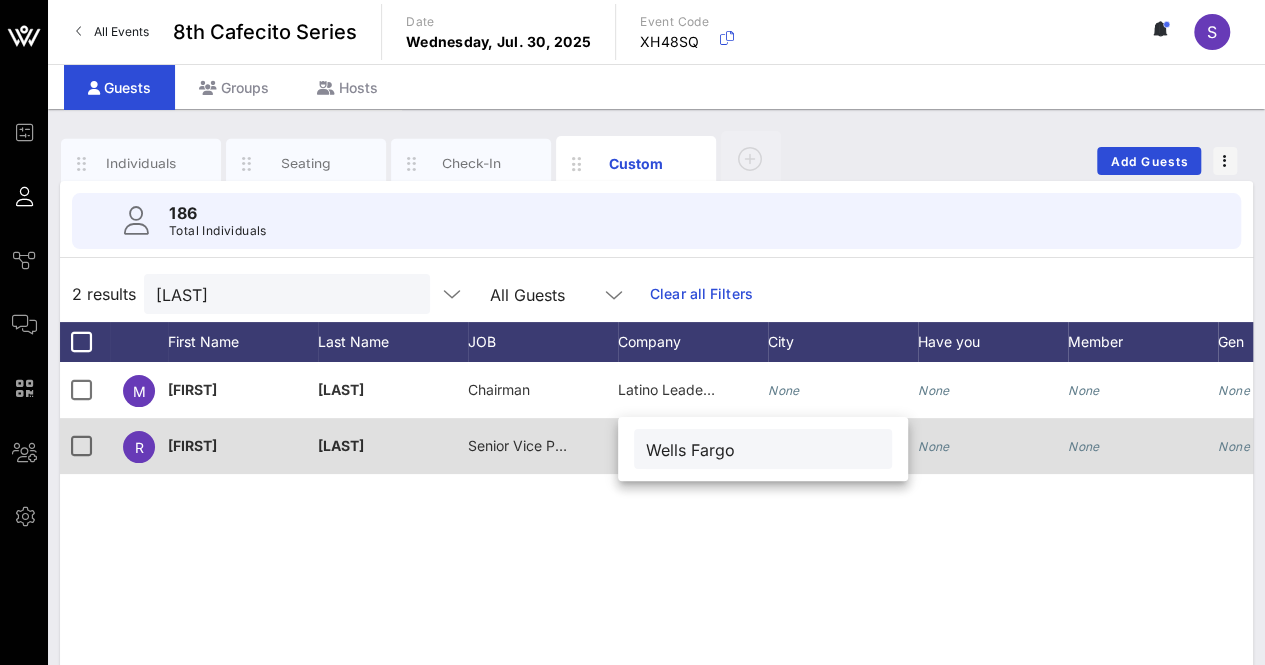 type on "Wells Fargo" 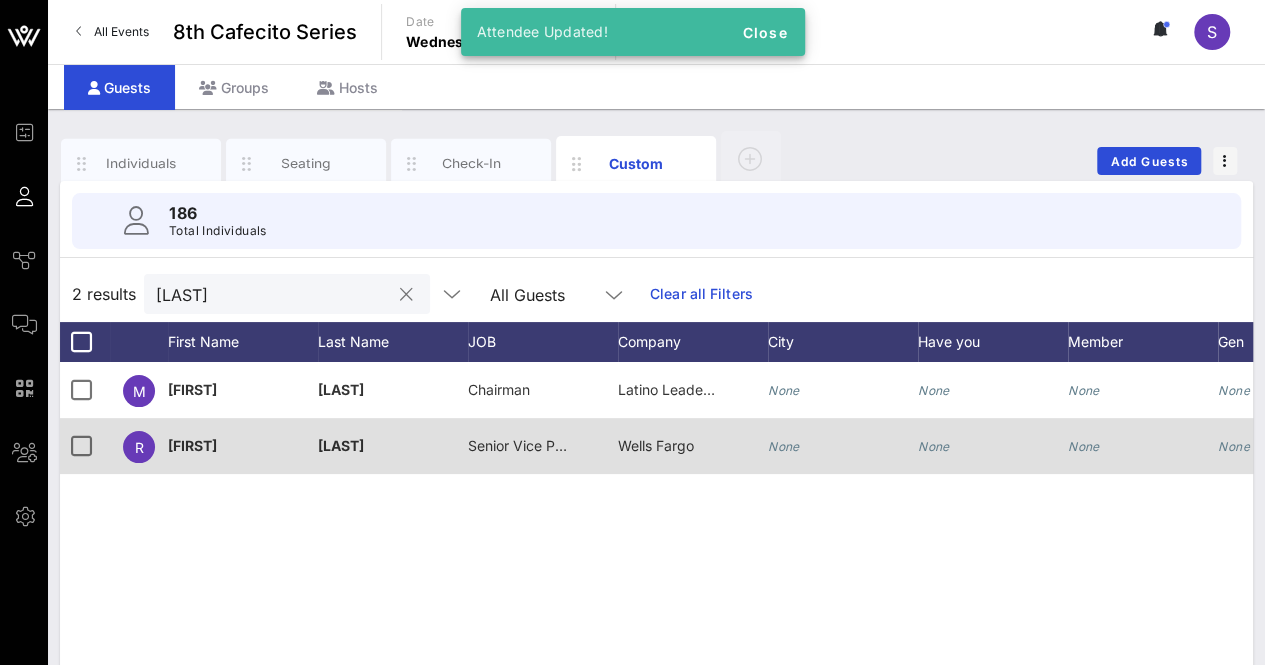 click on "[LAST]" at bounding box center (273, 294) 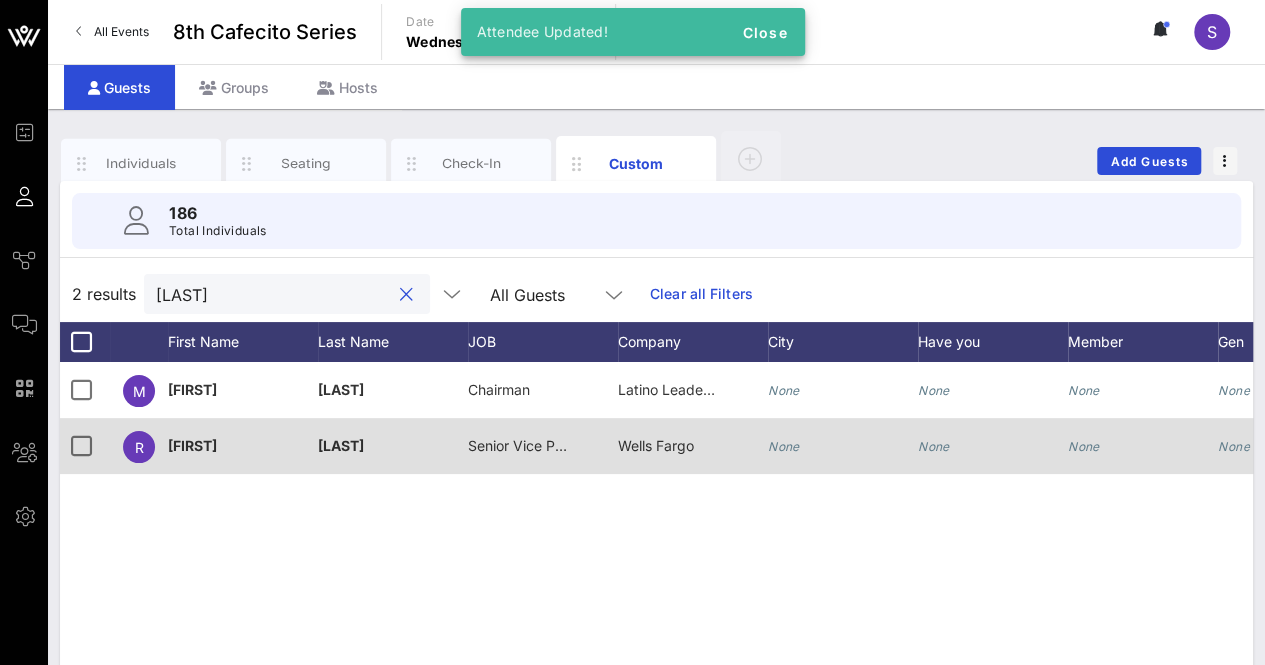 click on "[LAST]" at bounding box center [273, 294] 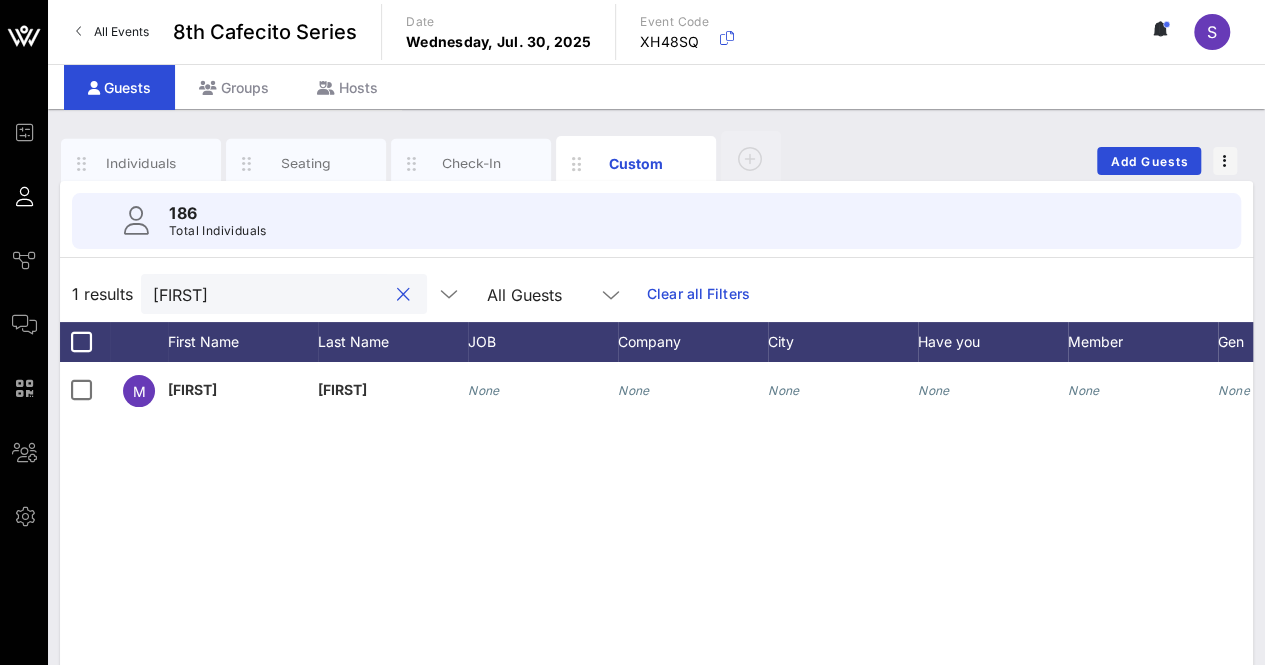 type on "[FIRST]" 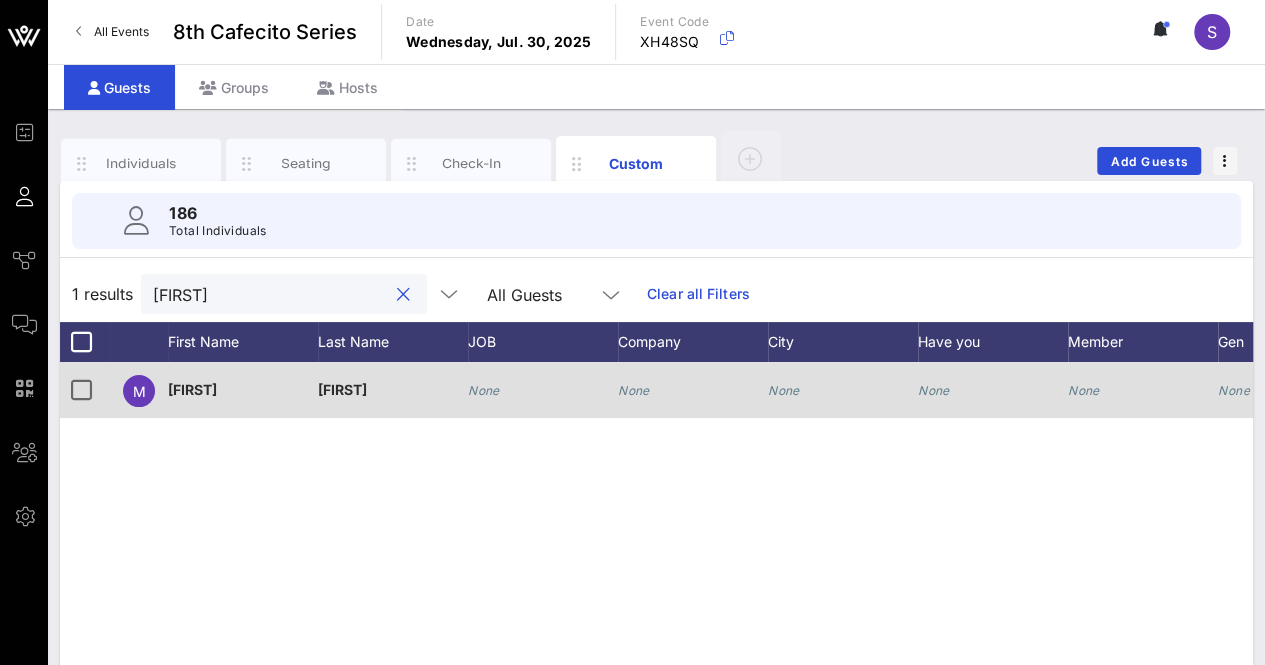 click on "None" at bounding box center (484, 390) 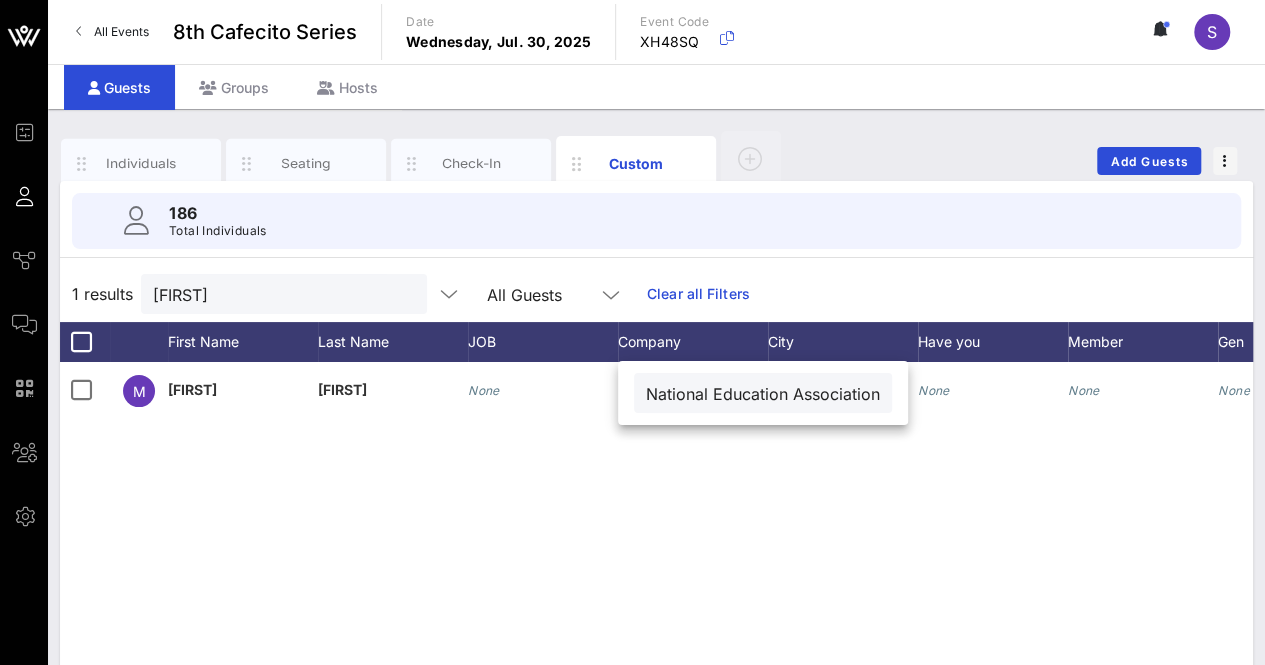scroll, scrollTop: 0, scrollLeft: 23, axis: horizontal 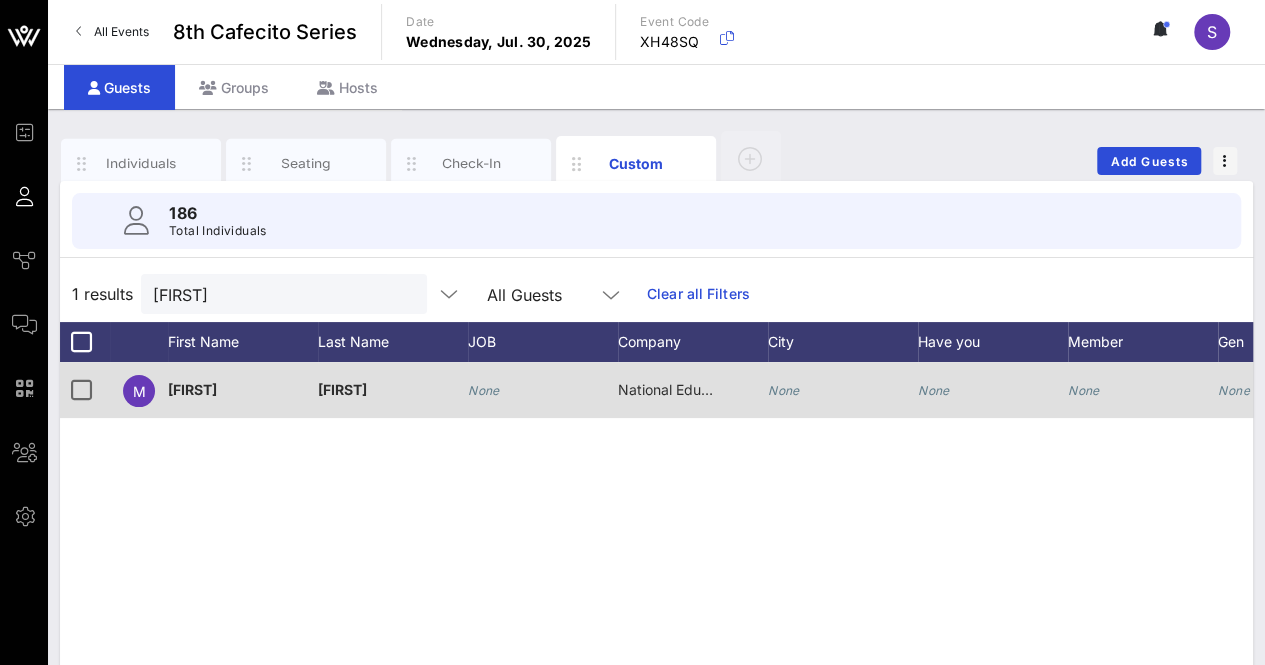 click on "None" at bounding box center [484, 390] 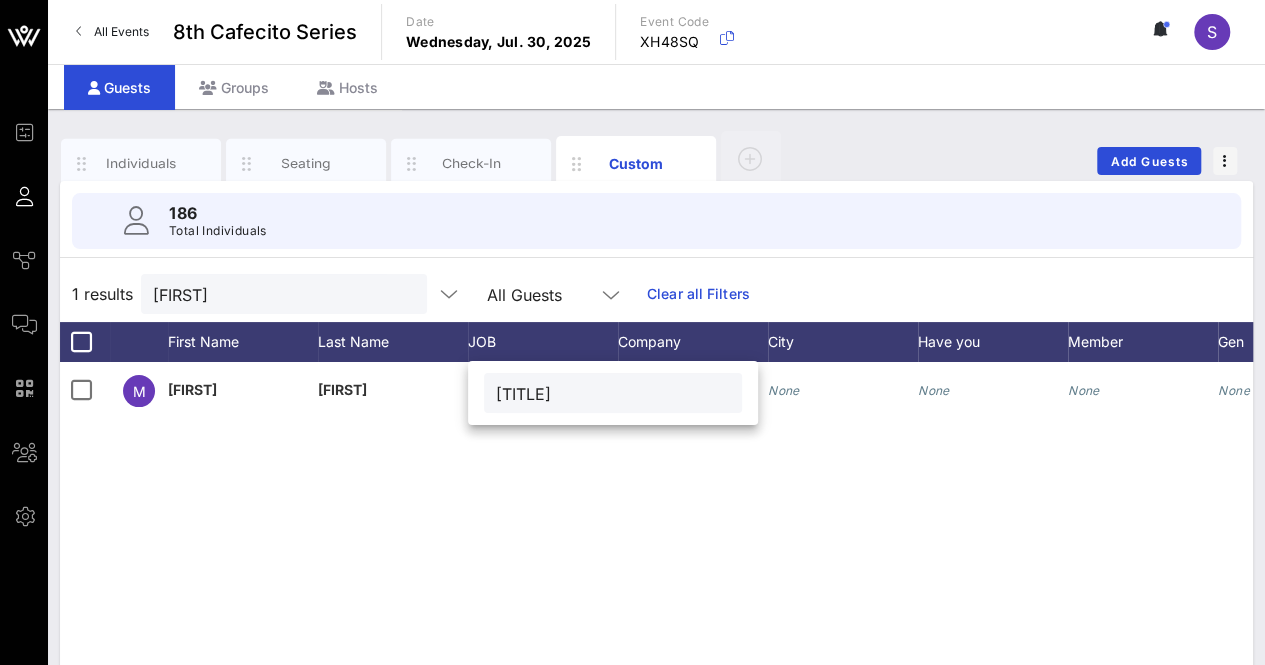 scroll, scrollTop: 0, scrollLeft: 0, axis: both 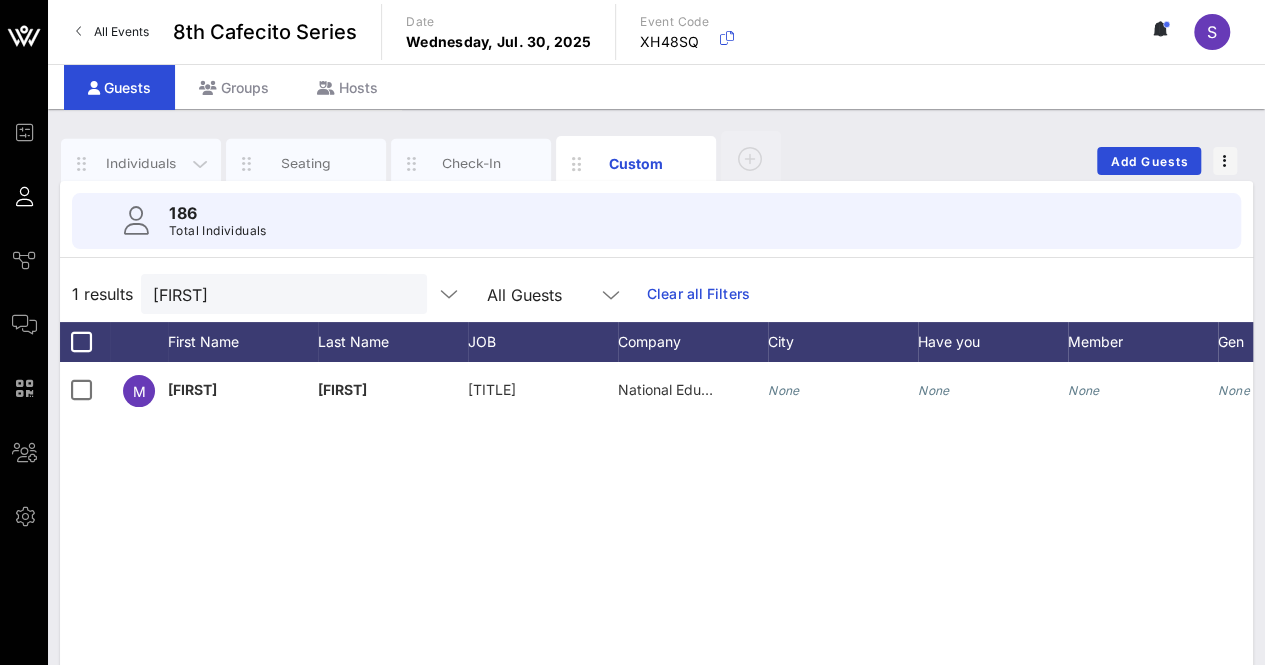 click on "Individuals" at bounding box center (141, 164) 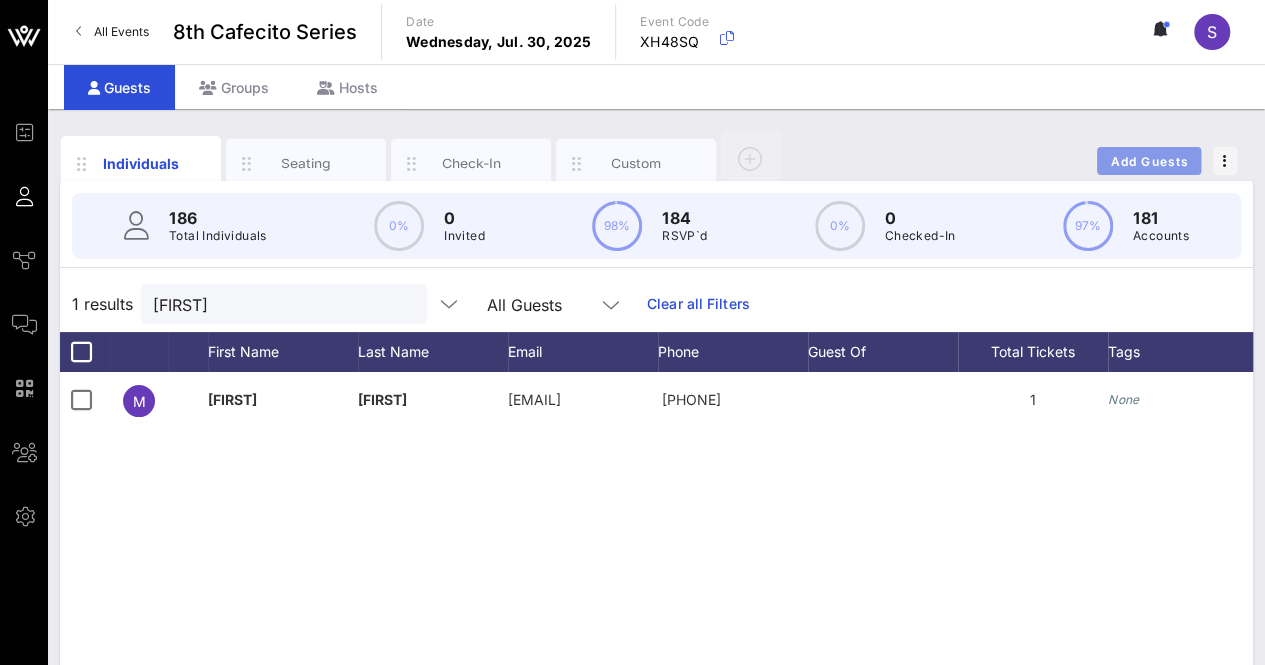 click on "Add Guests" at bounding box center [1149, 161] 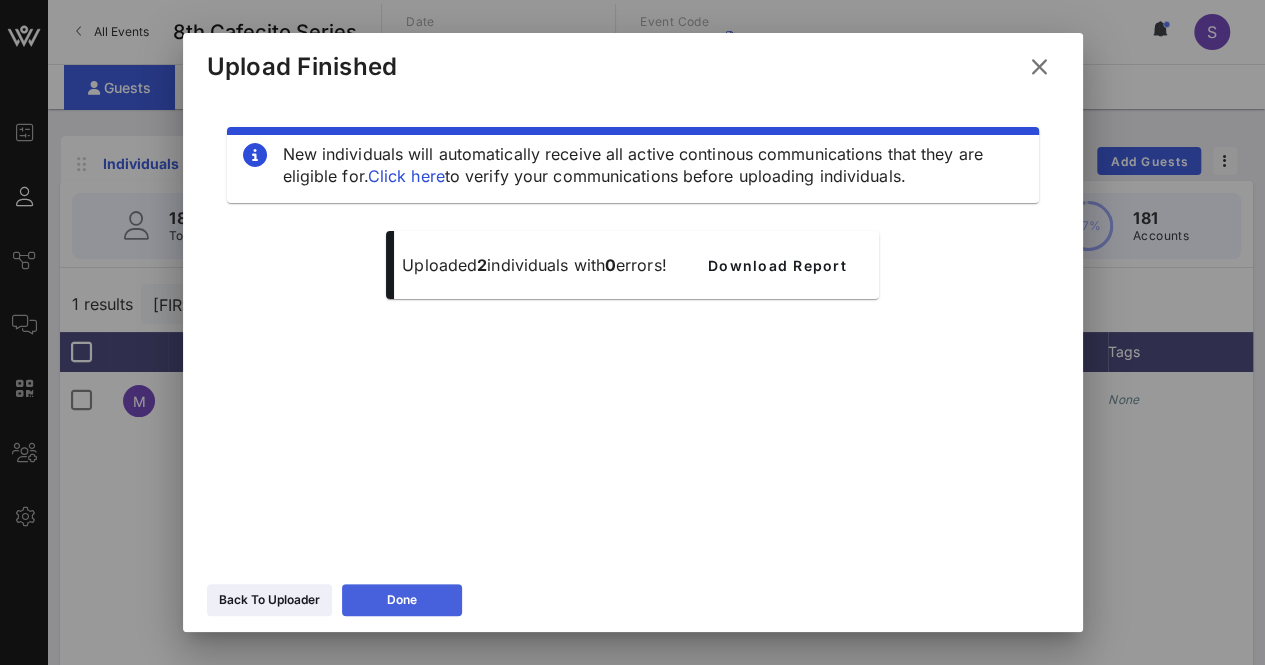 click on "Done" at bounding box center (402, 600) 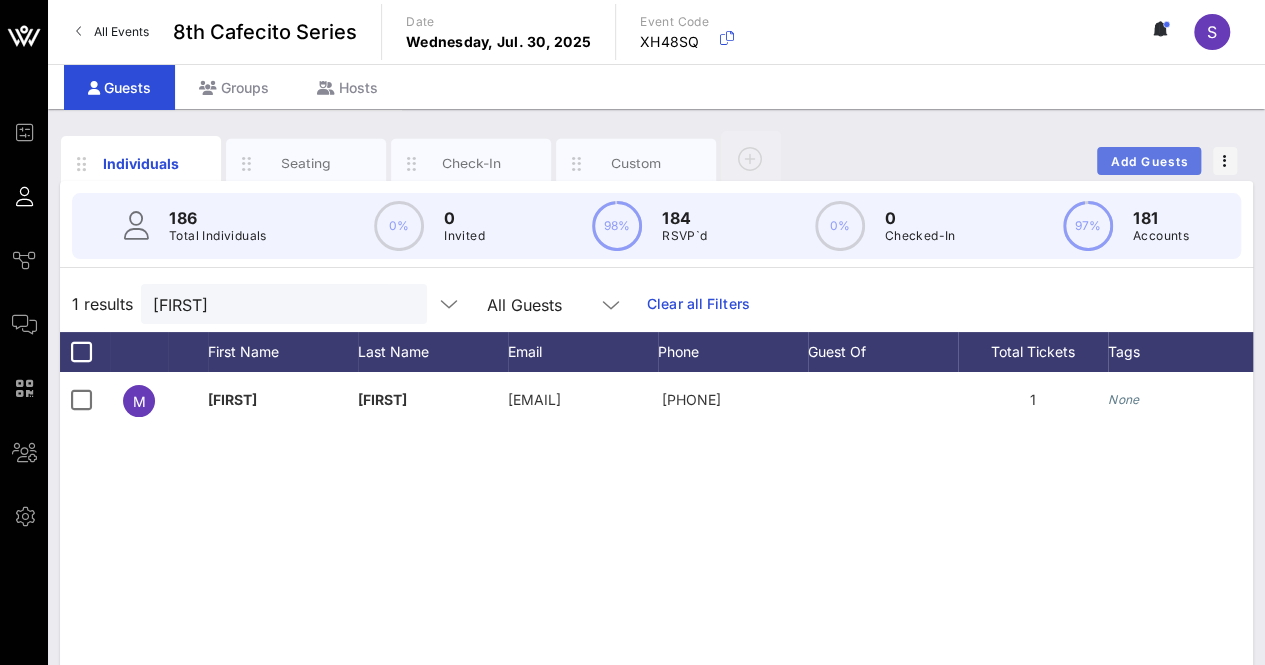 click on "Add Guests" at bounding box center [1149, 161] 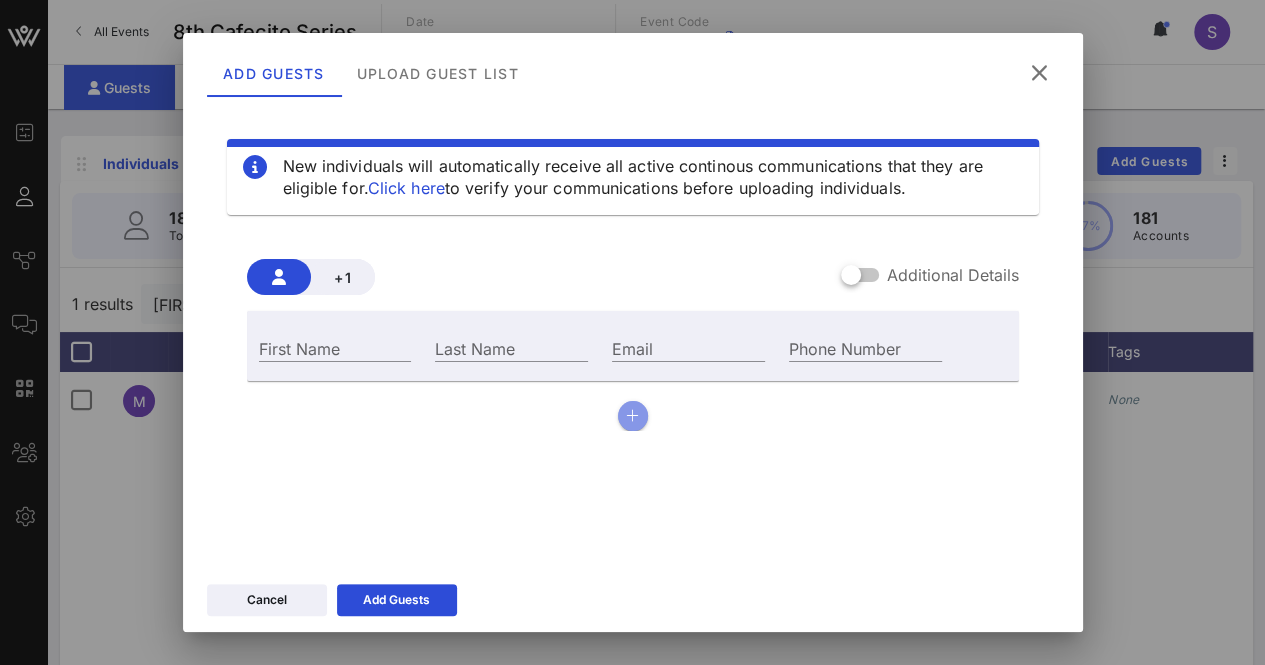 click at bounding box center [633, 416] 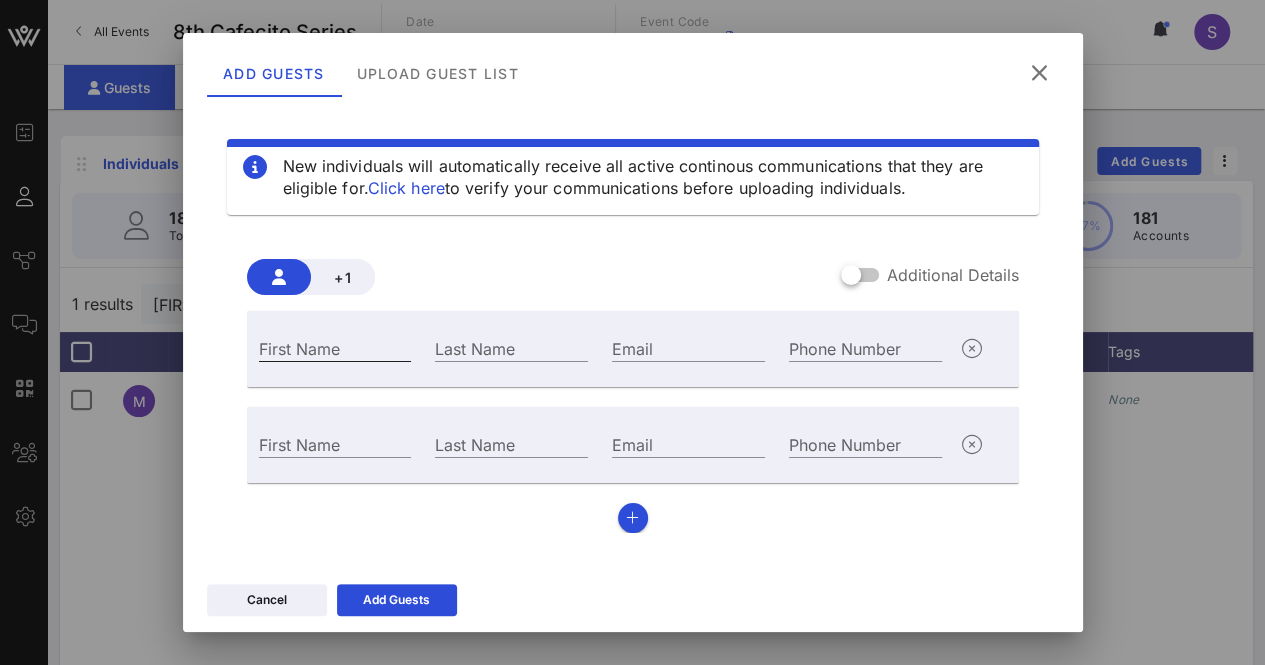 click on "First Name" at bounding box center [335, 348] 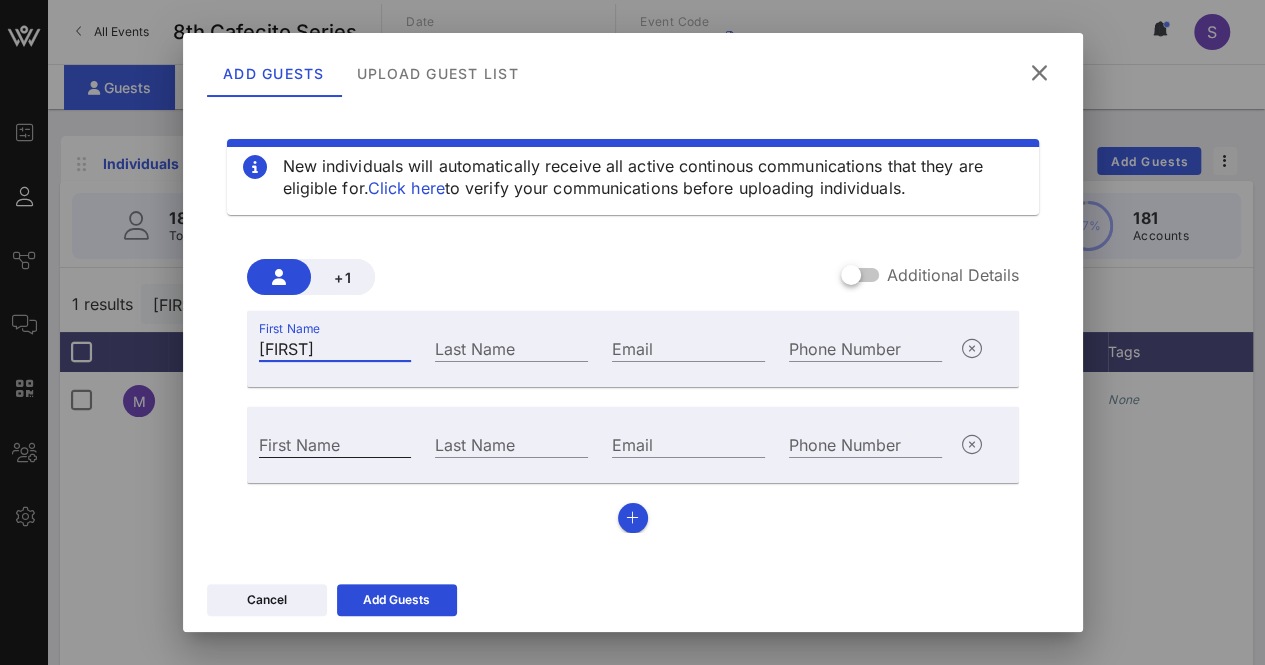 type on "[FIRST]" 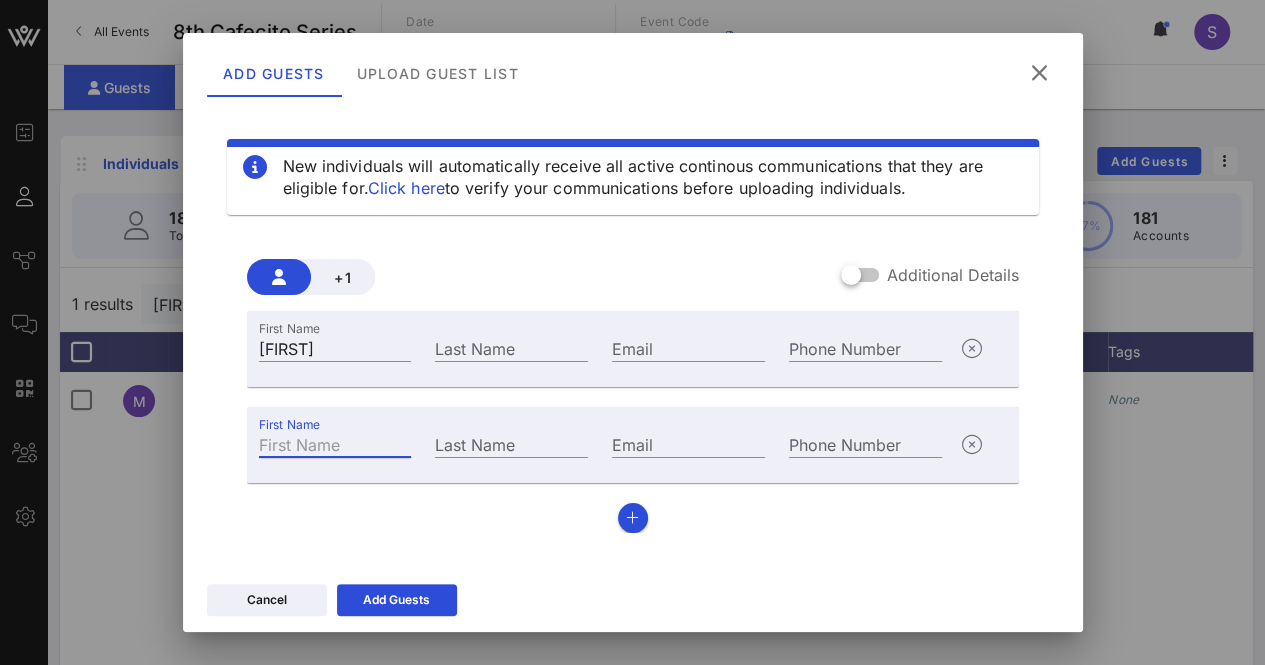 click on "First Name" at bounding box center (335, 444) 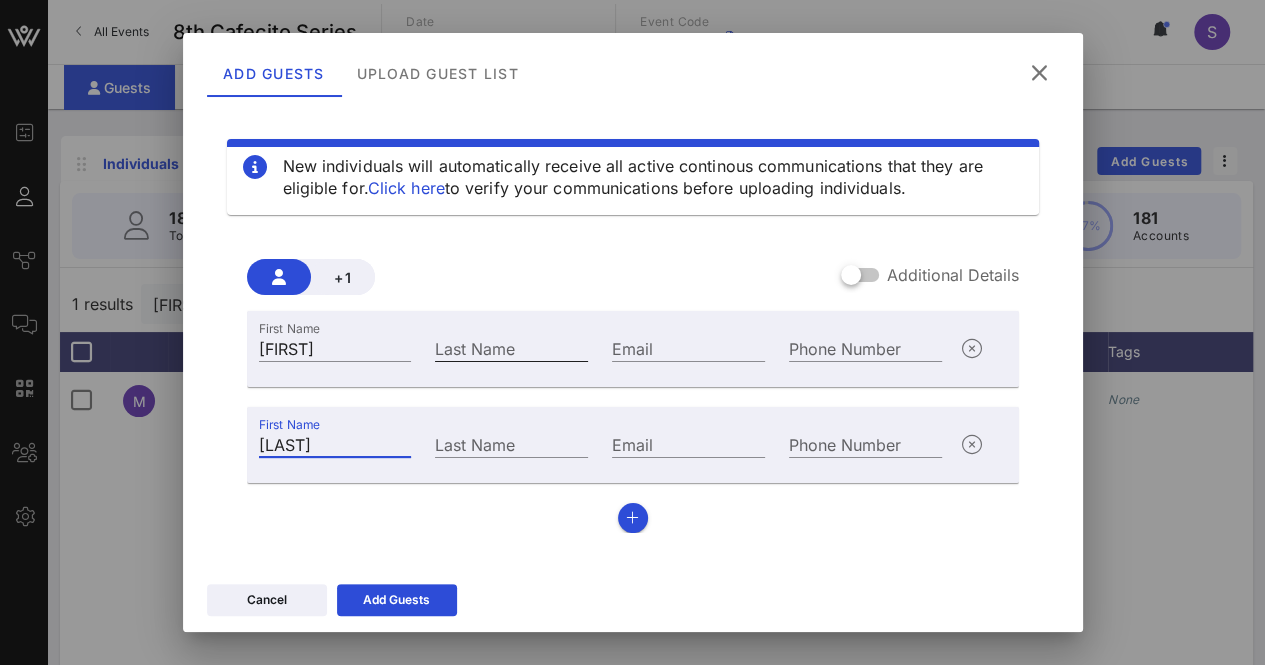 type on "[LAST]" 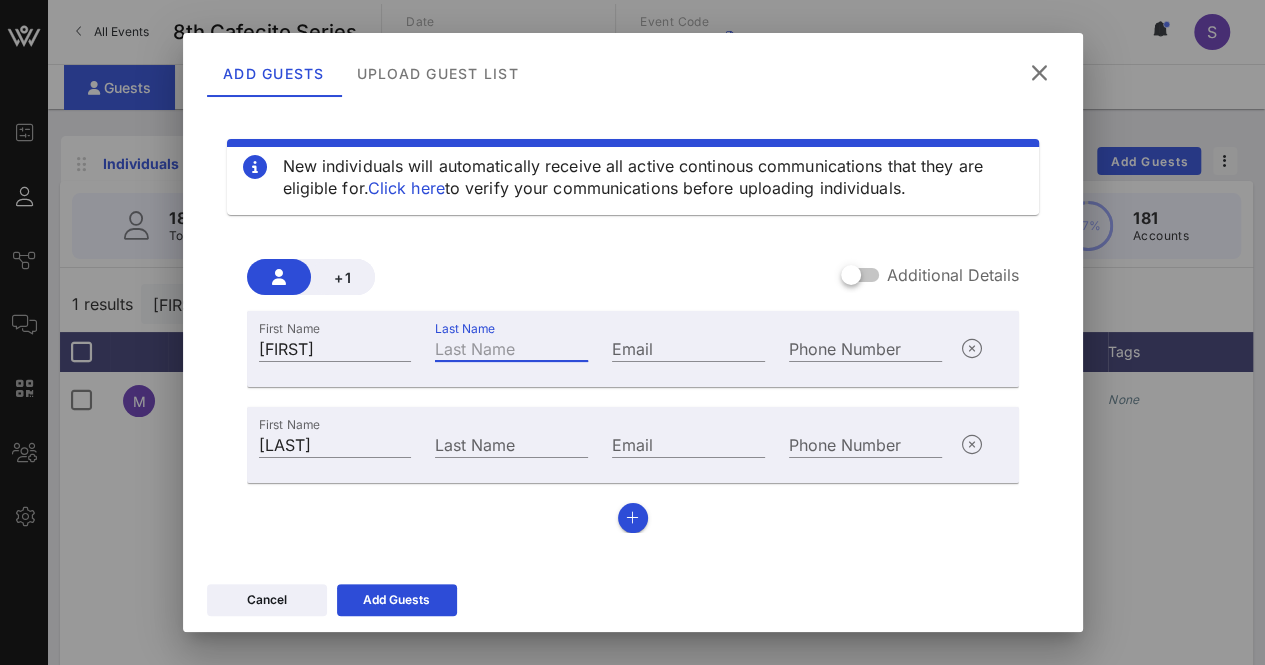 click on "Last Name" at bounding box center (511, 348) 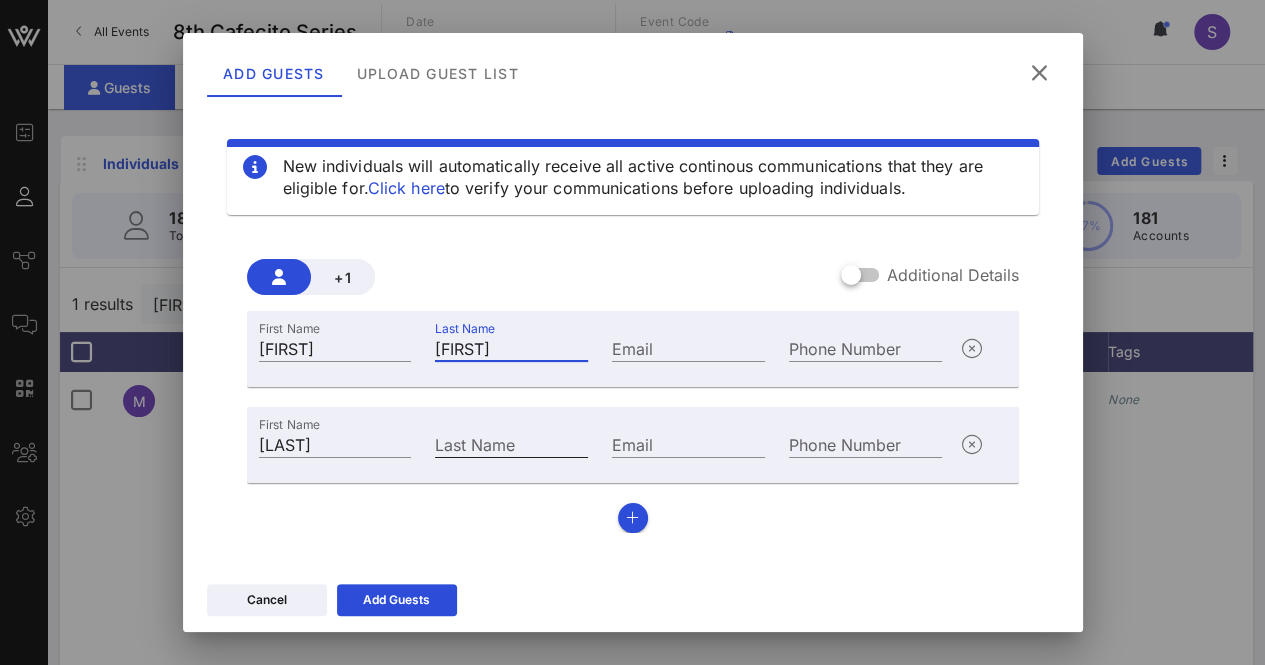 type on "[FIRST]" 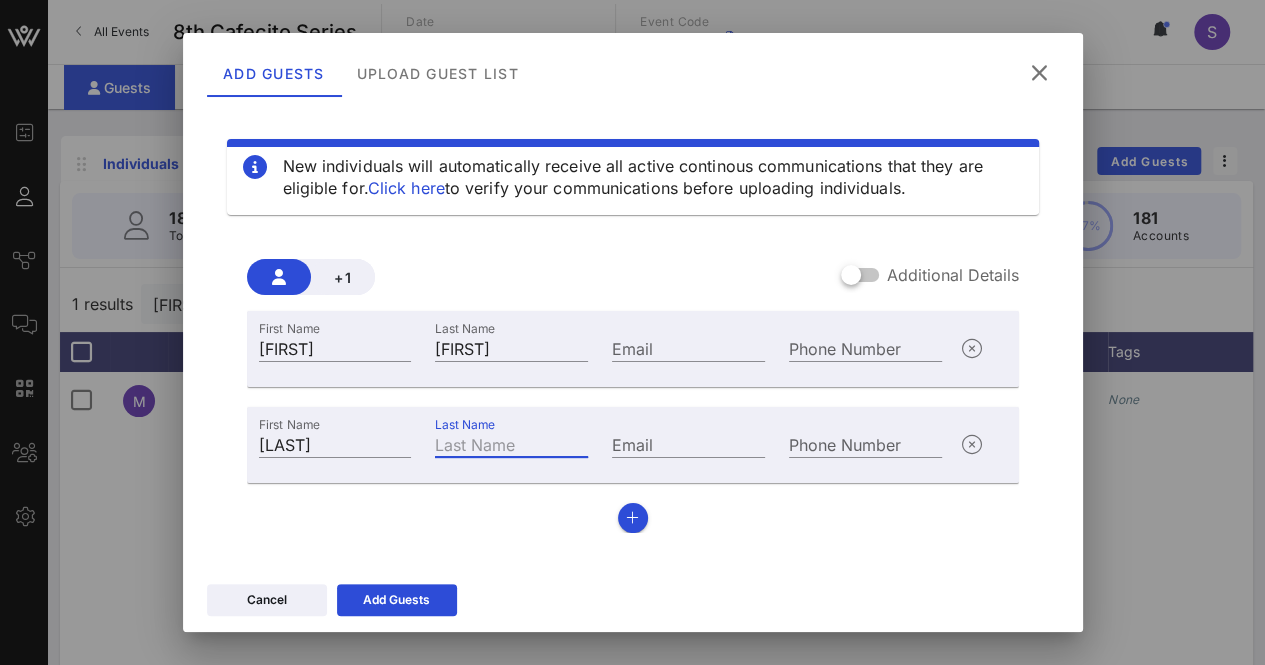click on "Last Name" at bounding box center [511, 444] 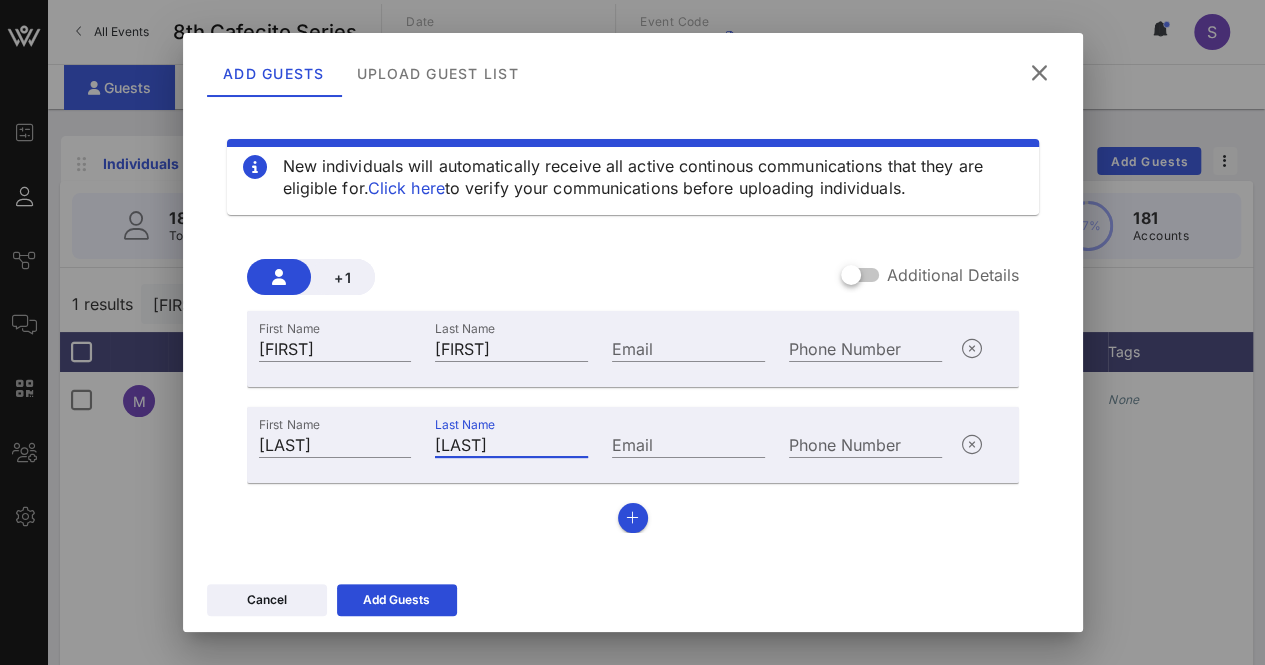 type on "[LAST]" 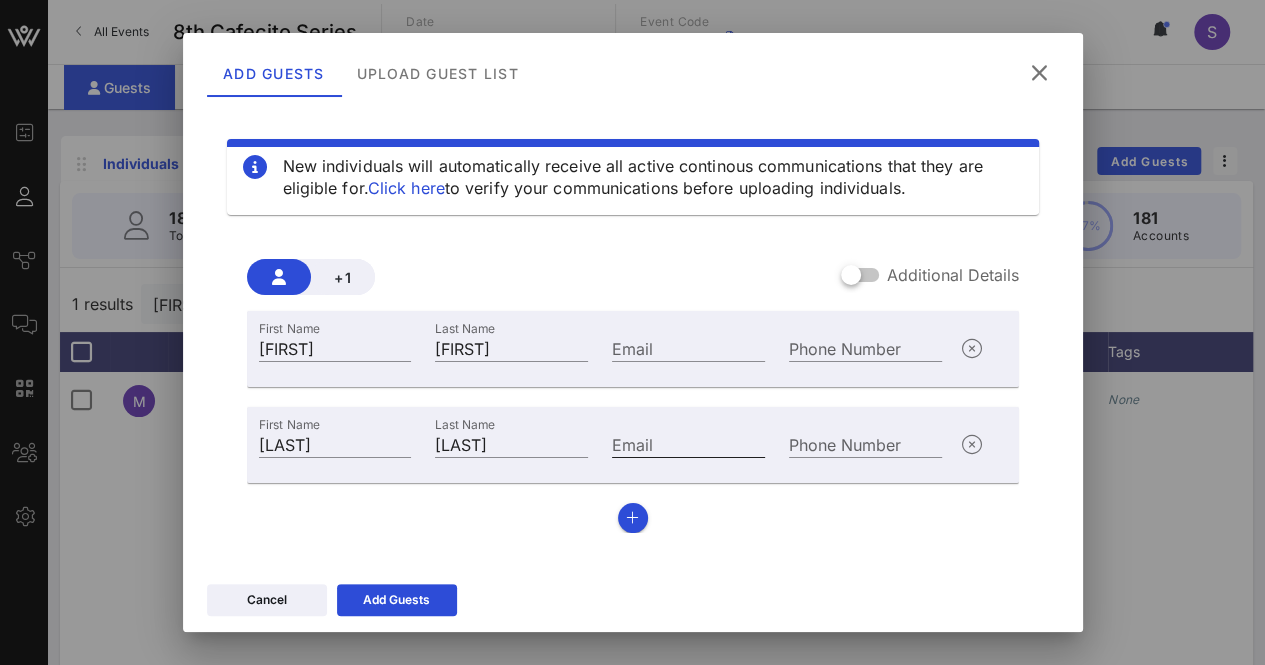click on "Email" at bounding box center (688, 444) 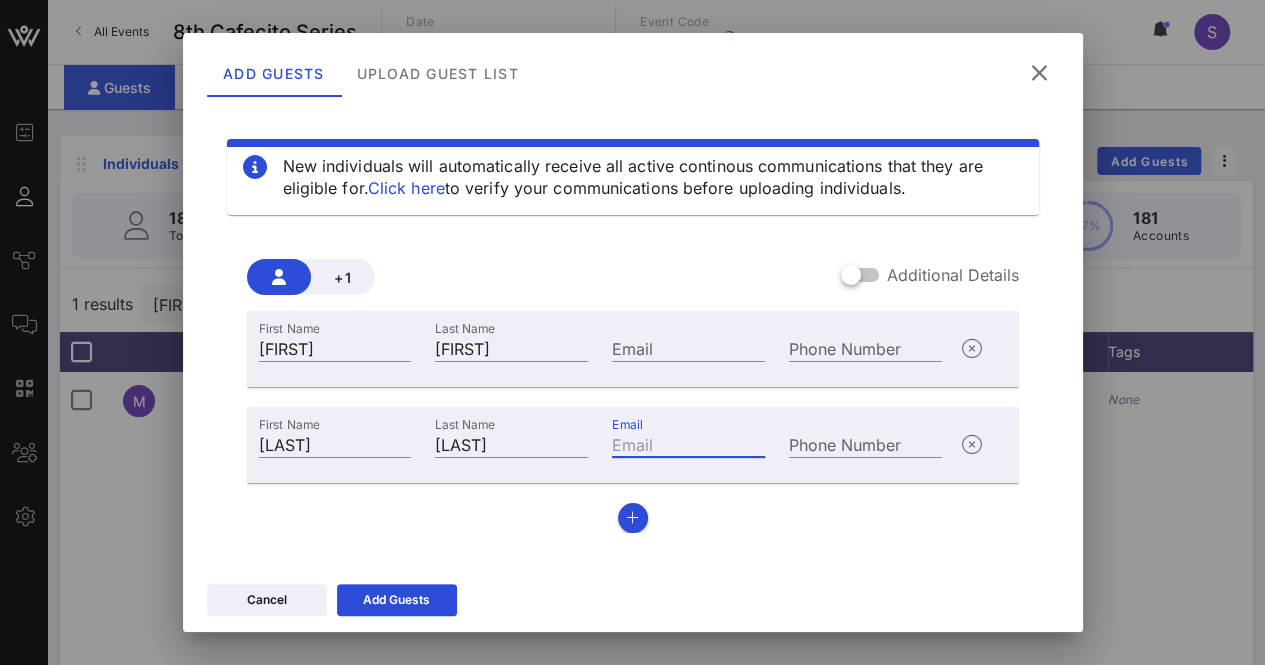 paste on "[EMAIL]" 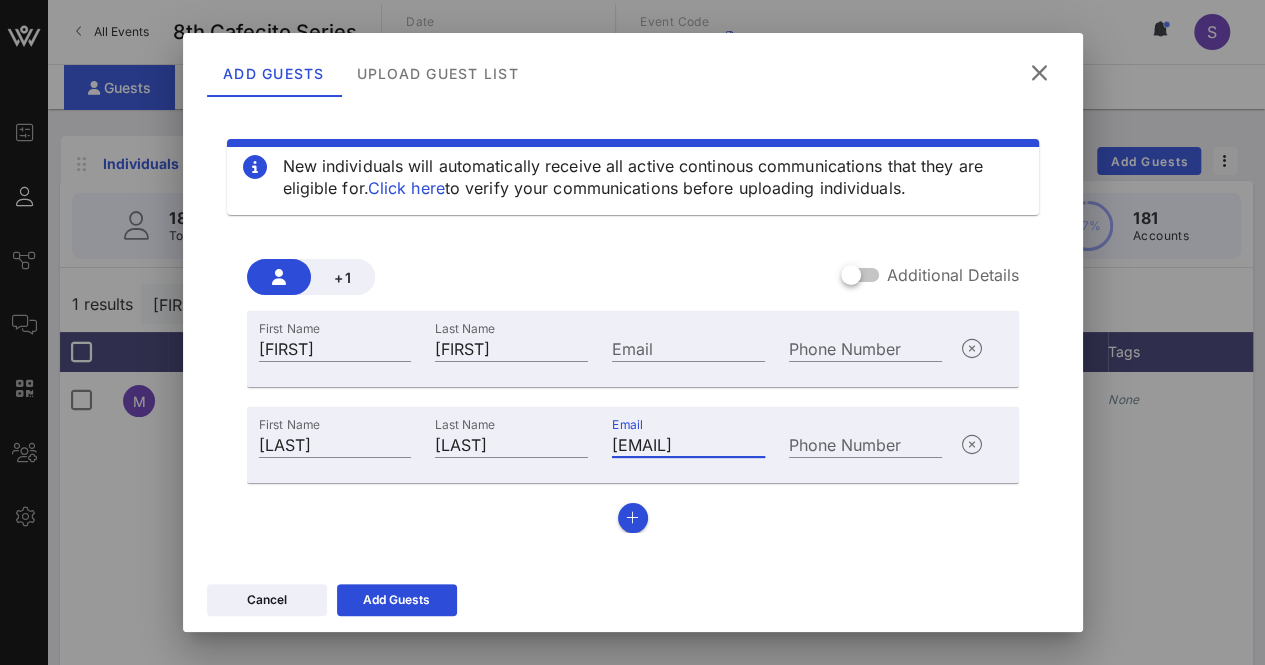 scroll, scrollTop: 0, scrollLeft: 32, axis: horizontal 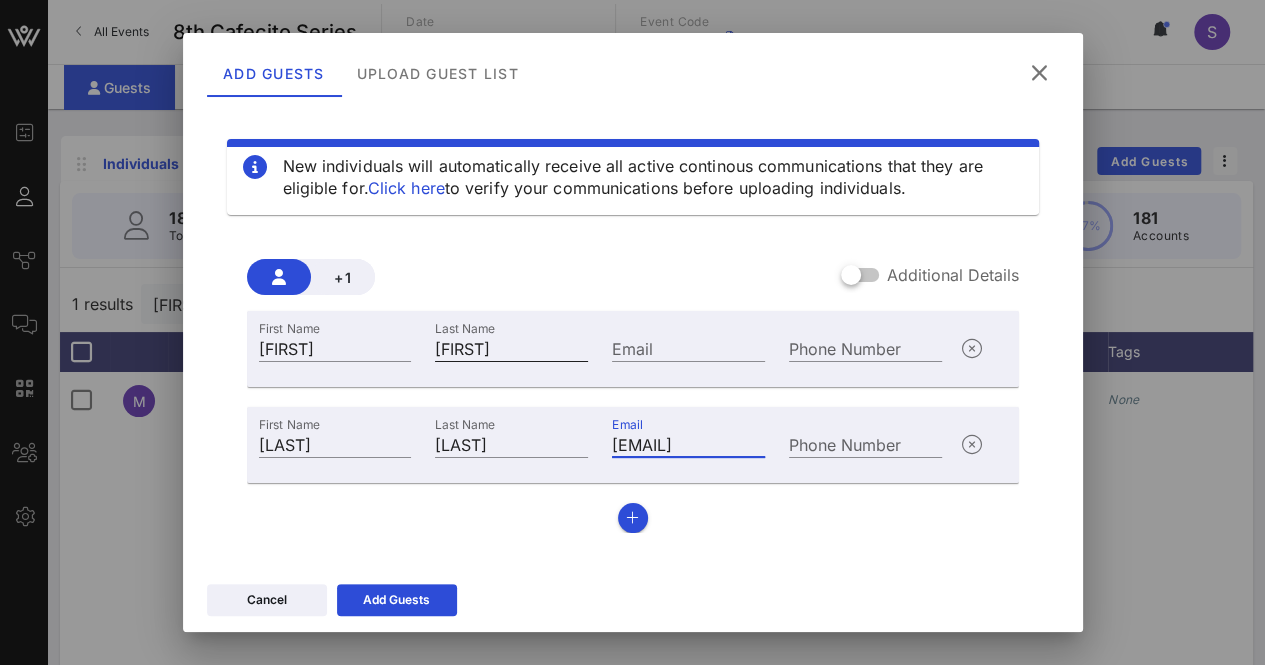 type on "[EMAIL]" 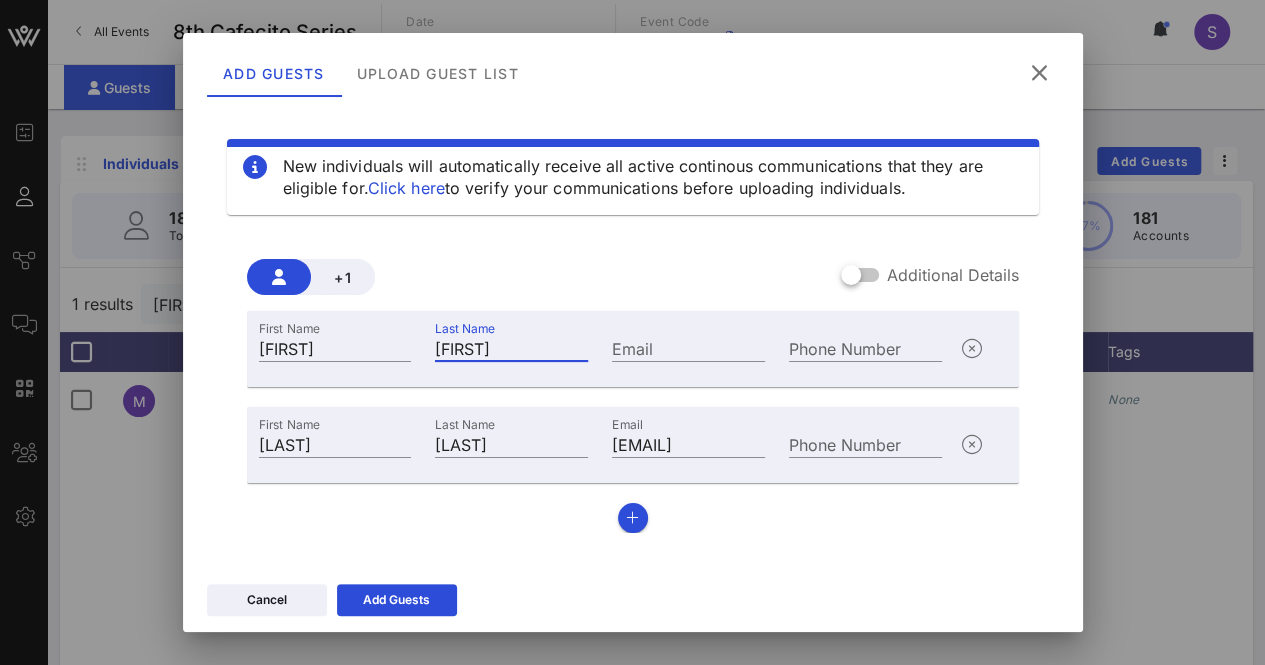 click on "[FIRST]" at bounding box center (511, 348) 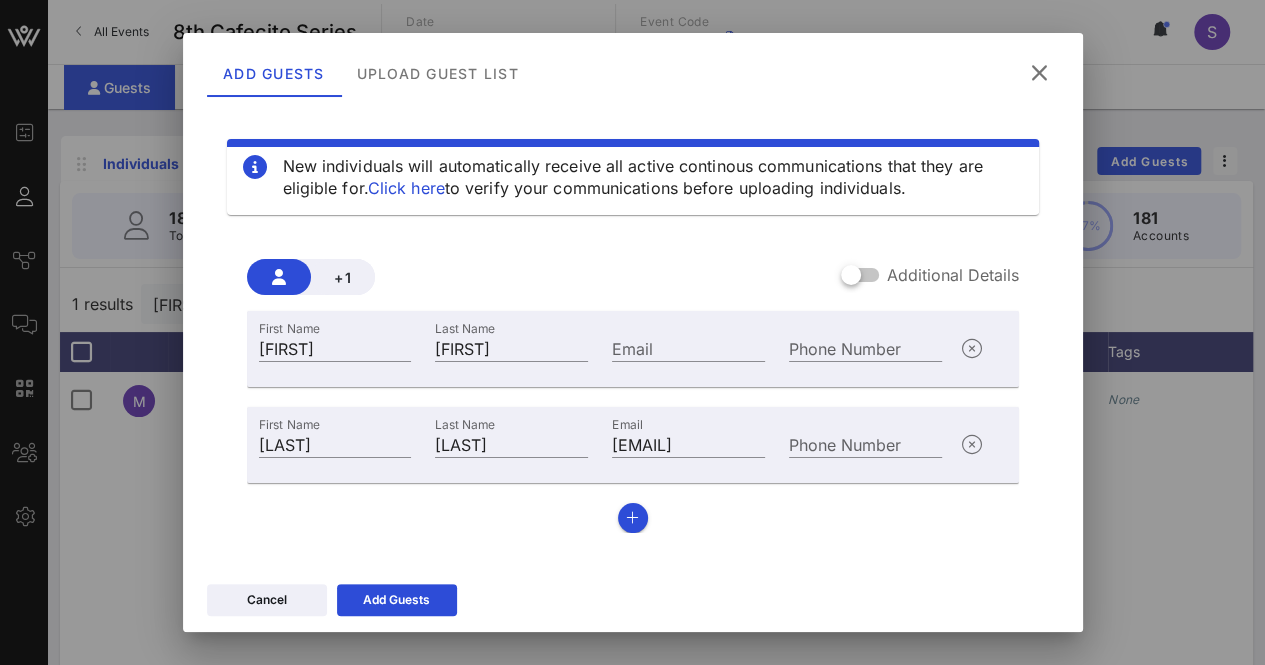click on "Email" at bounding box center (688, 346) 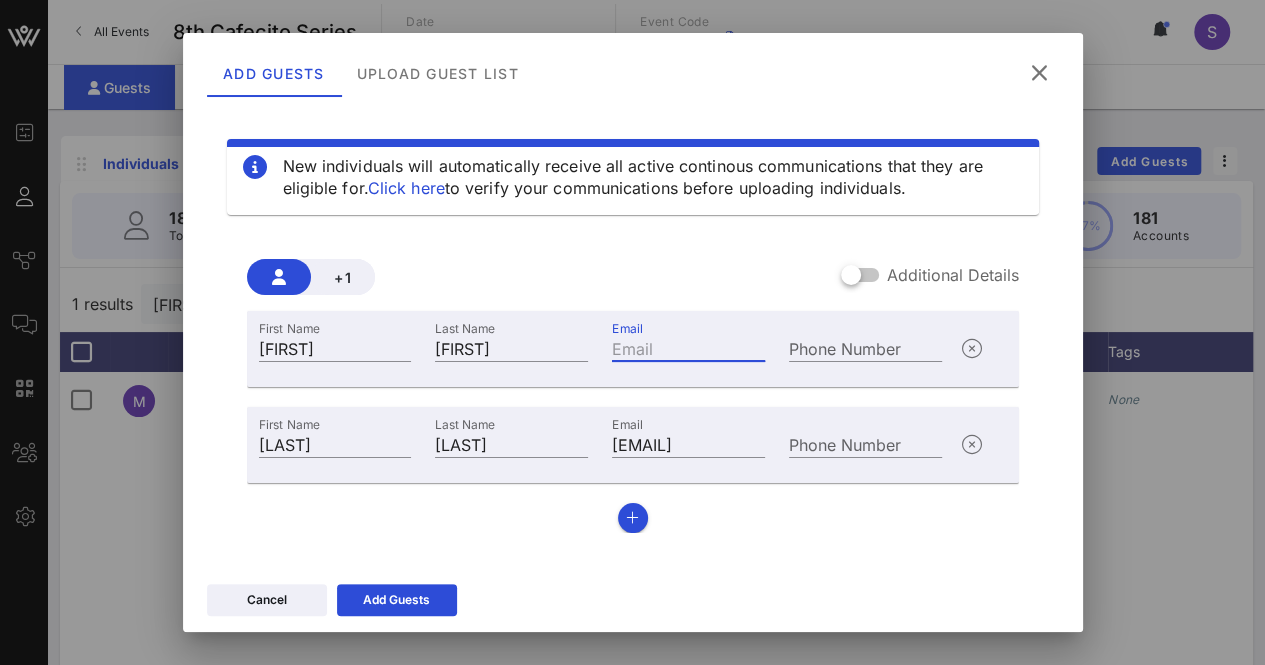click on "Email" at bounding box center [688, 348] 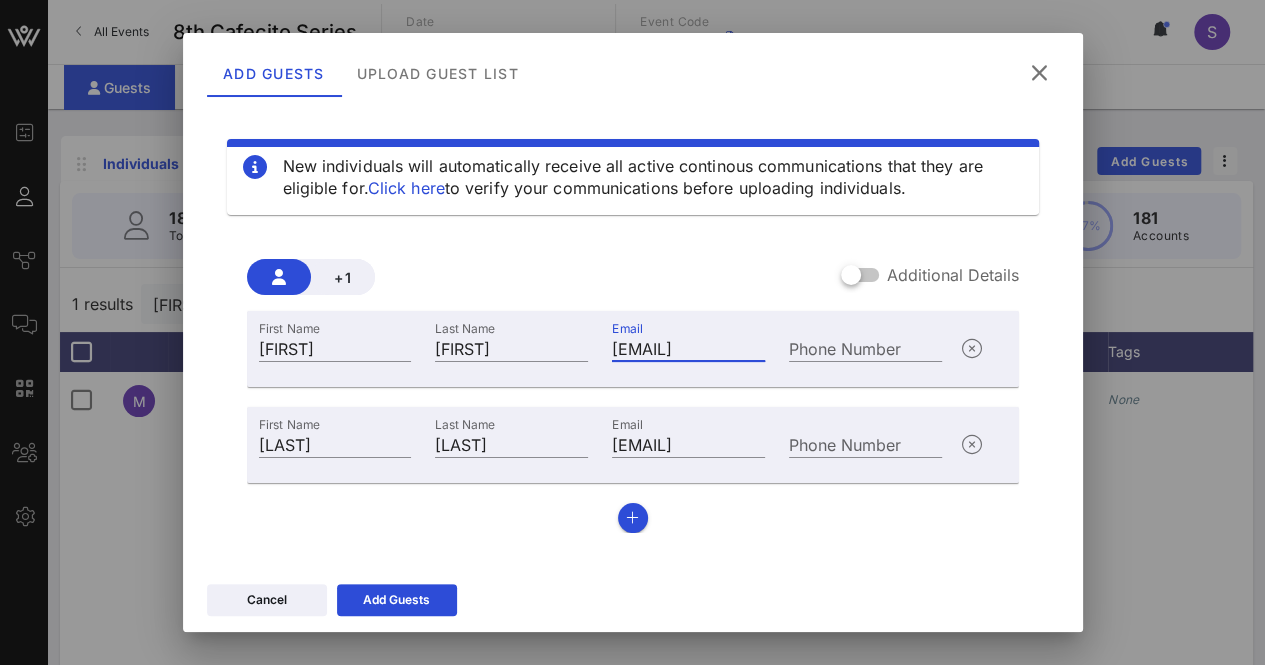 scroll, scrollTop: 0, scrollLeft: 30, axis: horizontal 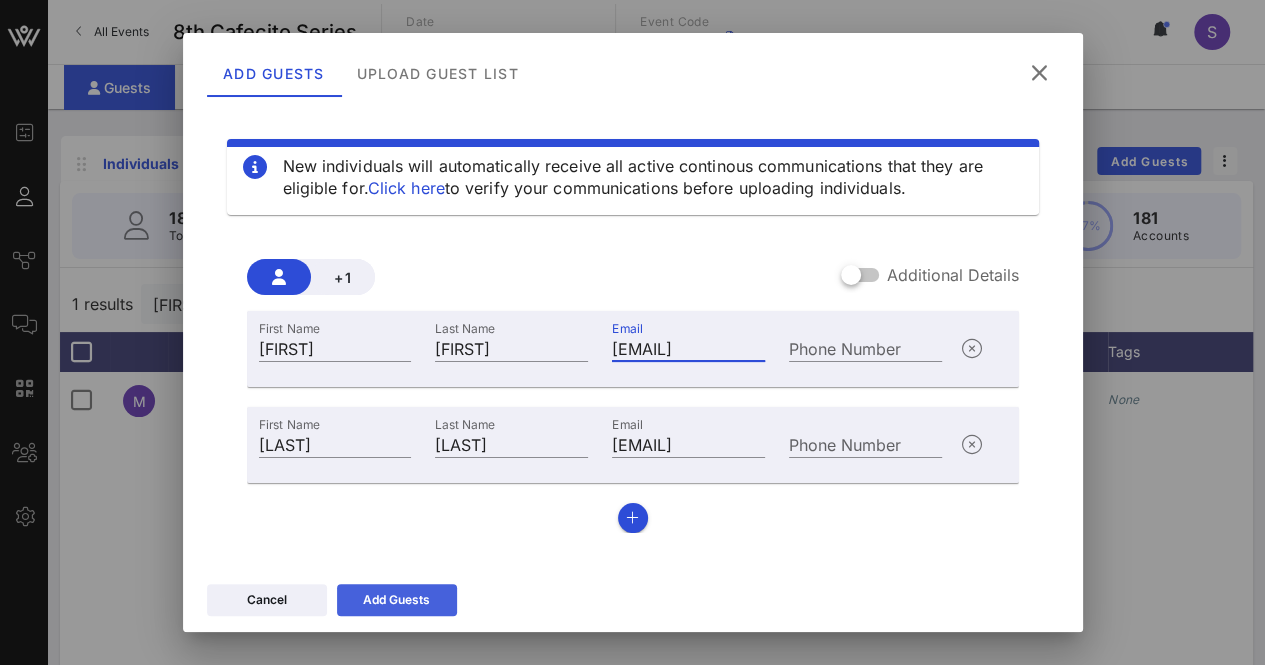 type on "[EMAIL]" 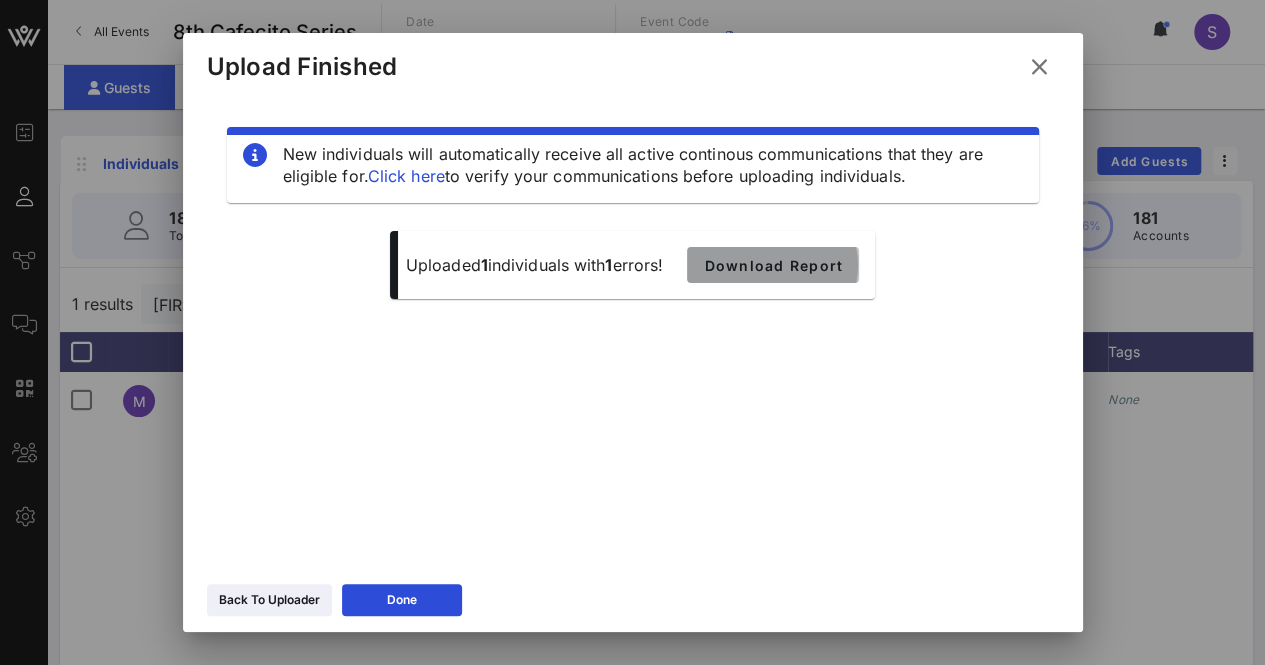 click on "Download Report" at bounding box center (773, 265) 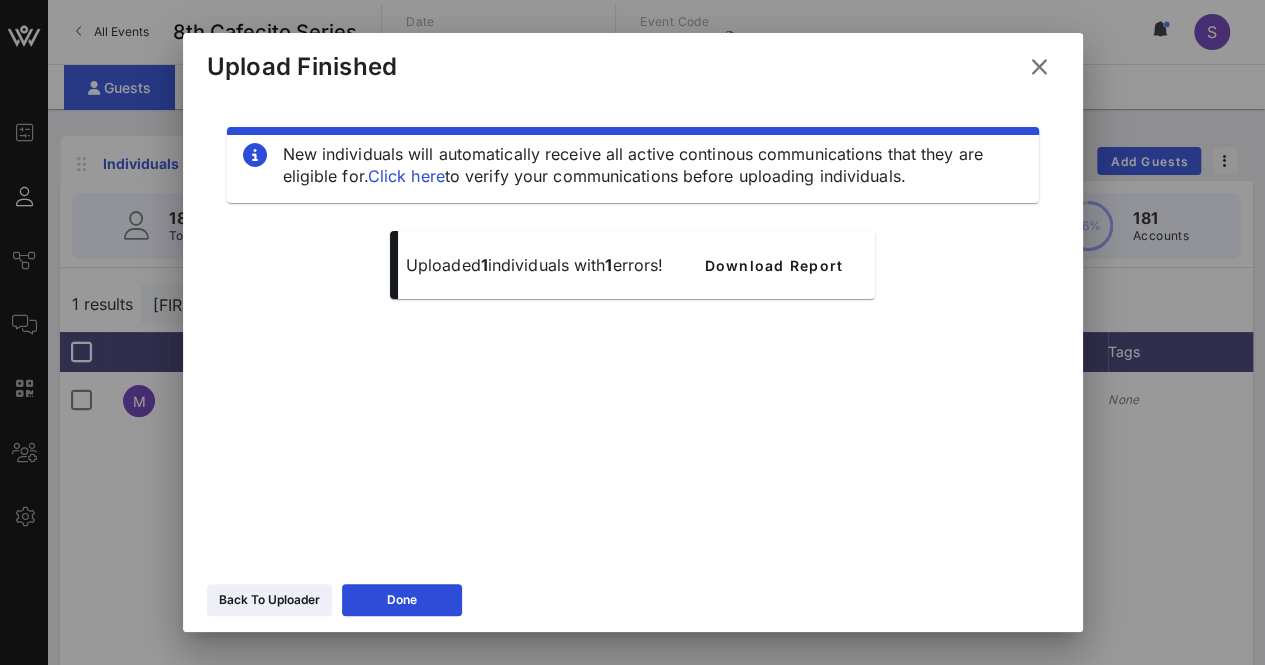 drag, startPoint x: 1026, startPoint y: 71, endPoint x: 985, endPoint y: 145, distance: 84.59905 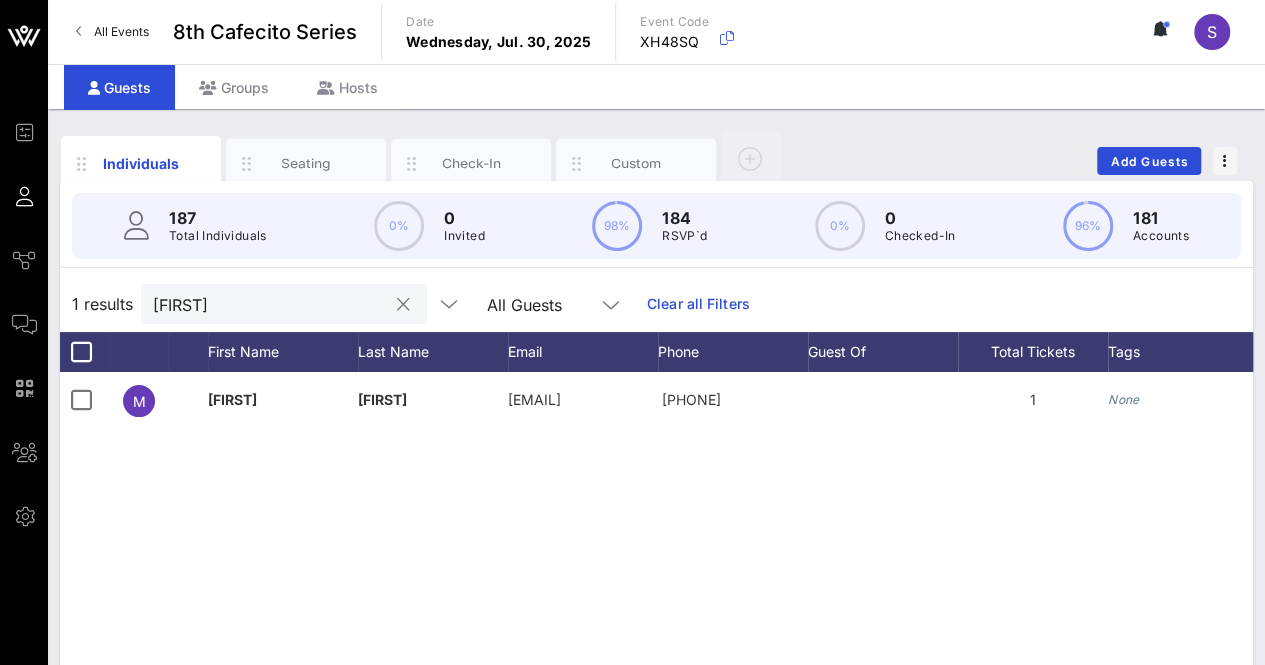 click at bounding box center (403, 305) 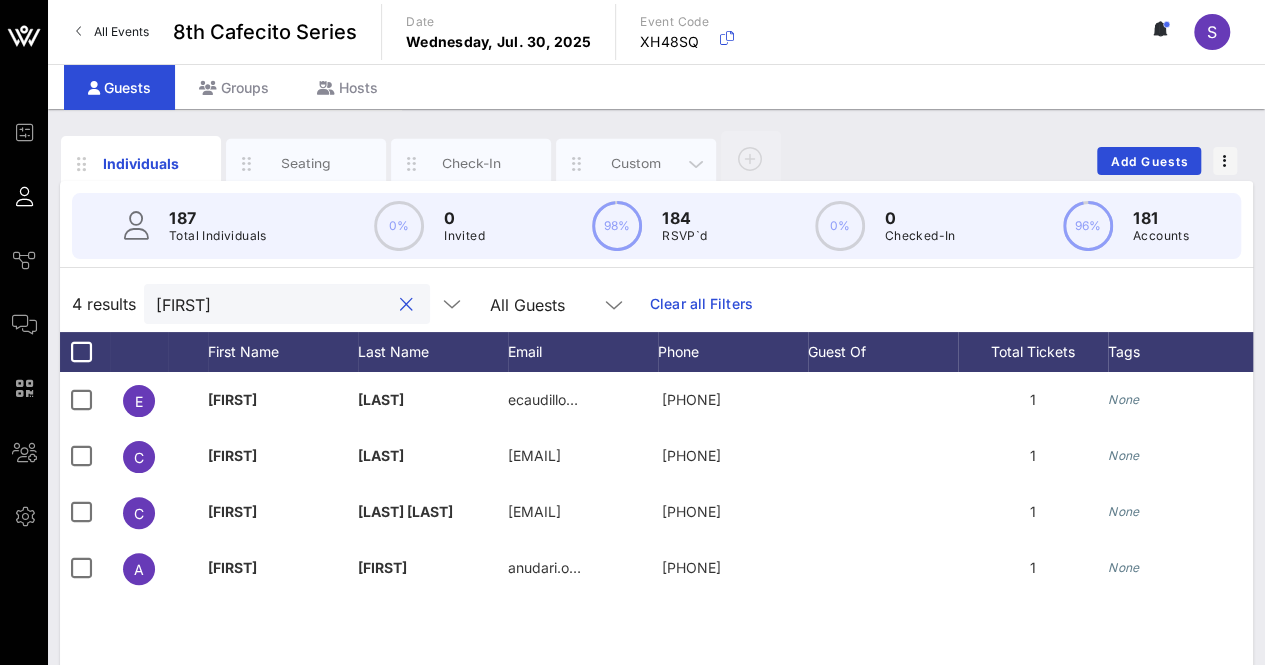 click on "Custom" at bounding box center [636, 164] 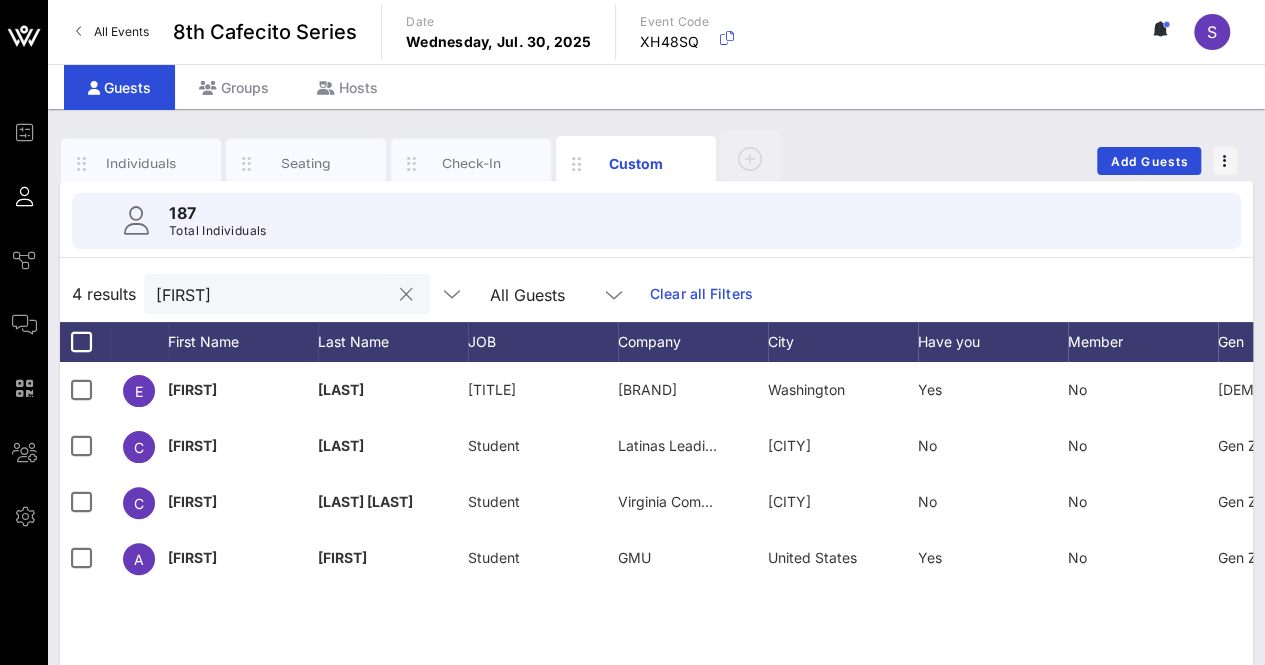 click on "[FIRST]" at bounding box center [273, 294] 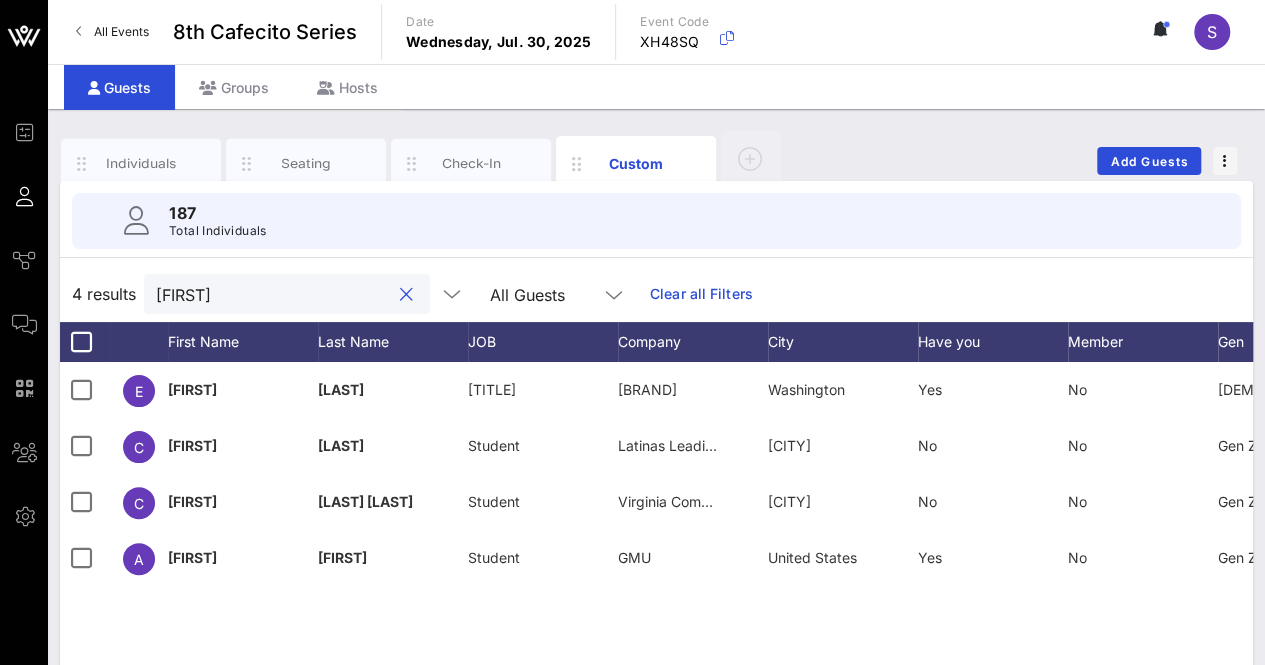 click on "[FIRST]" at bounding box center [273, 294] 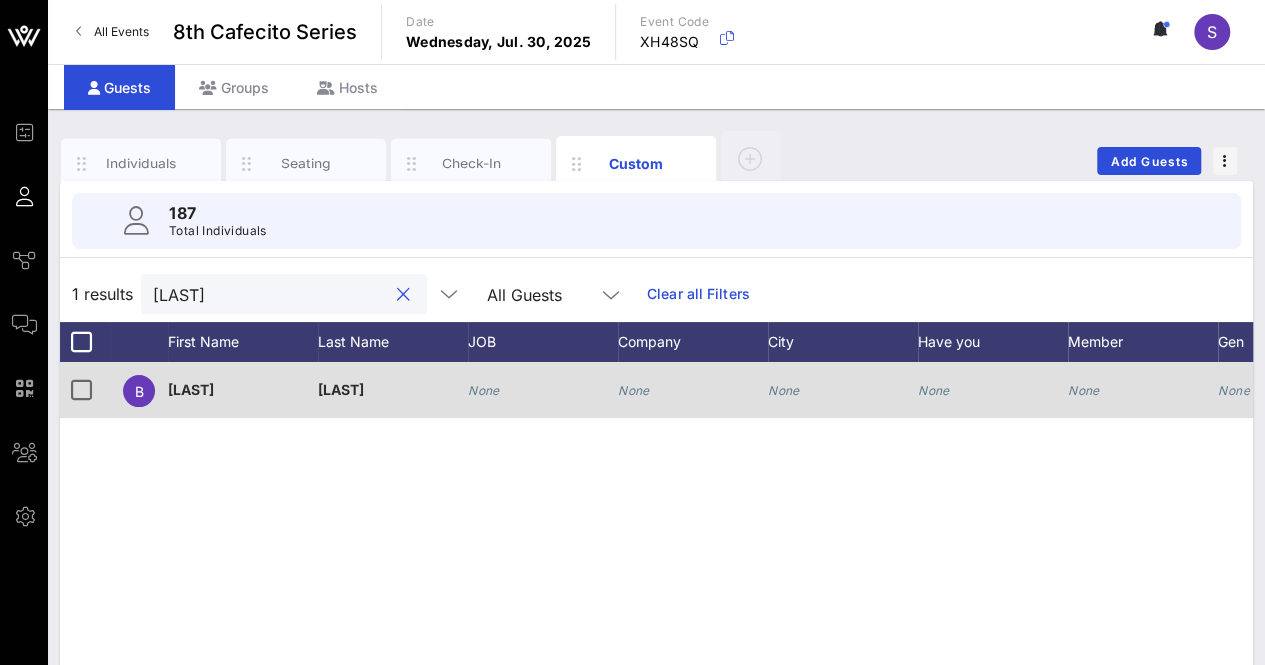 type on "[LAST]" 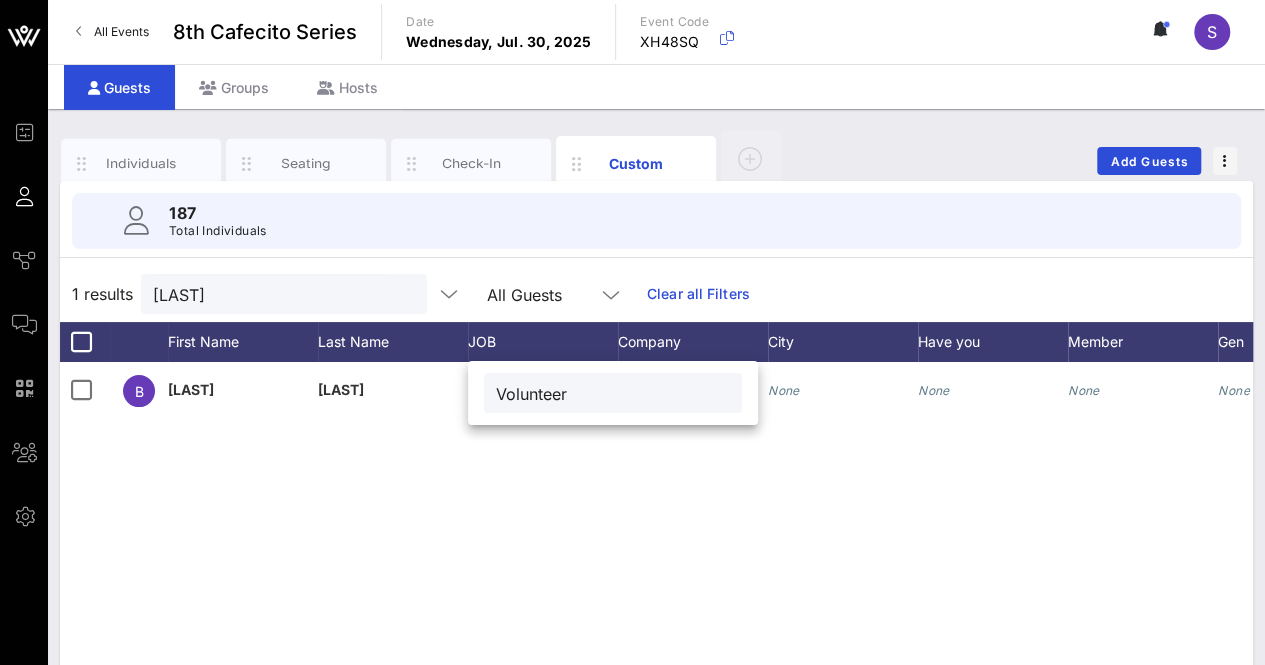 type on "Volunteer" 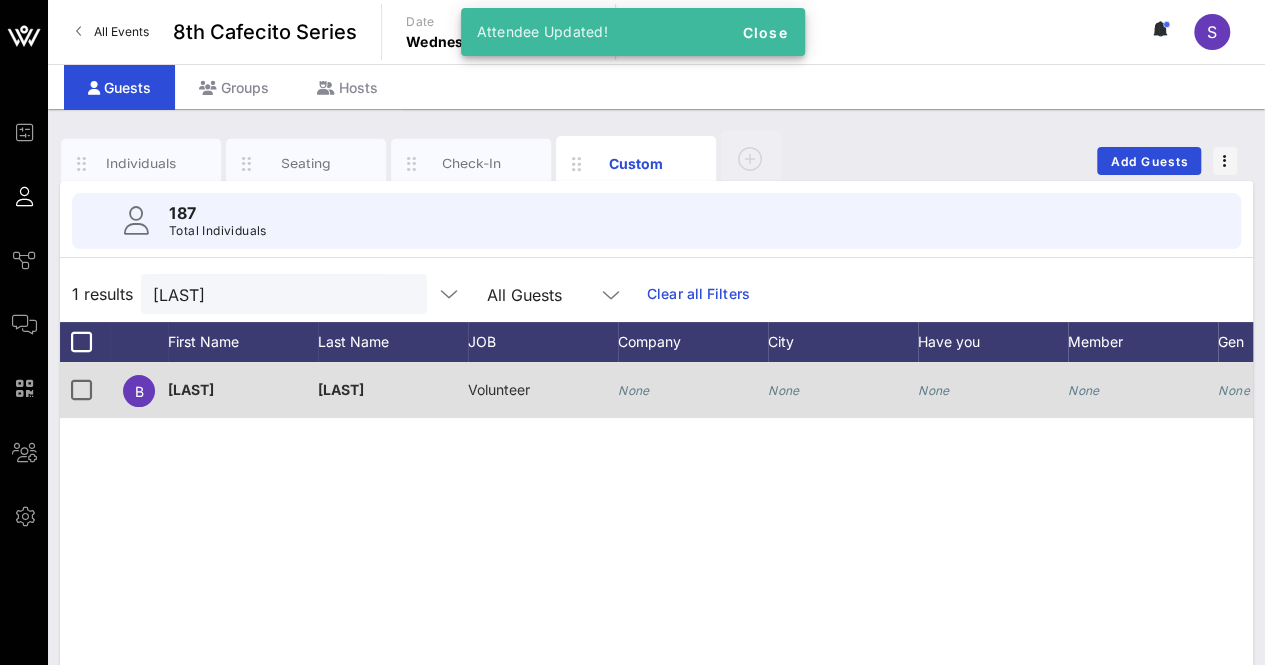 click on "None" at bounding box center [243, 401] 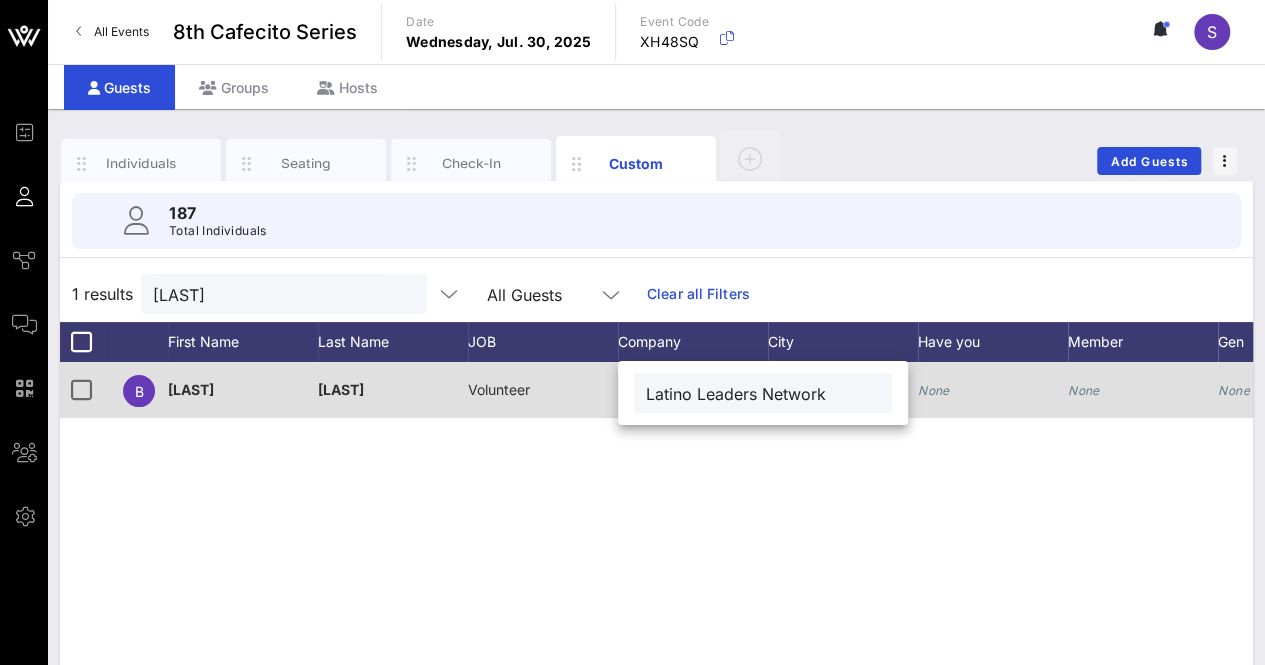 type on "Latino Leaders Network" 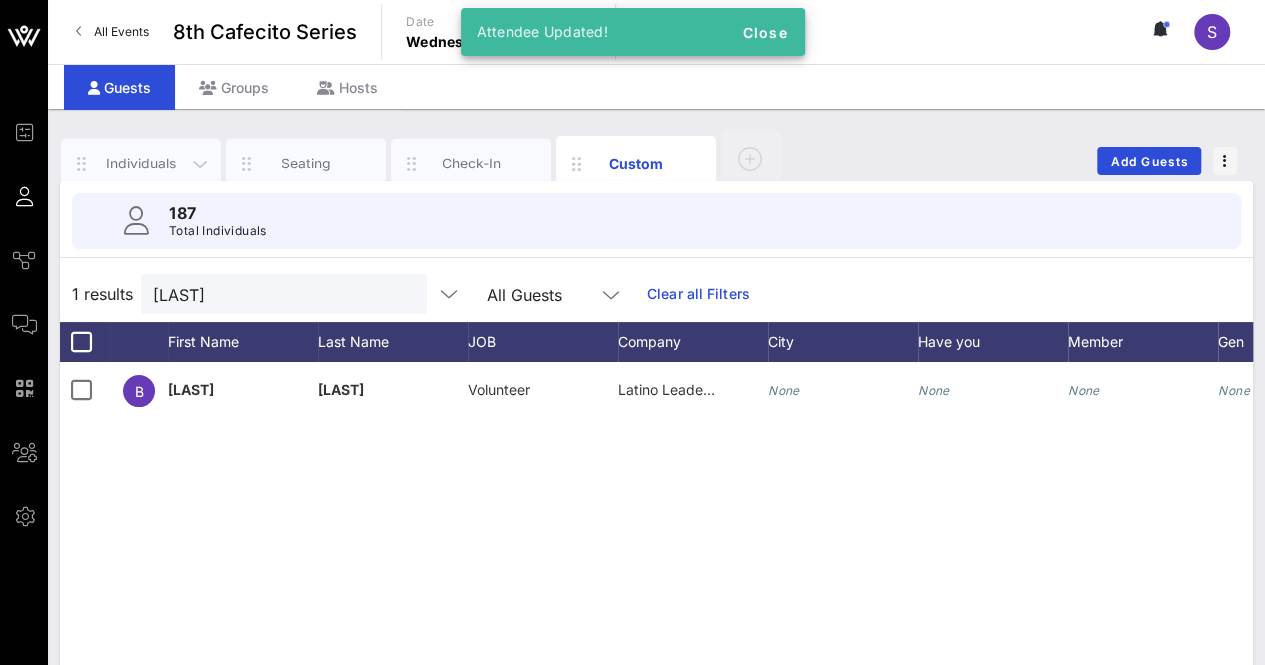 click on "Individuals" at bounding box center [141, 164] 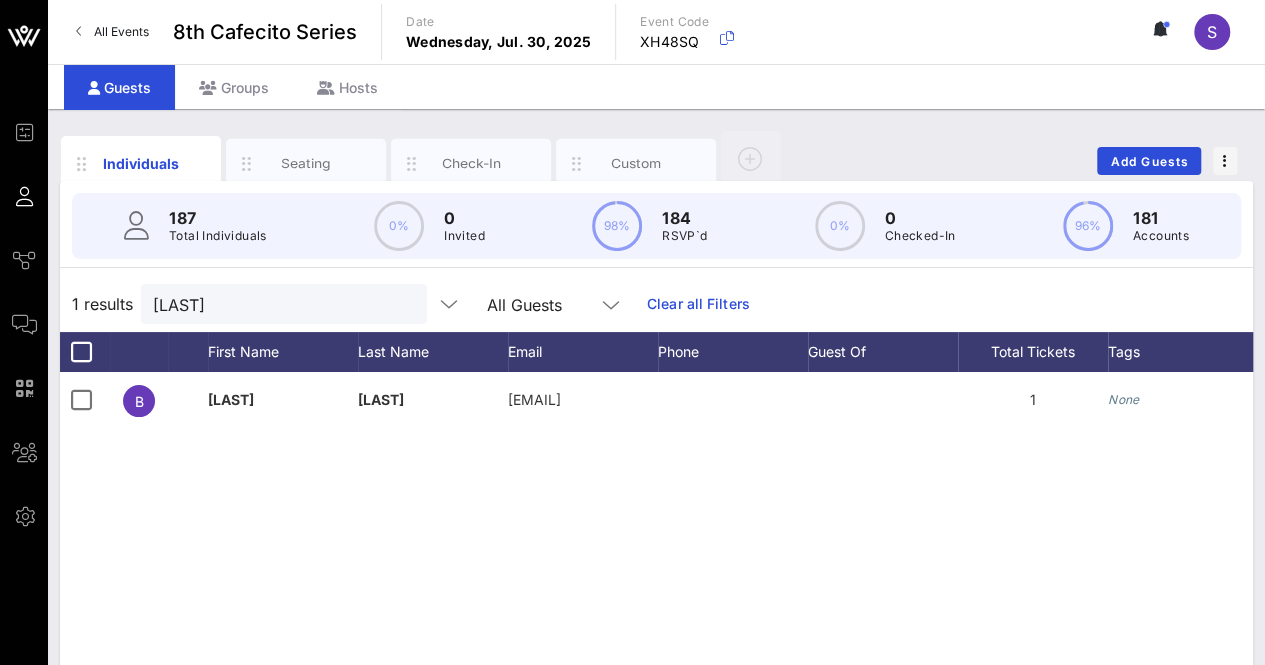 click at bounding box center [403, 305] 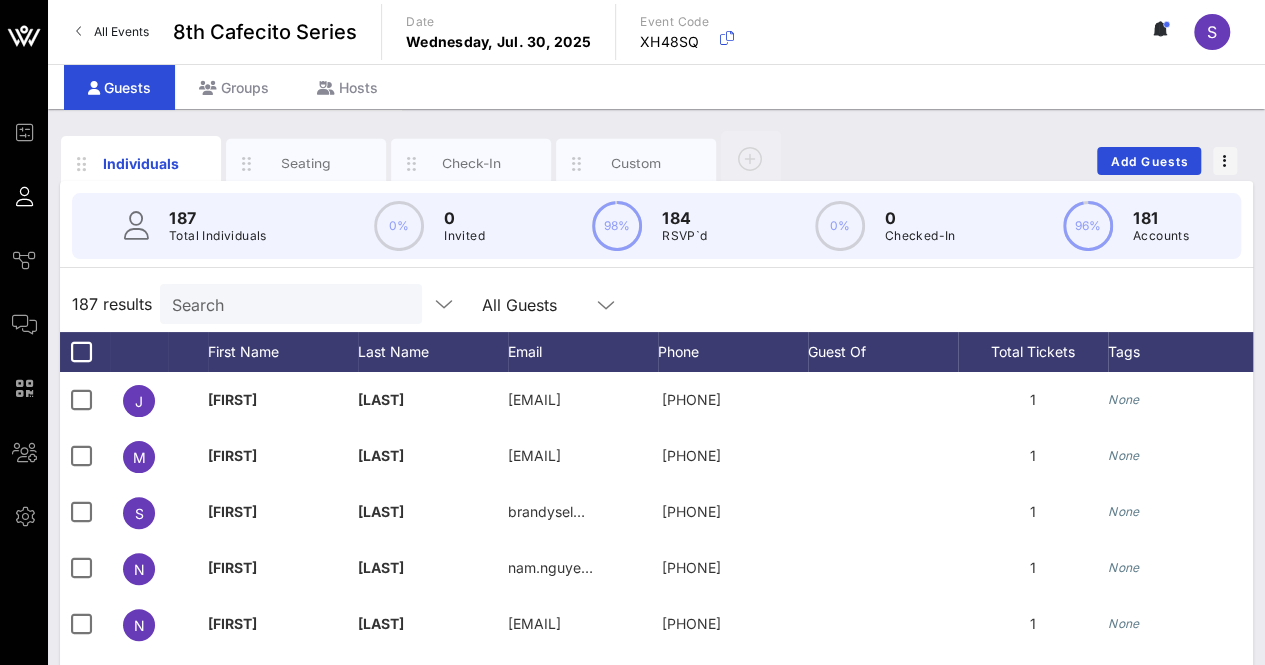 click on "187 results     Search     All Guests" at bounding box center (656, 304) 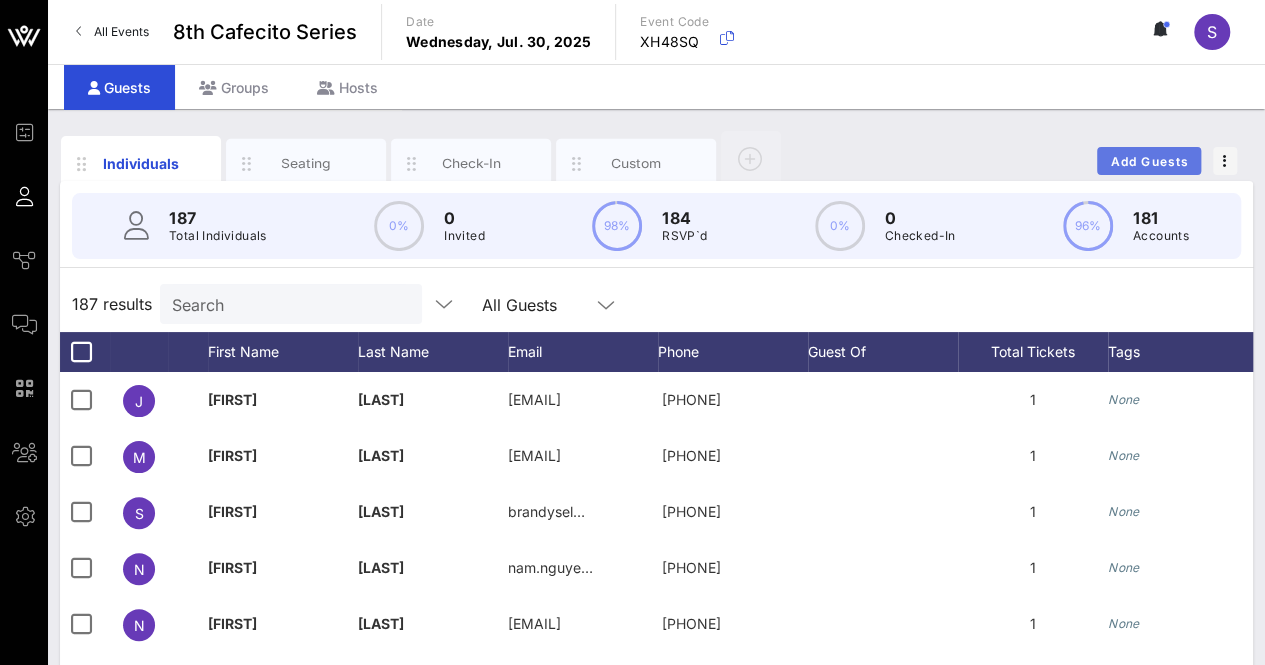 click on "Add Guests" at bounding box center [1149, 161] 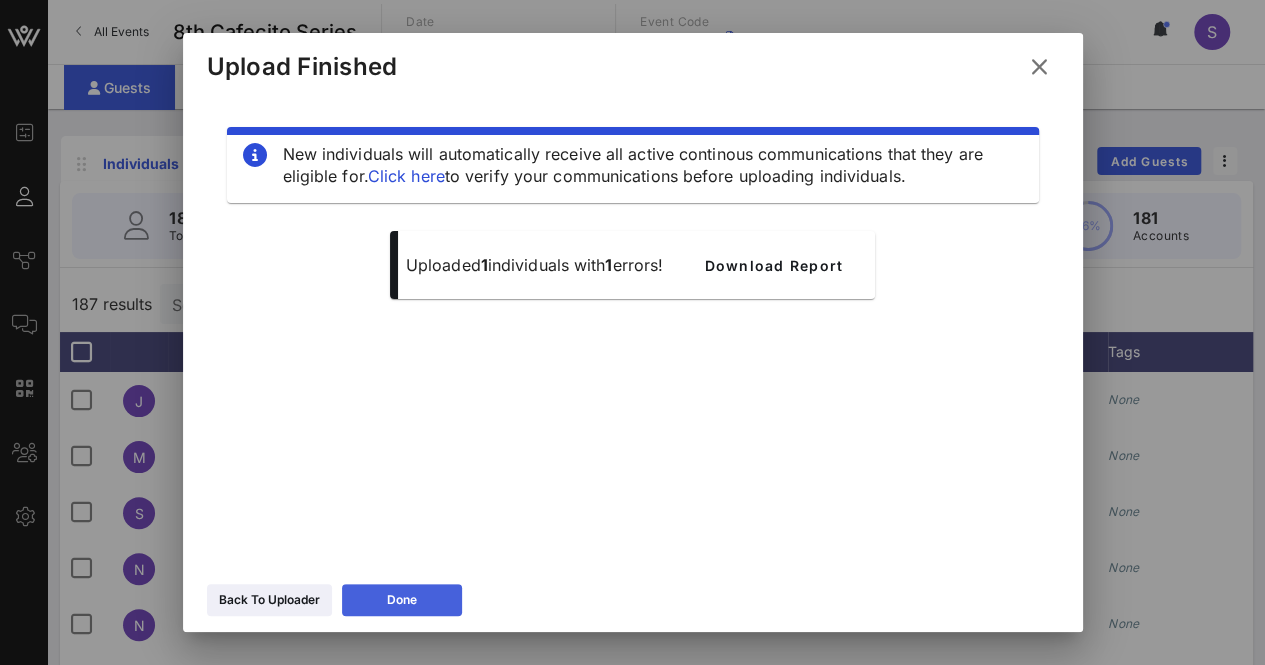 drag, startPoint x: 398, startPoint y: 588, endPoint x: 588, endPoint y: 443, distance: 239.00836 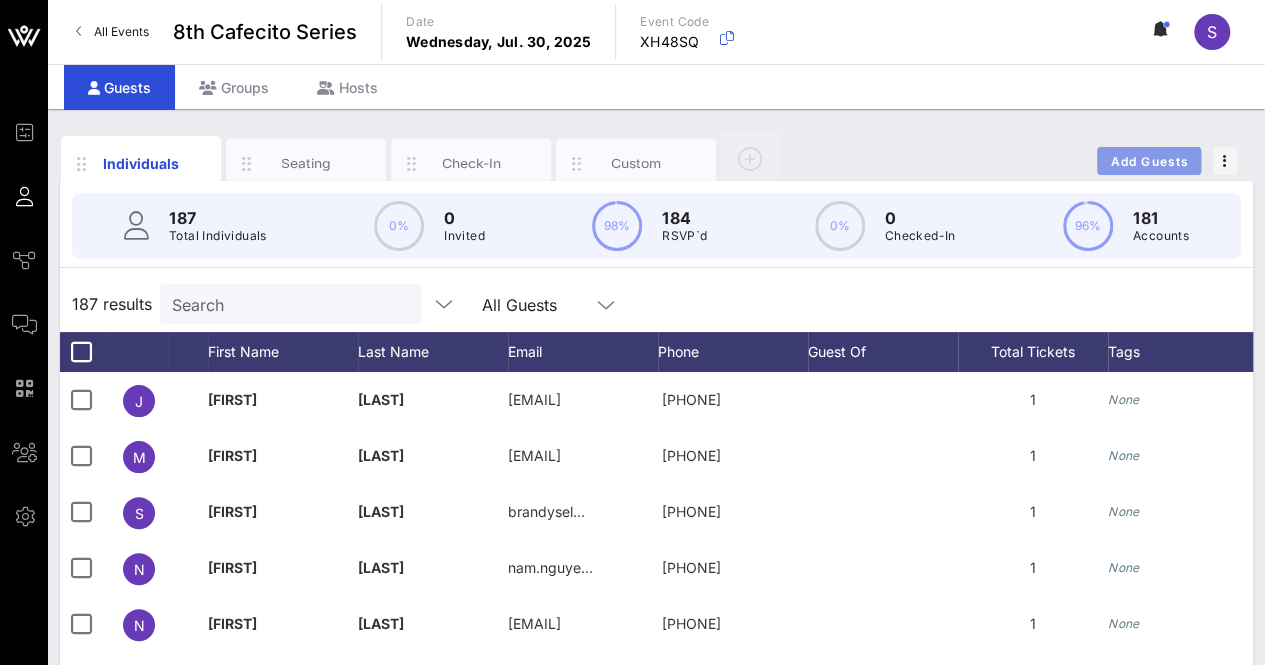 click on "Add Guests" at bounding box center [1149, 161] 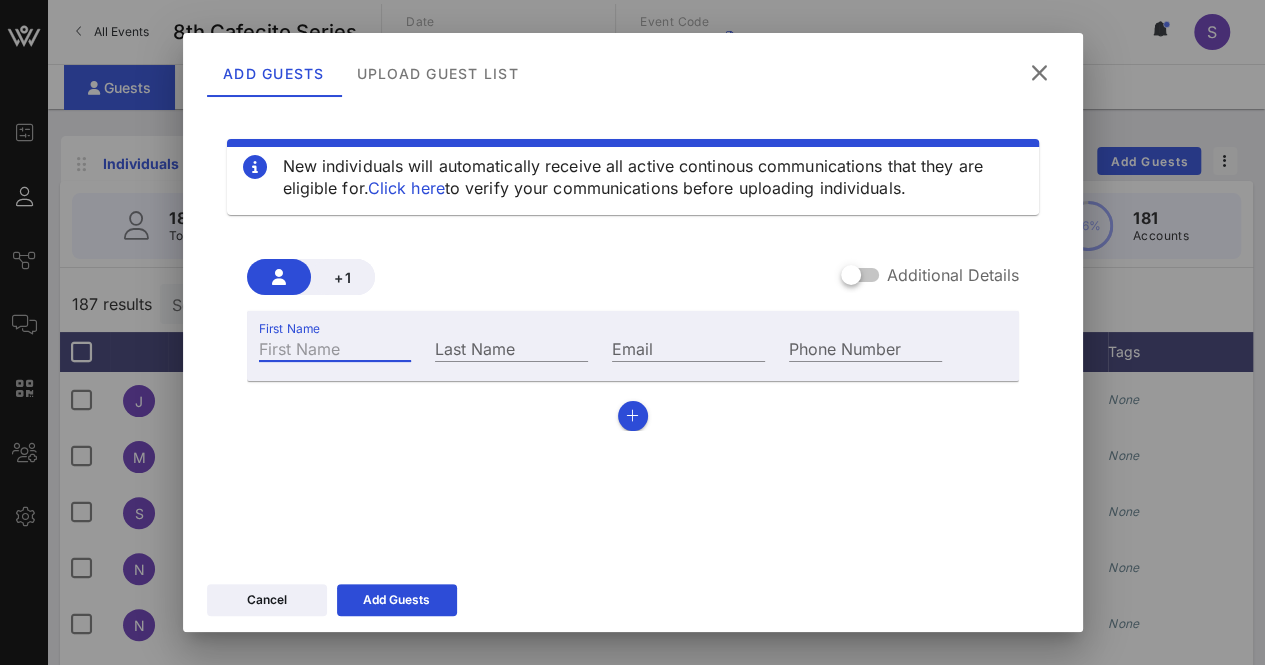 click on "First Name" at bounding box center [335, 348] 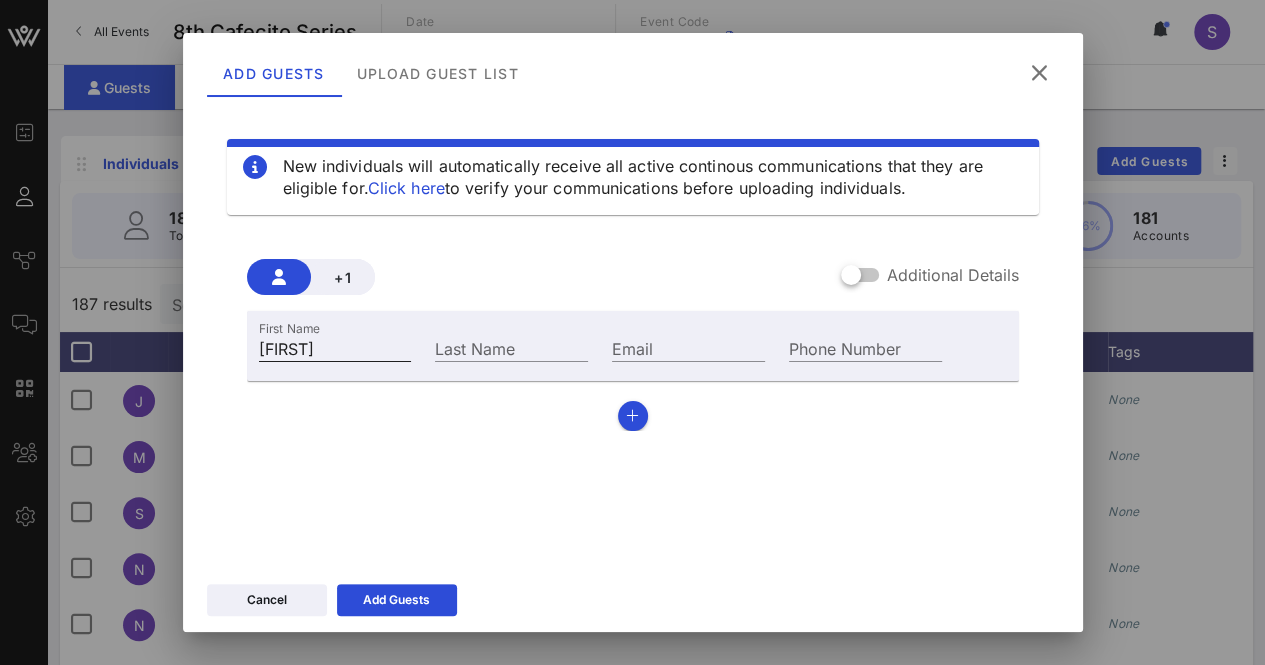 click on "[FIRST]" at bounding box center (335, 348) 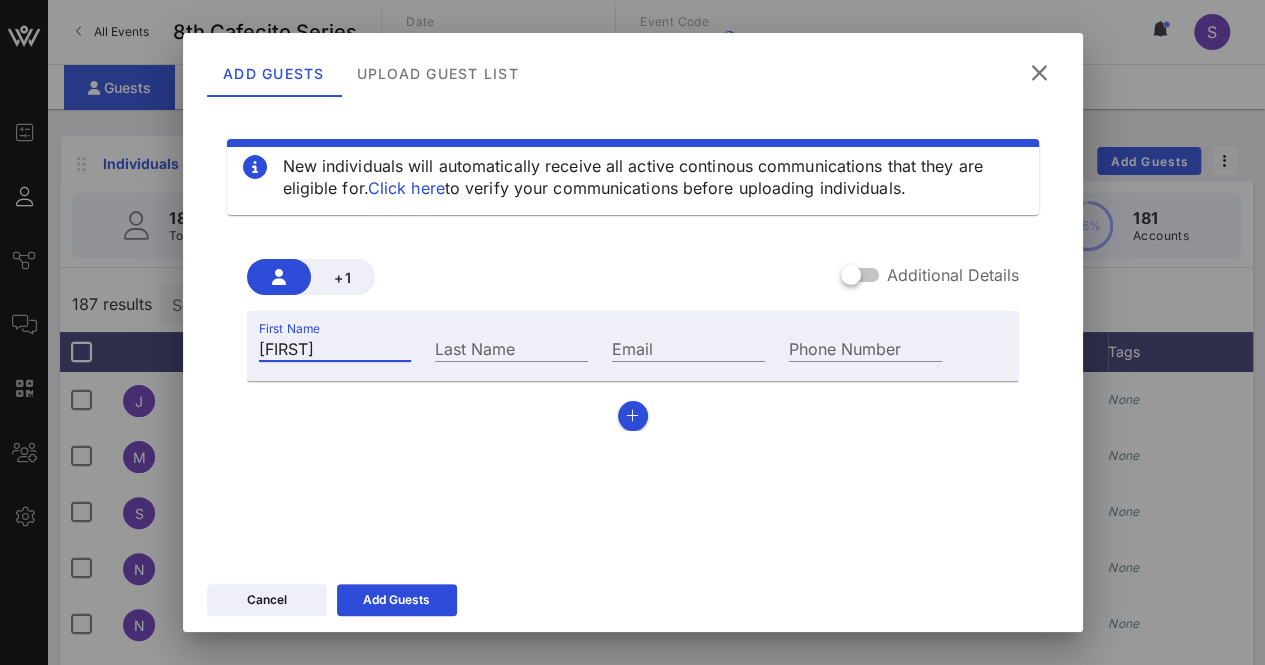 click on "[FIRST]" at bounding box center [335, 348] 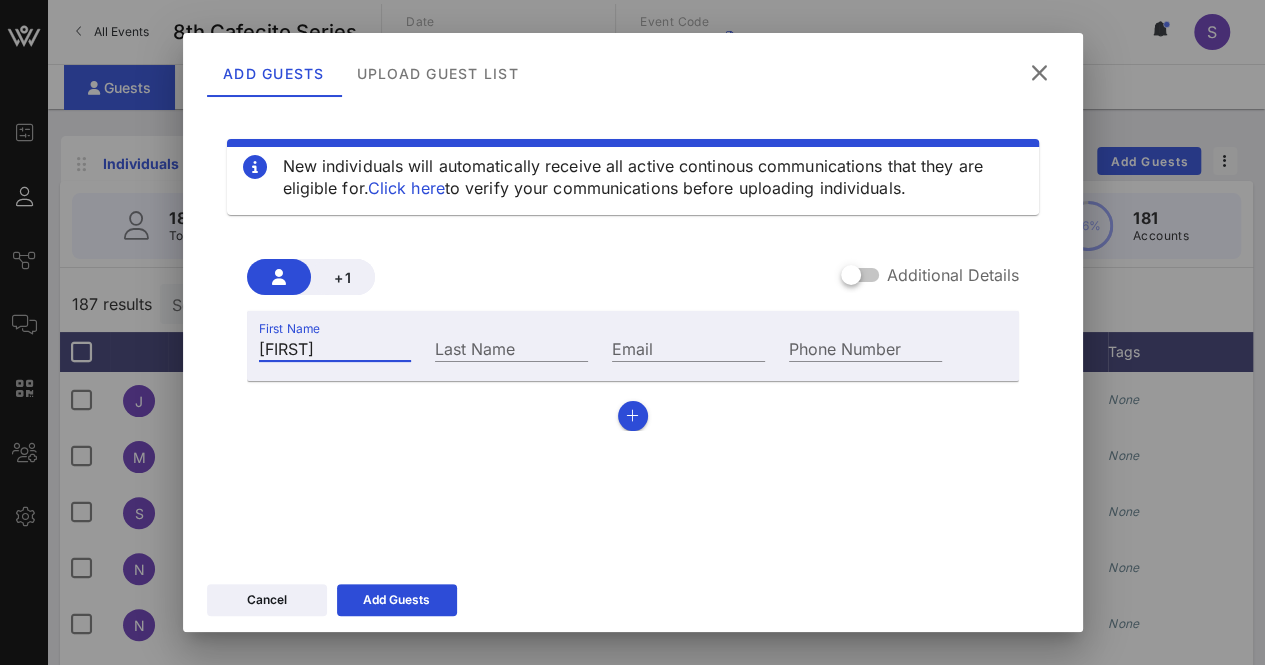 type on "[FIRST]" 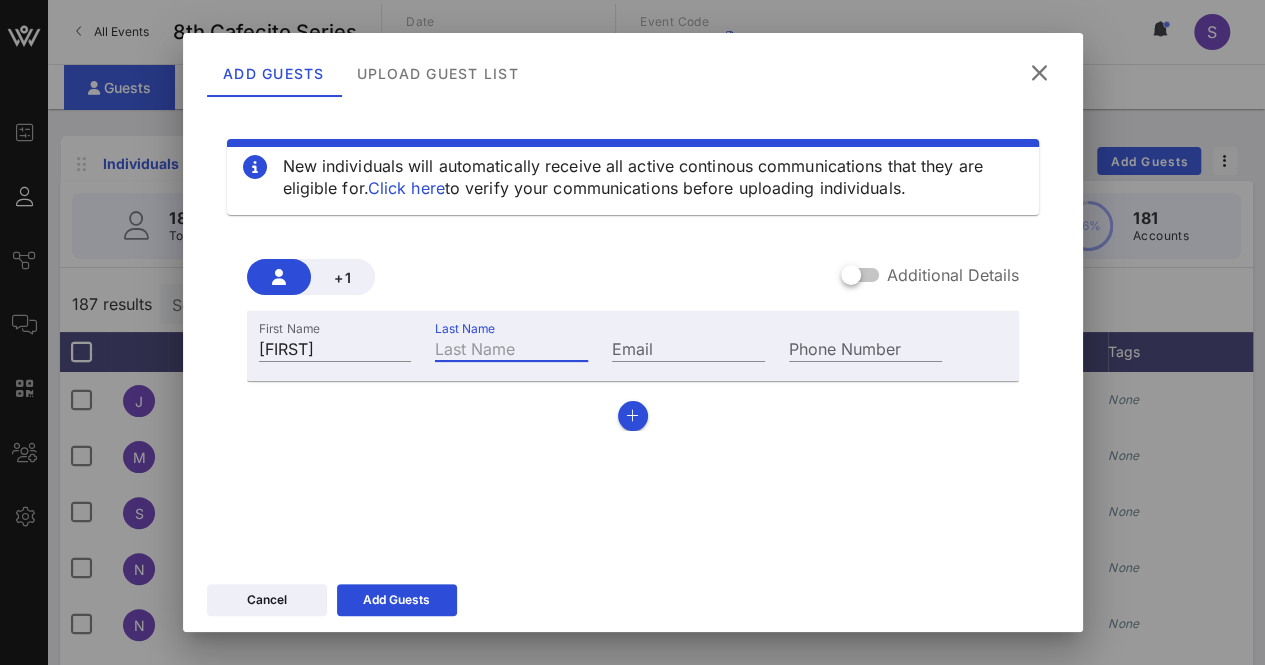 click on "Last Name" at bounding box center [511, 348] 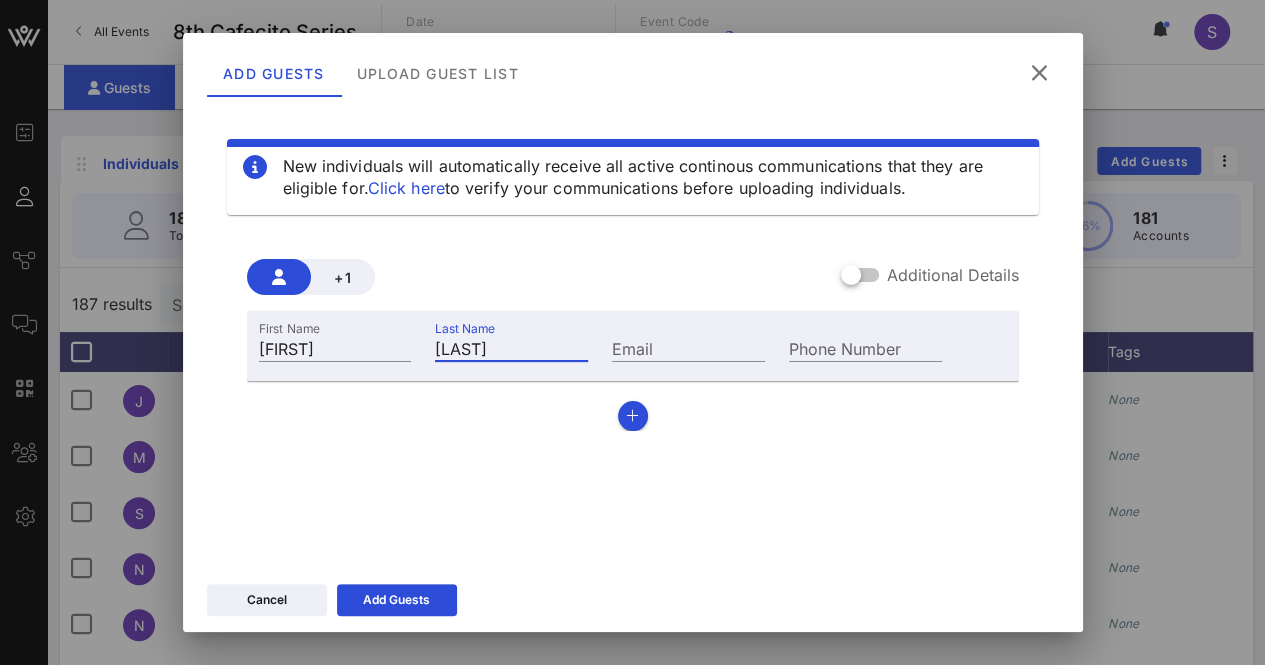 type on "[LAST]" 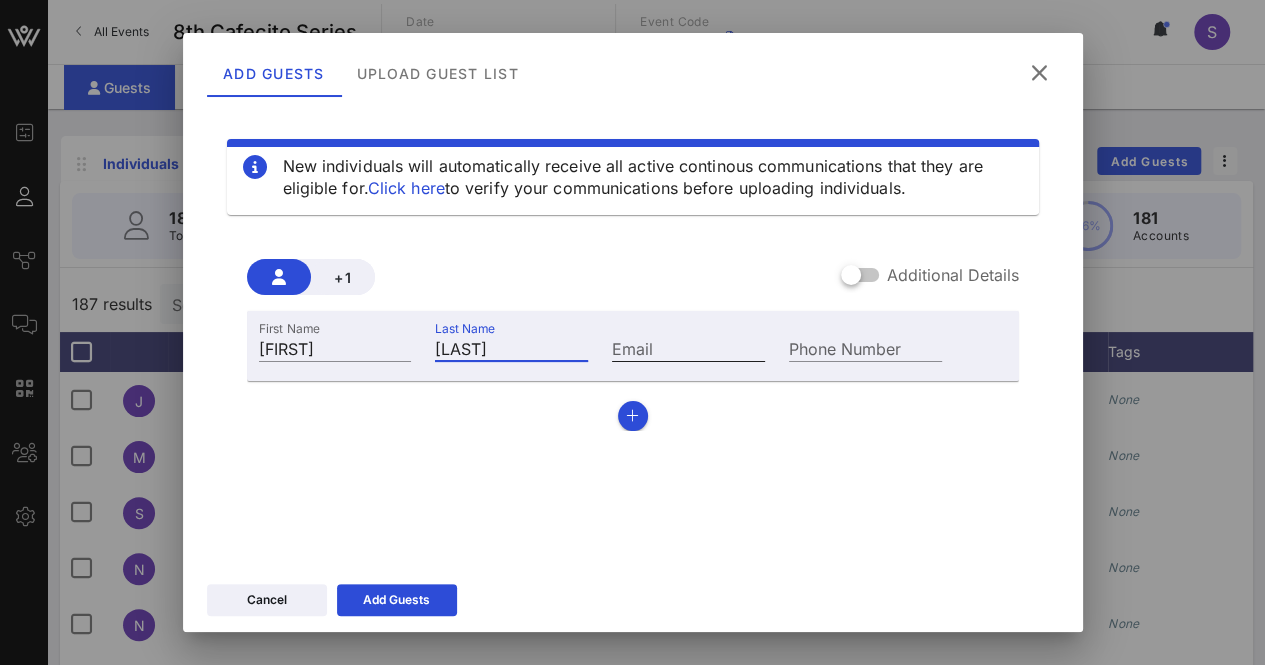 click on "Email" at bounding box center (688, 348) 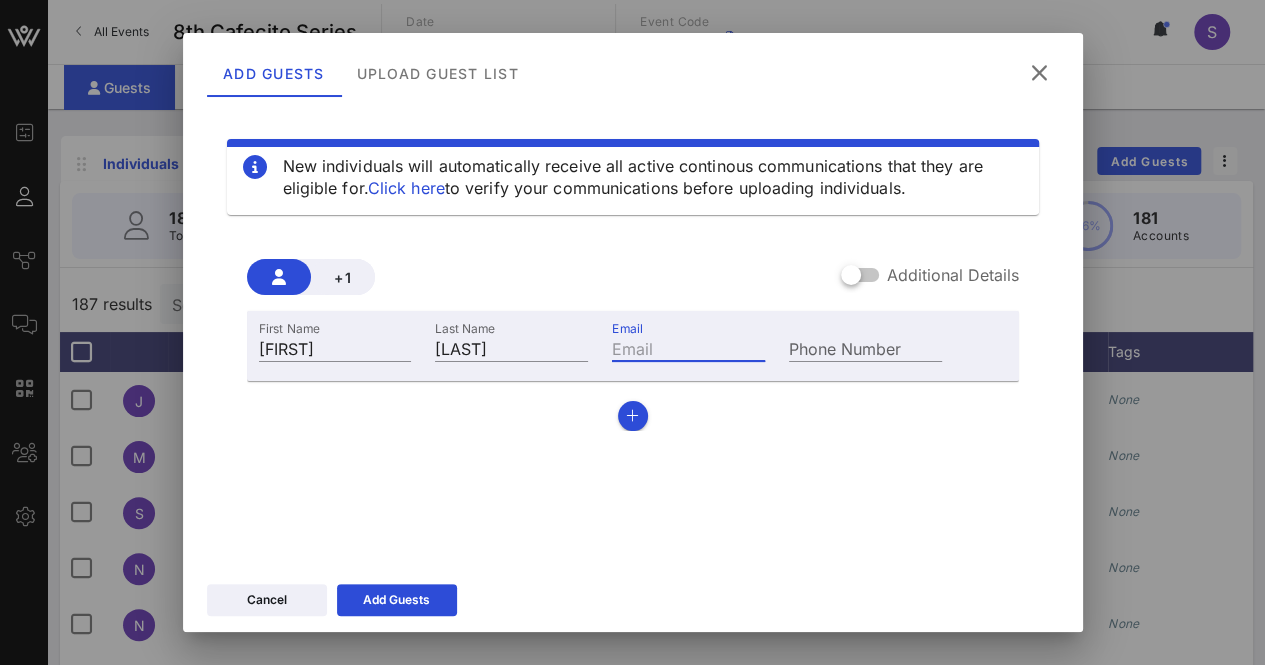 click on "Email" at bounding box center [688, 348] 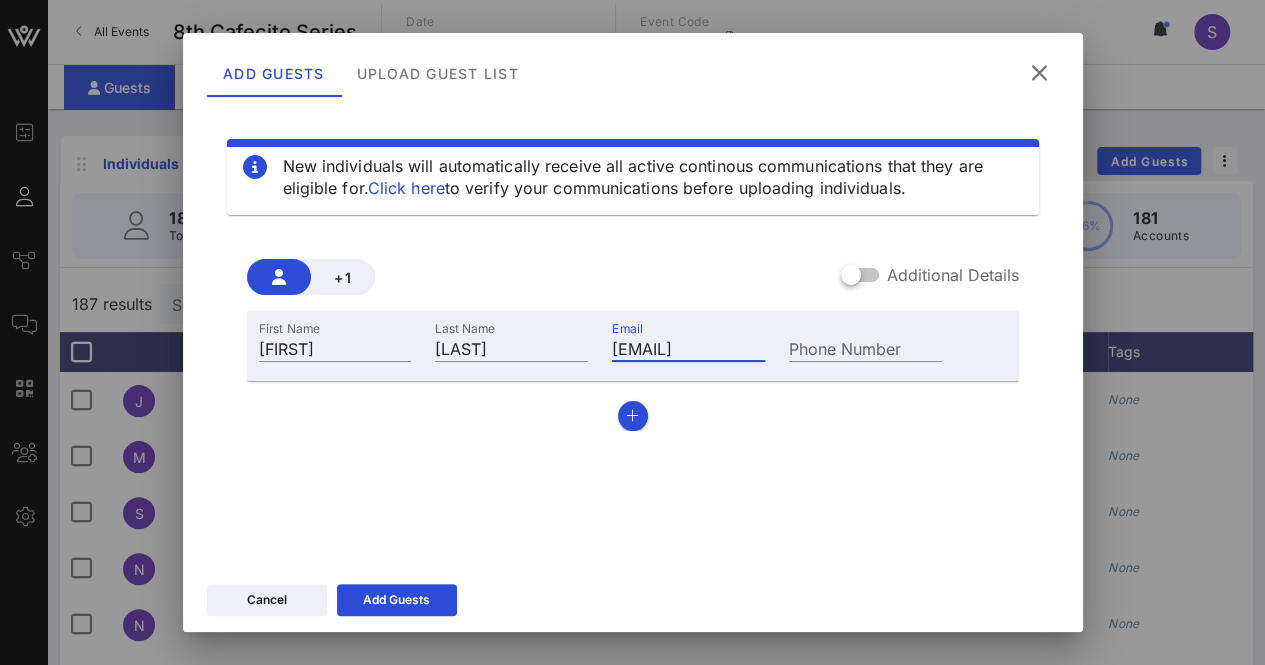 scroll, scrollTop: 0, scrollLeft: 46, axis: horizontal 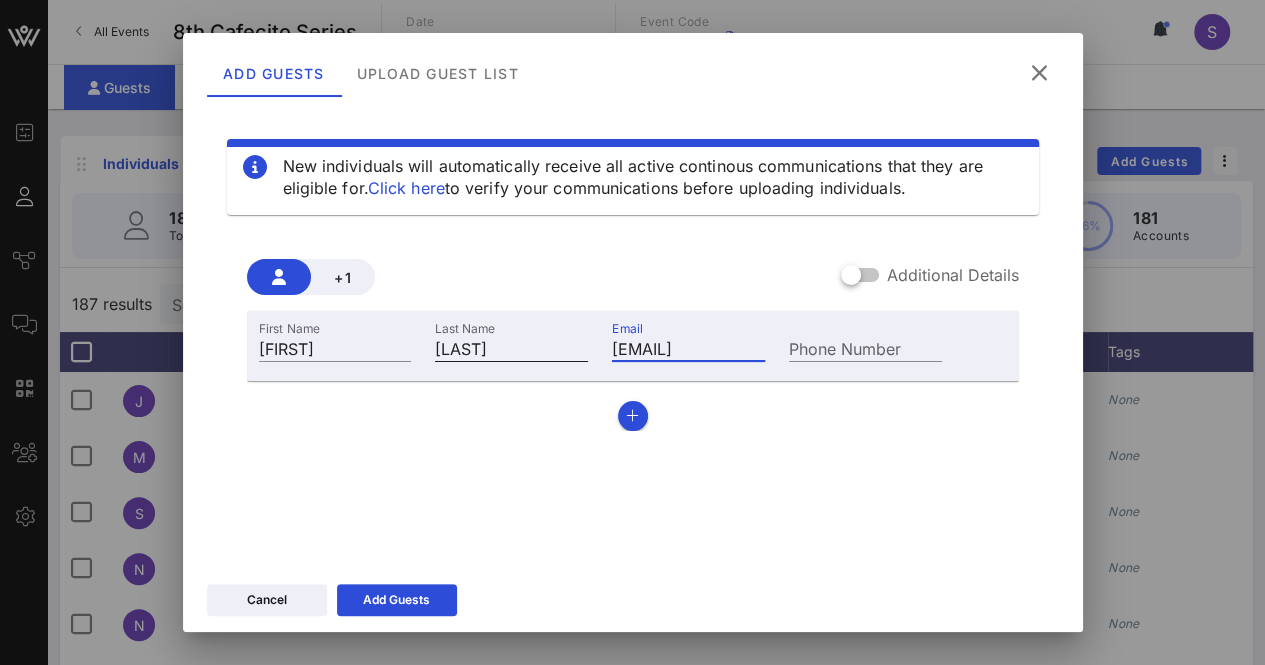 drag, startPoint x: 726, startPoint y: 349, endPoint x: 517, endPoint y: 344, distance: 209.0598 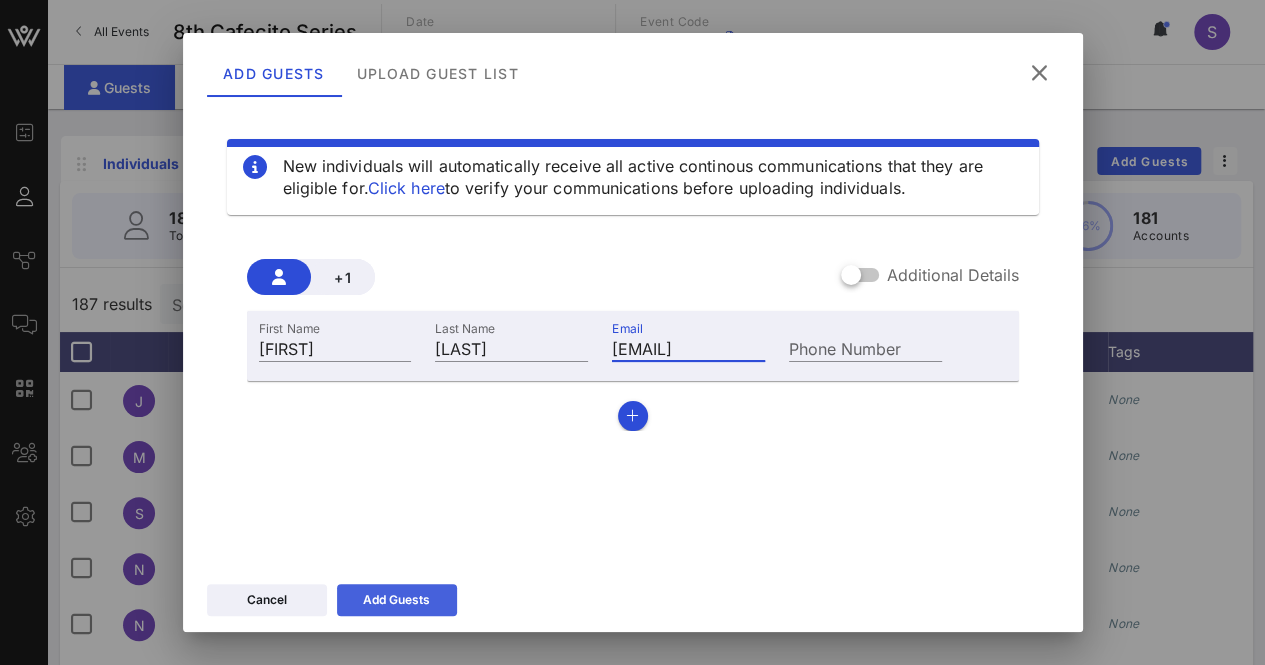 type on "[EMAIL]" 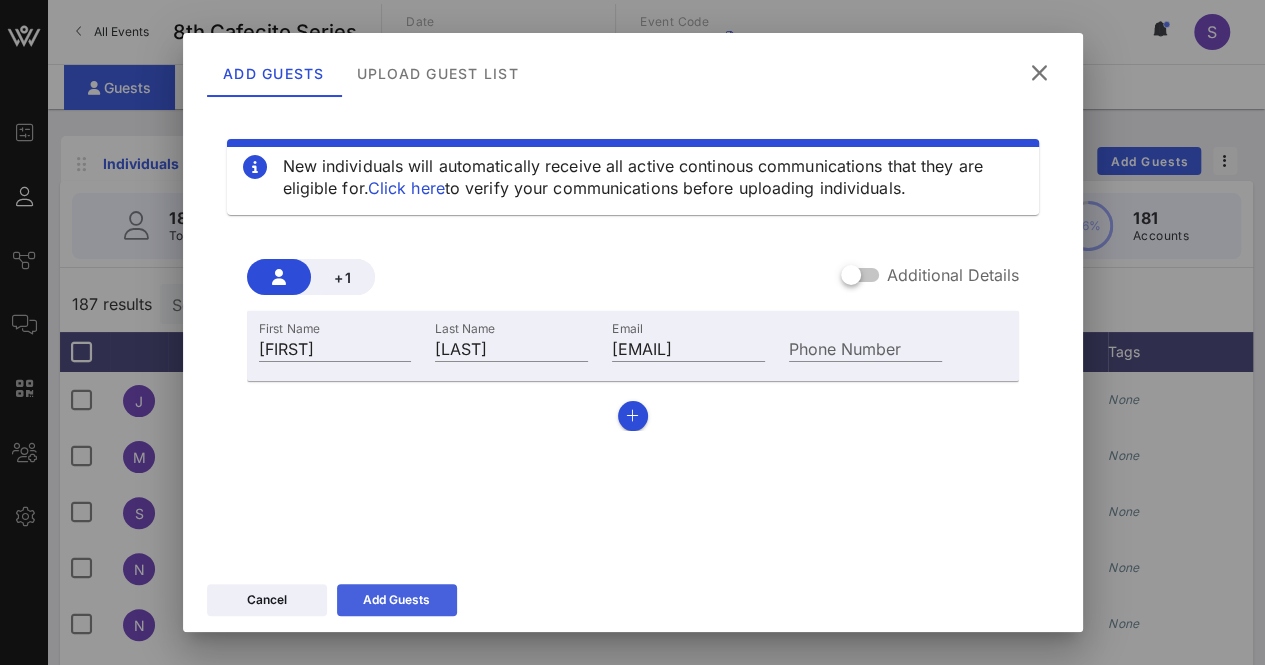 click on "Add Guests" at bounding box center [396, 600] 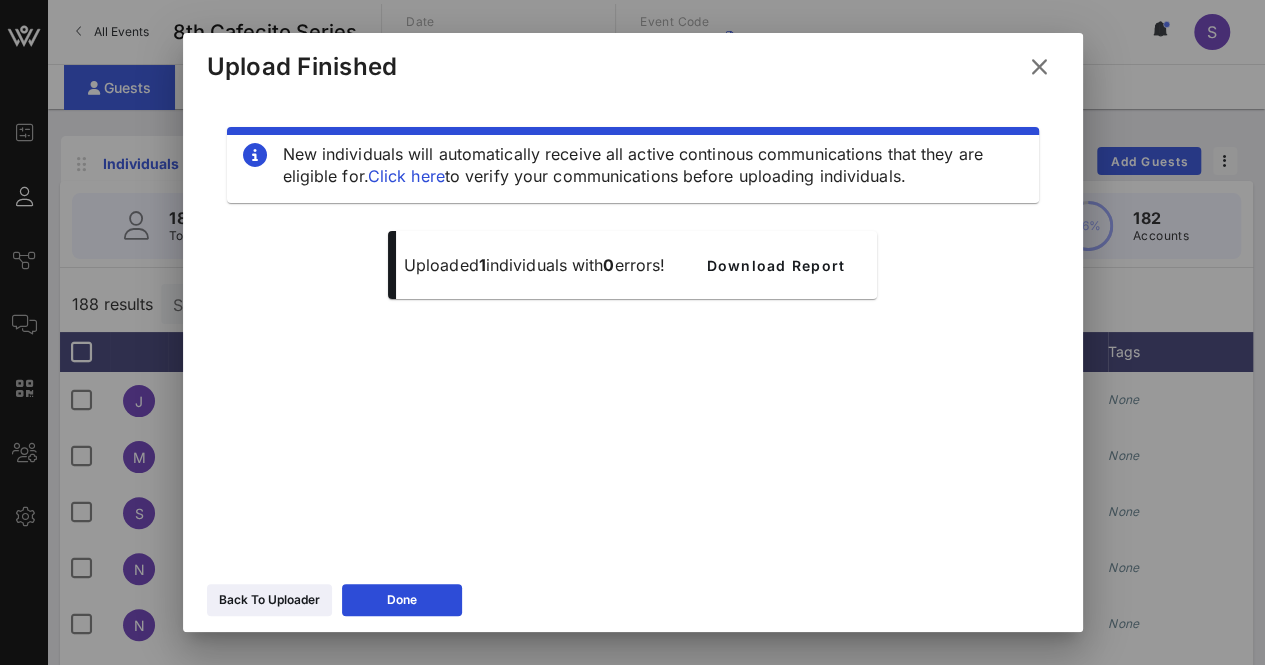 click at bounding box center [1039, 67] 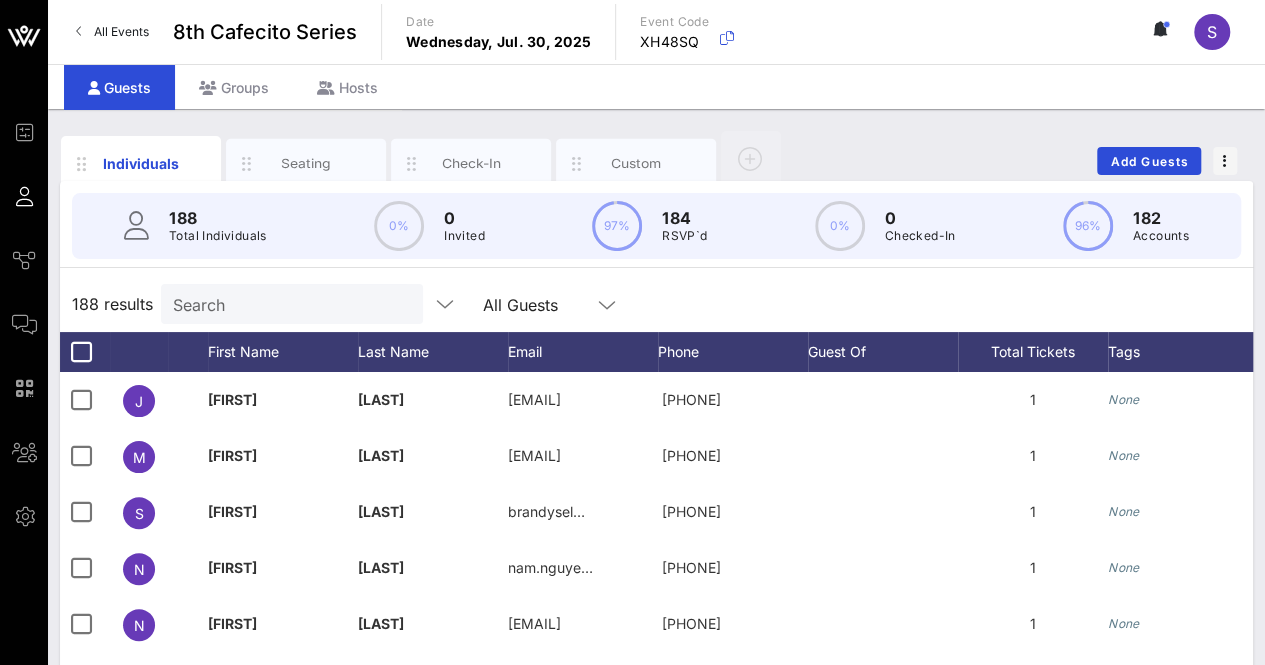 click on "Search" at bounding box center [290, 304] 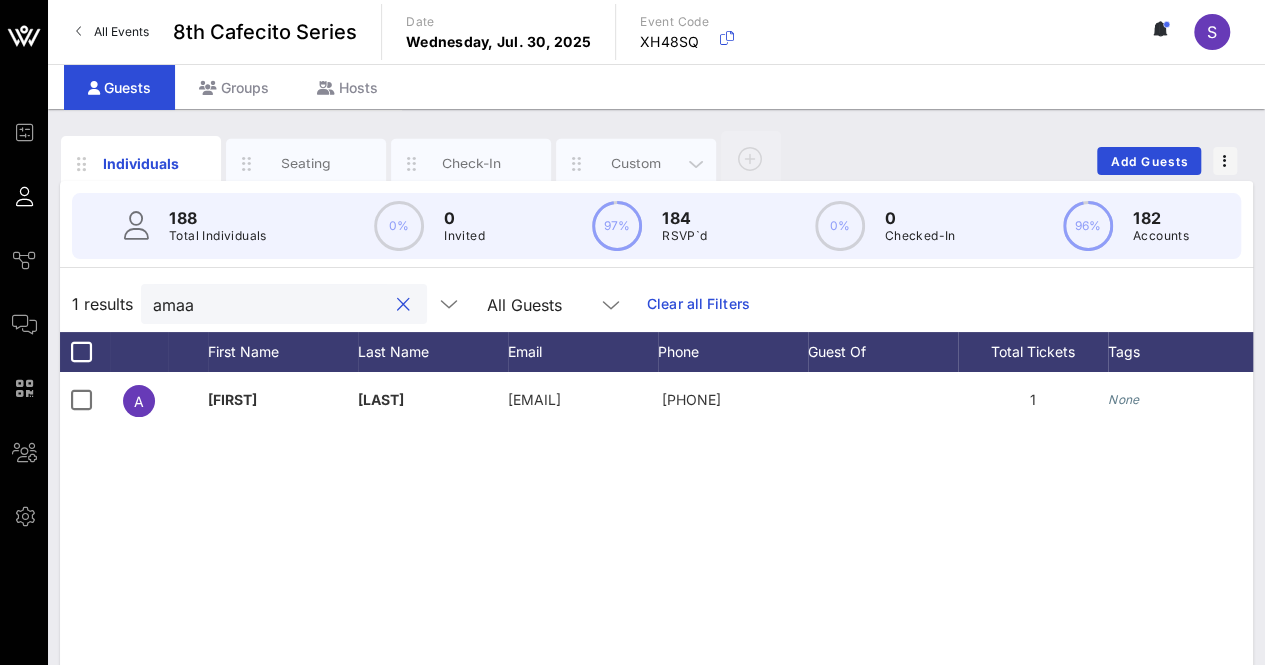 type on "amaa" 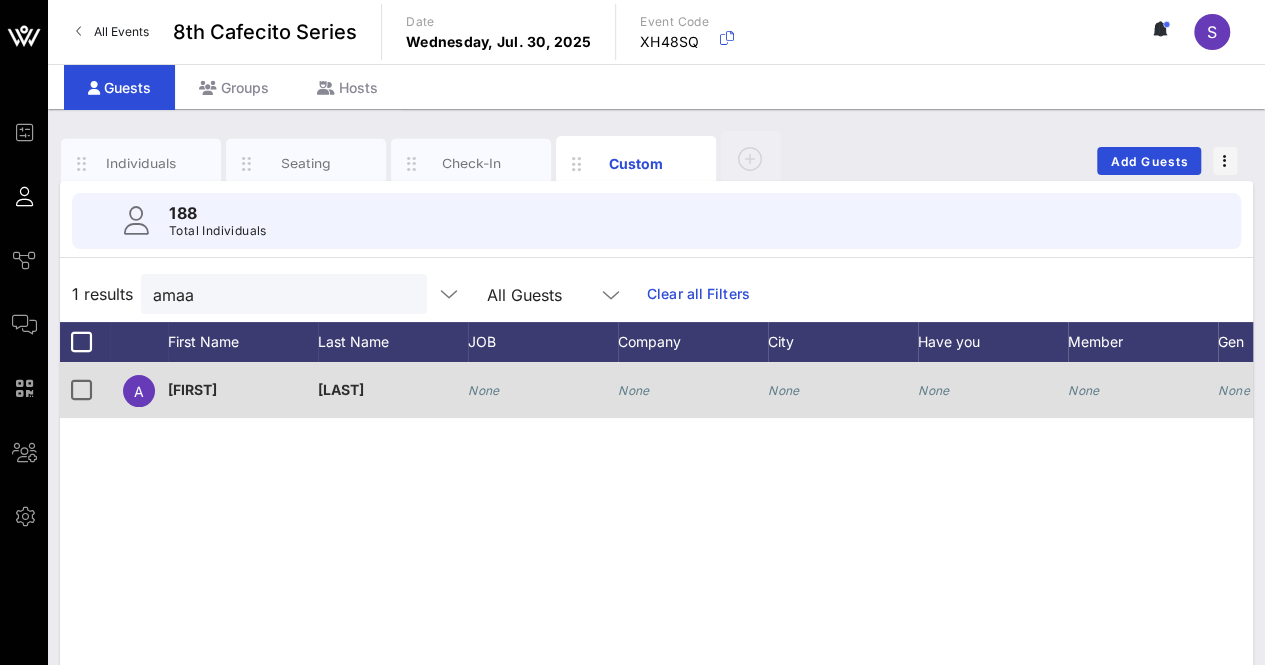 click on "None" at bounding box center (543, 401) 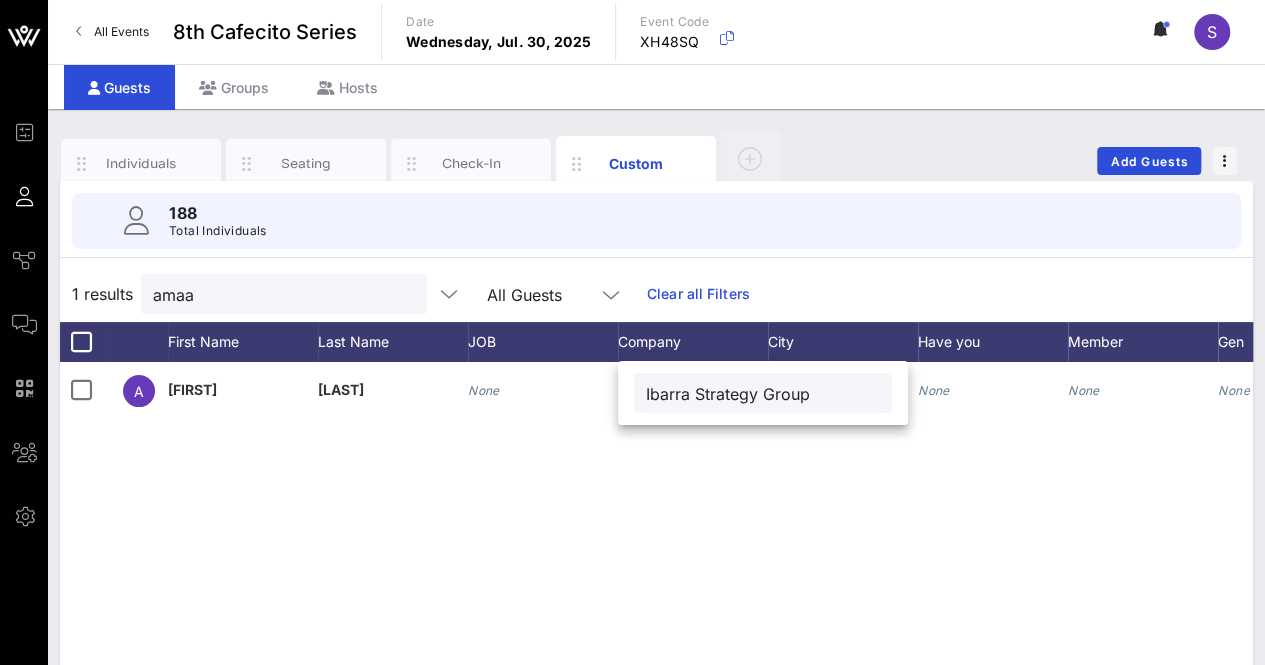 type on "Ibarra Strategy Group" 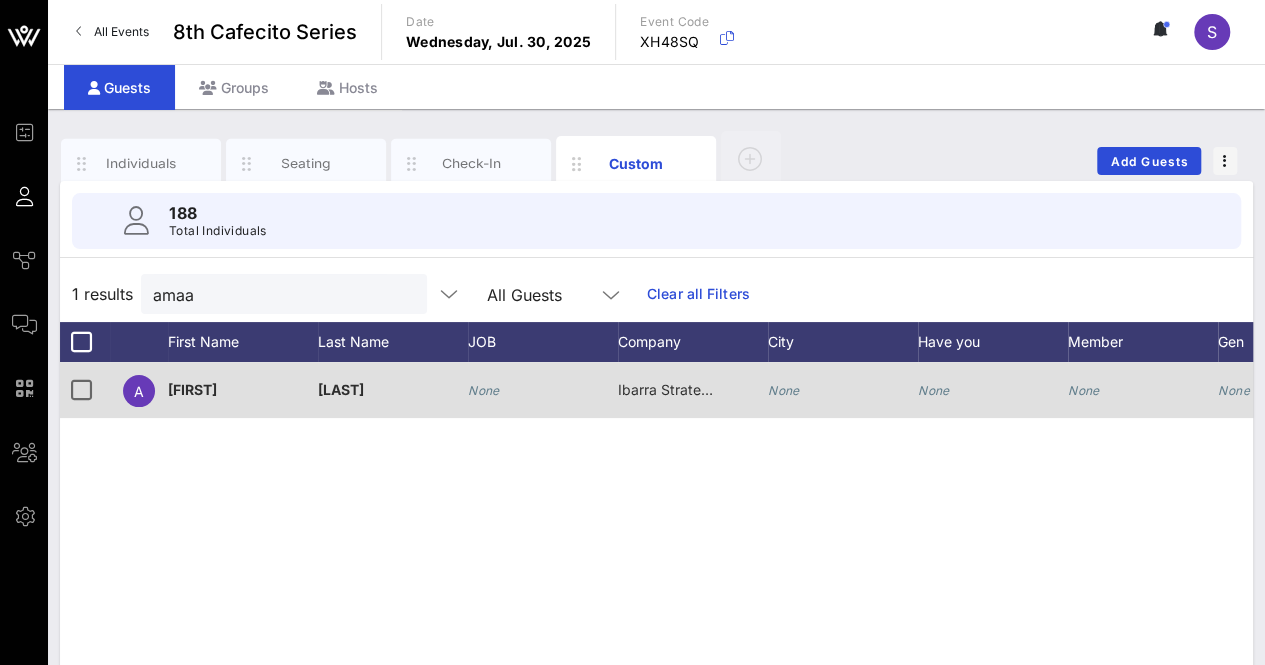click on "None" at bounding box center [543, 401] 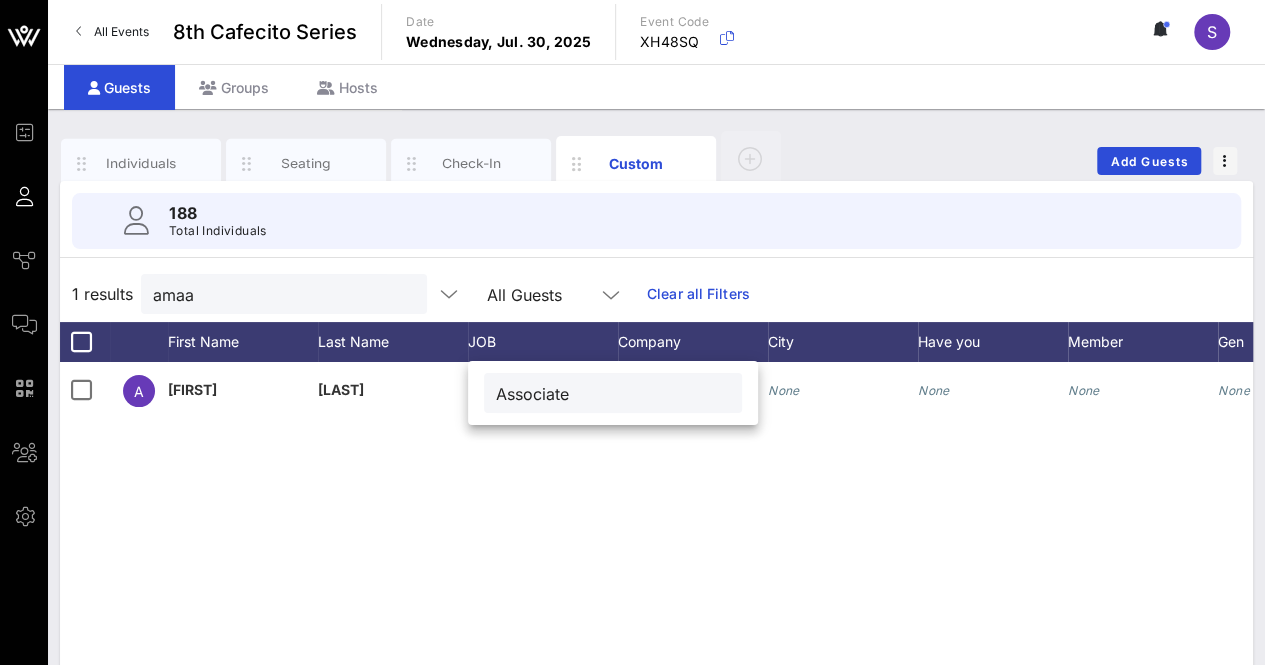 type on "Associate" 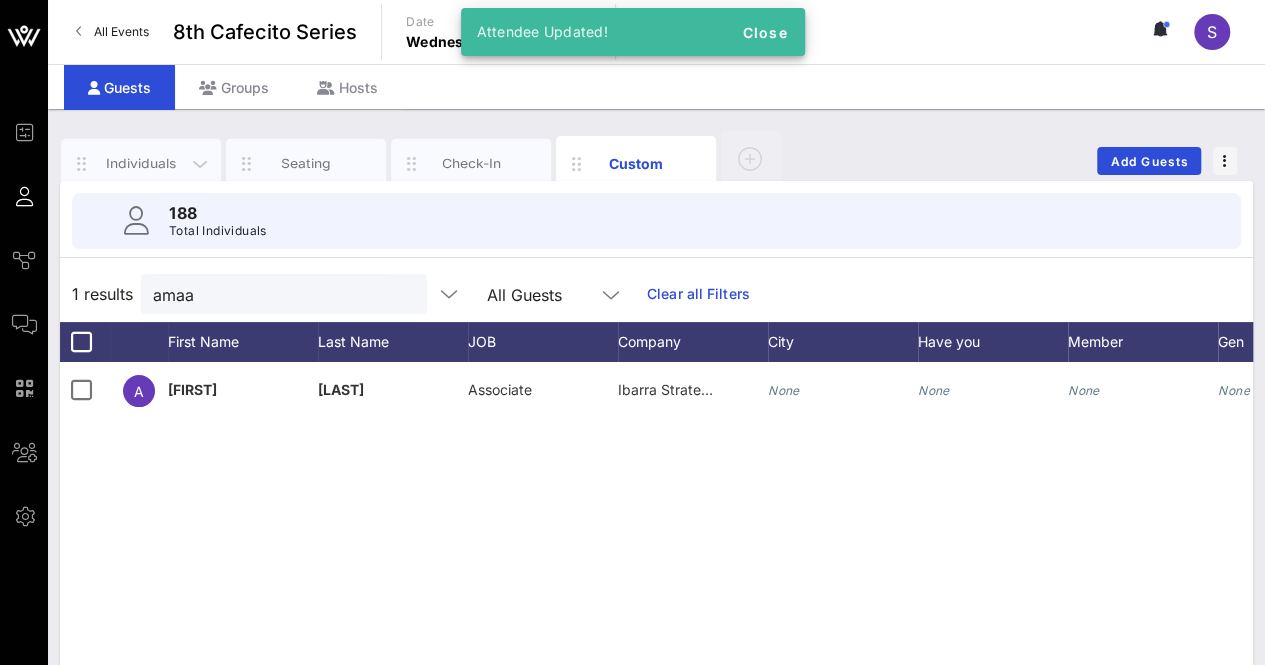 click on "Individuals" at bounding box center (141, 163) 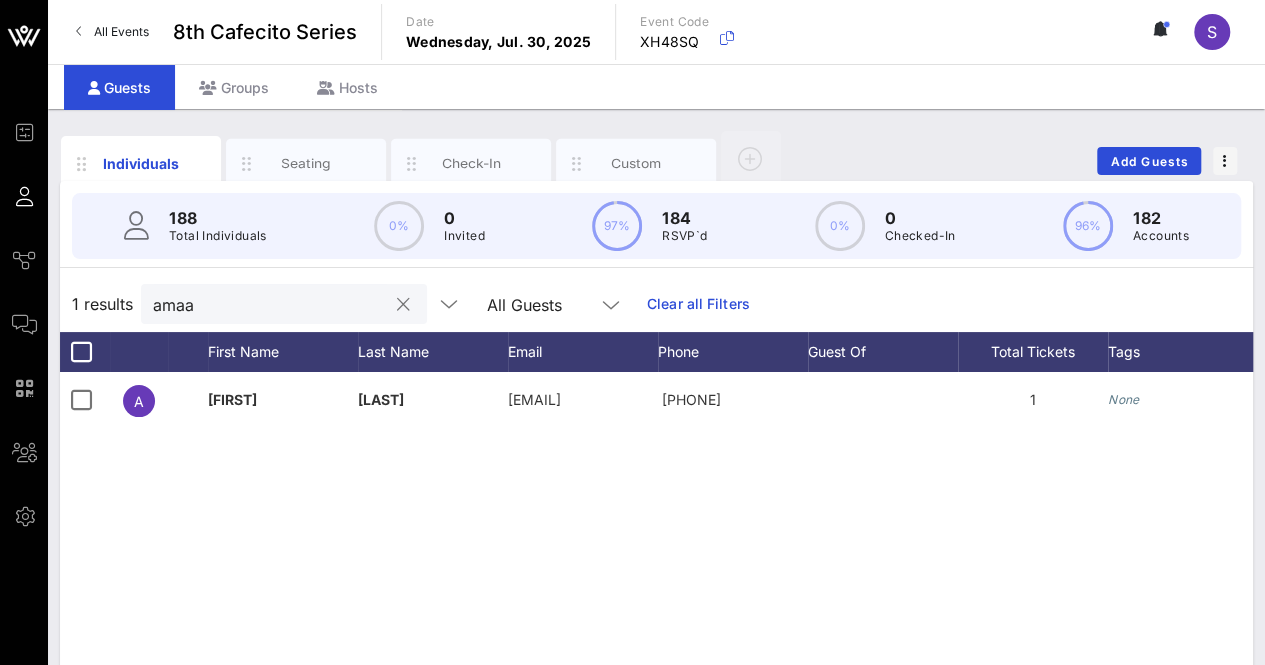 click on "amaa" at bounding box center (270, 304) 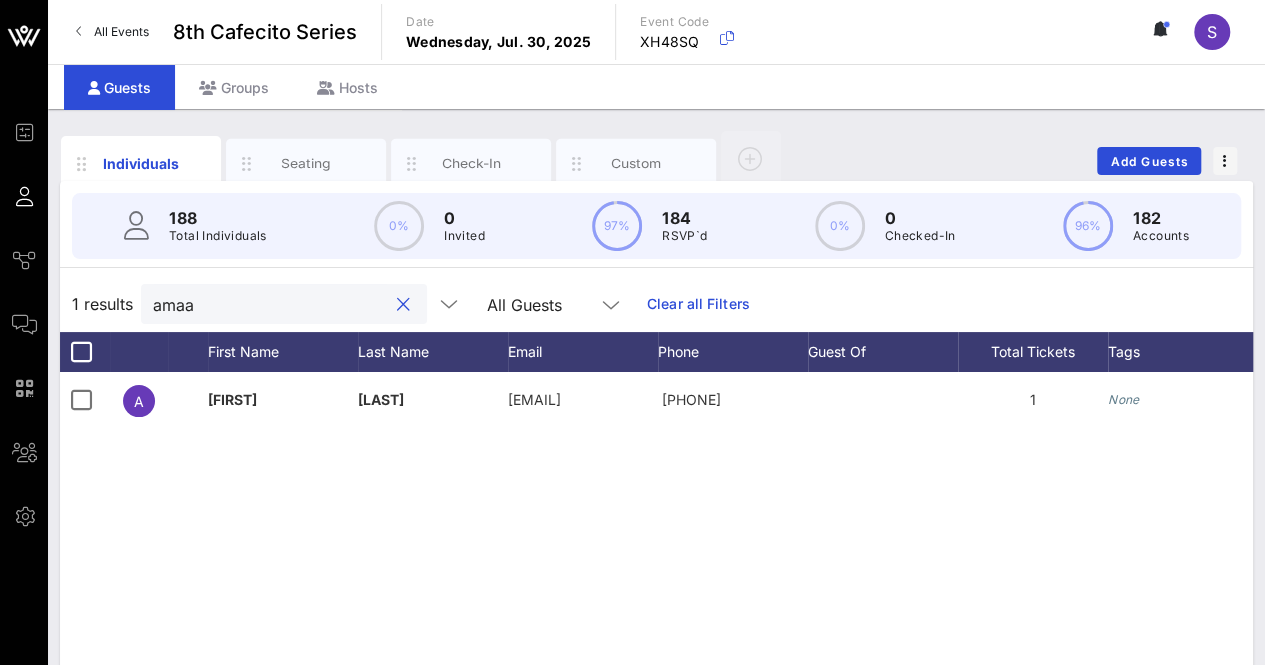 click at bounding box center (403, 305) 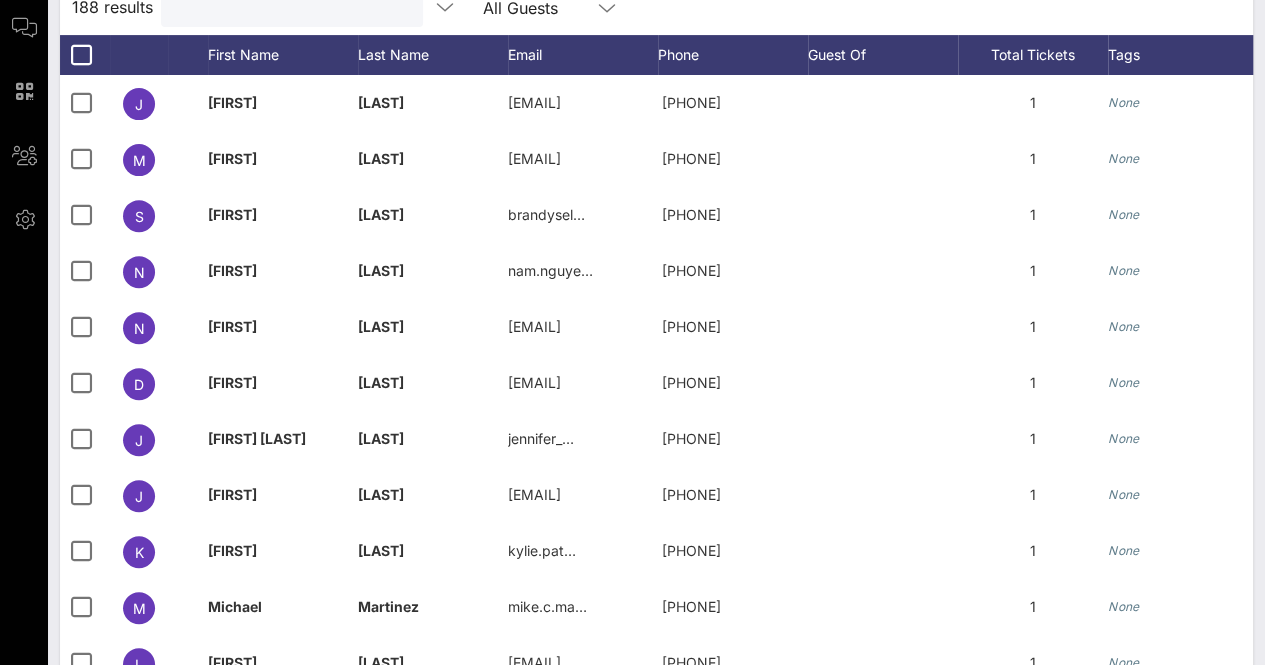 scroll, scrollTop: 314, scrollLeft: 0, axis: vertical 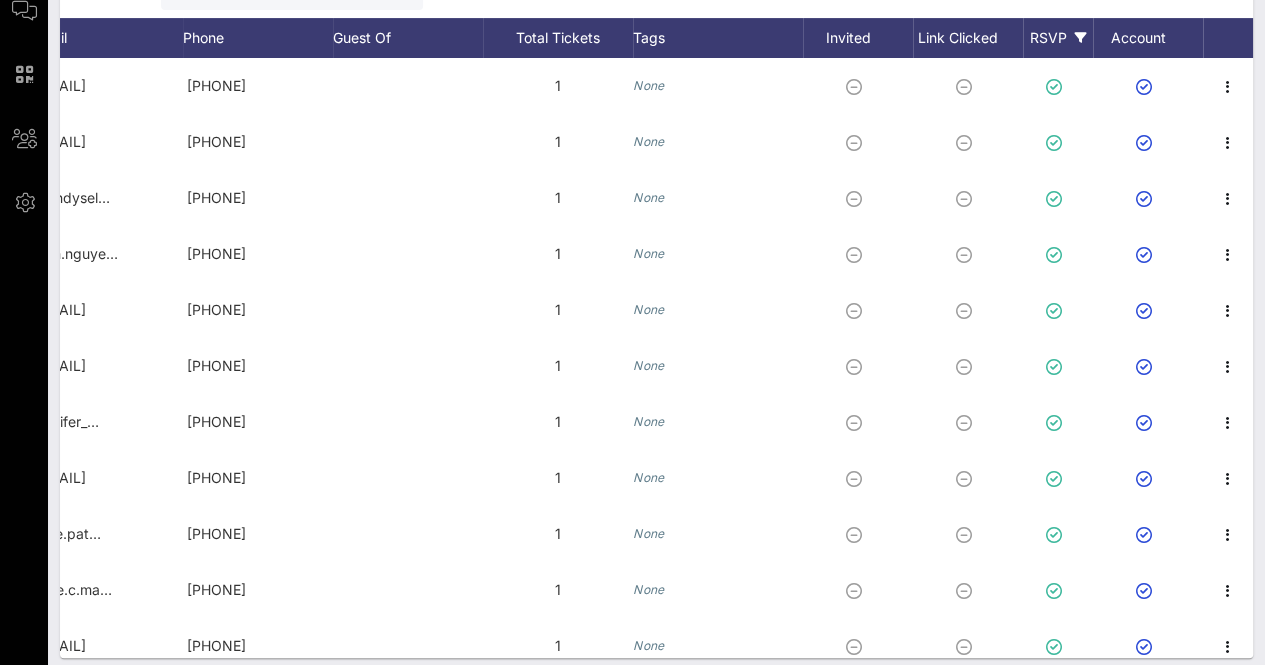 click on "RSVP" at bounding box center (858, 38) 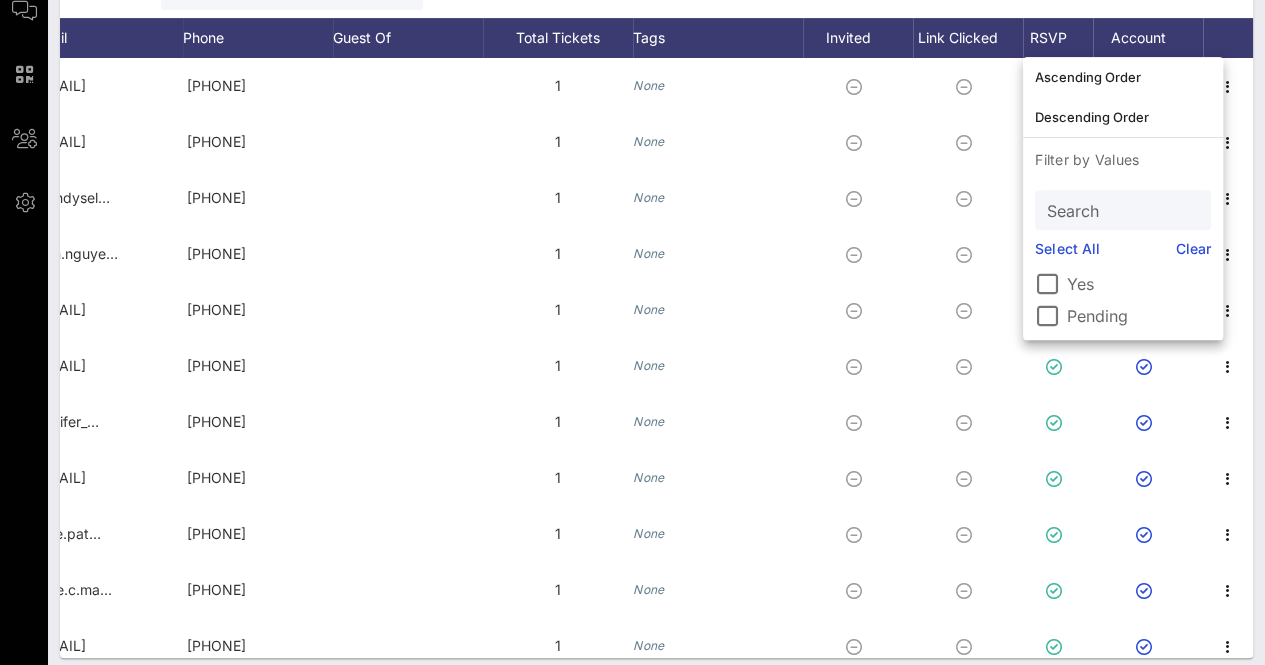 click on "Pending" at bounding box center (1139, 316) 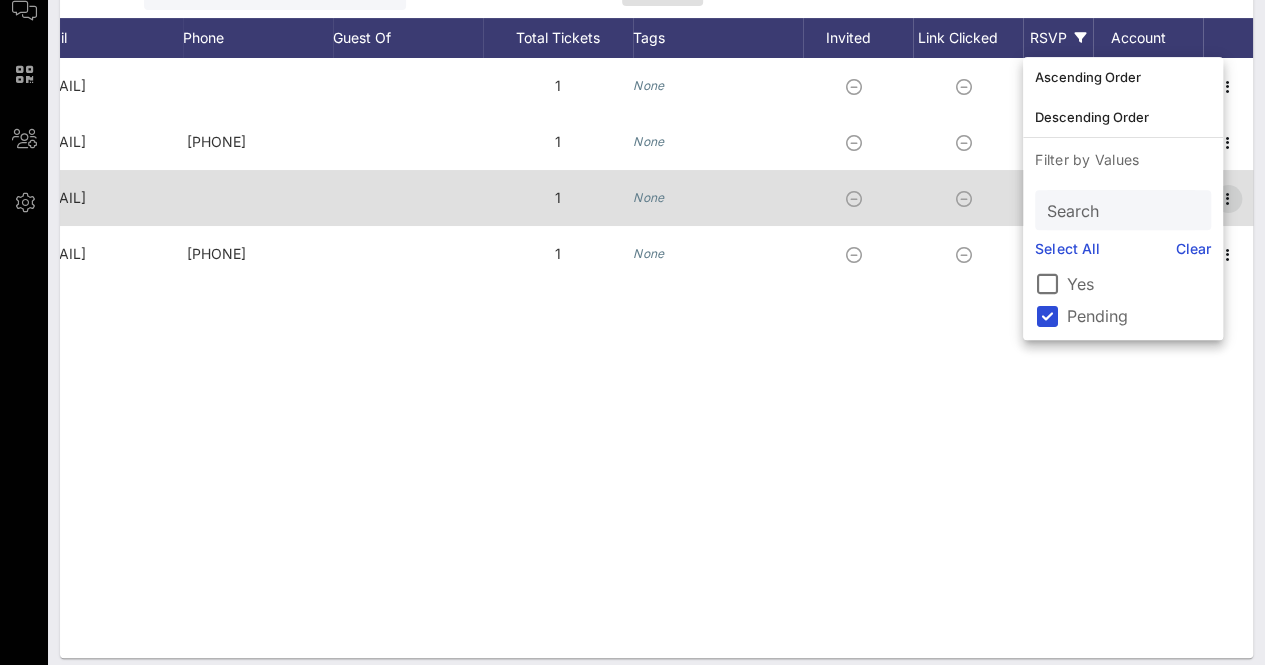 scroll, scrollTop: 0, scrollLeft: 475, axis: horizontal 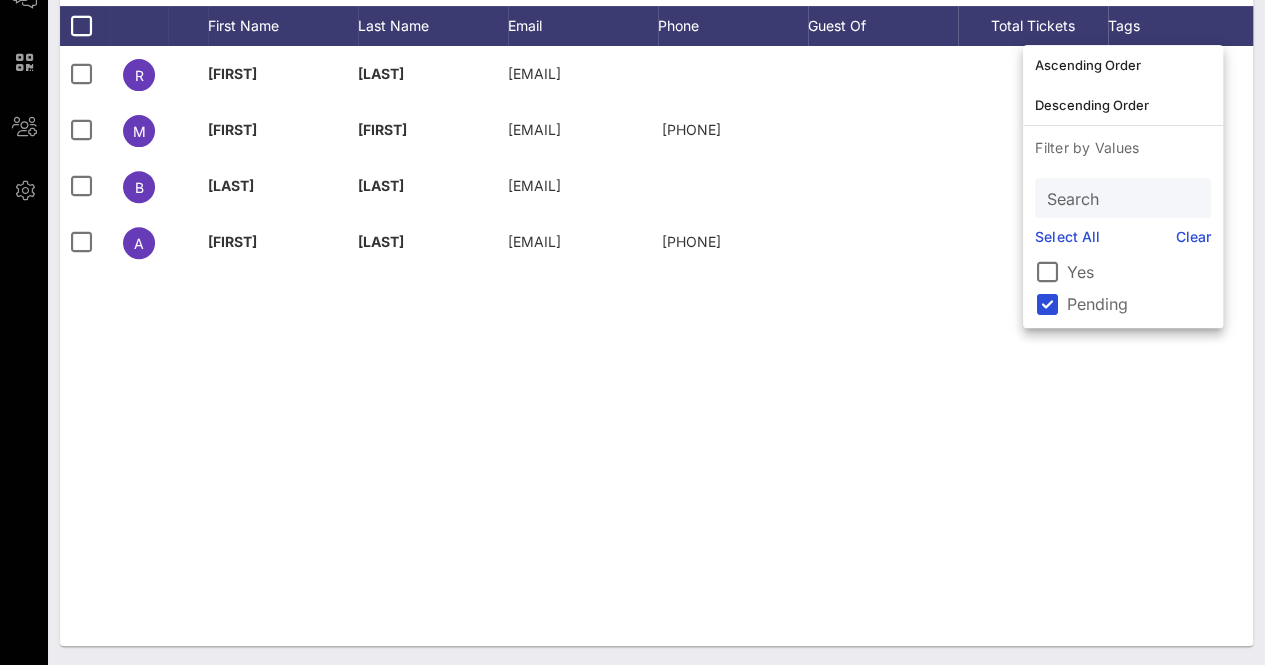 click on "[FIRST] [LAST] [EMAIL]   +1[PHONE]
1
None   B [FIRST] [LAST] [EMAIL]
1
None   A
[FIRST]
[LAST]
[EMAIL]
+1[PHONE]
1
None" at bounding box center [656, 346] 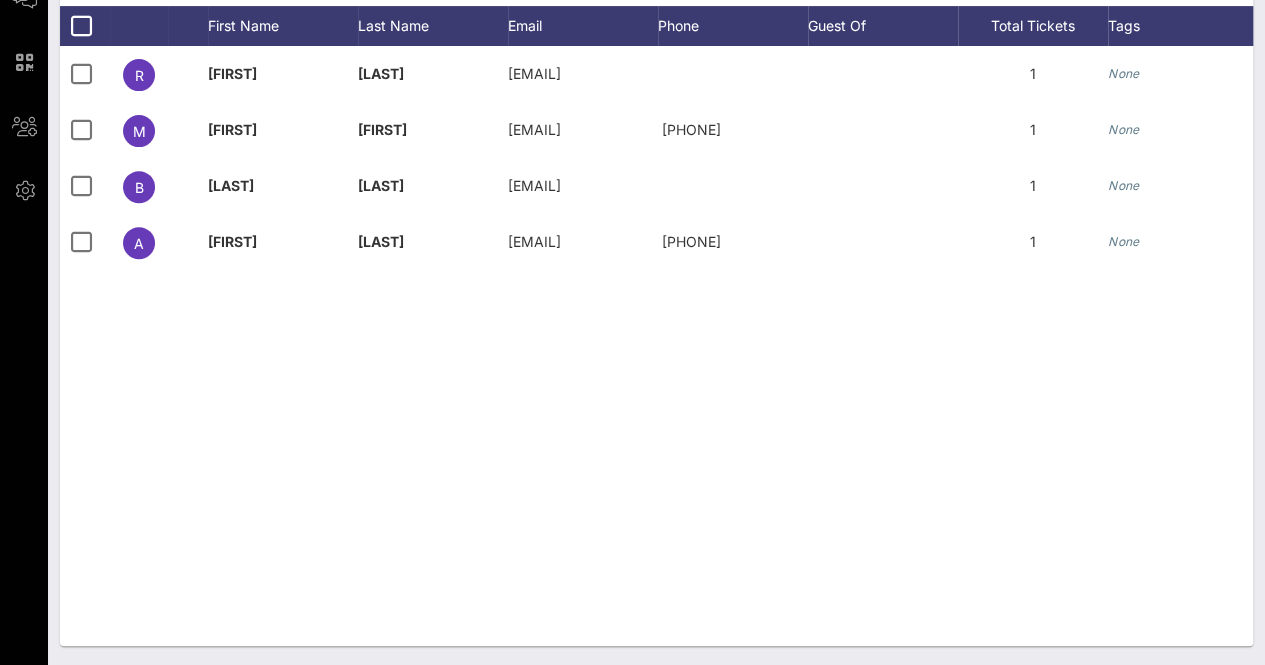 scroll, scrollTop: 0, scrollLeft: 0, axis: both 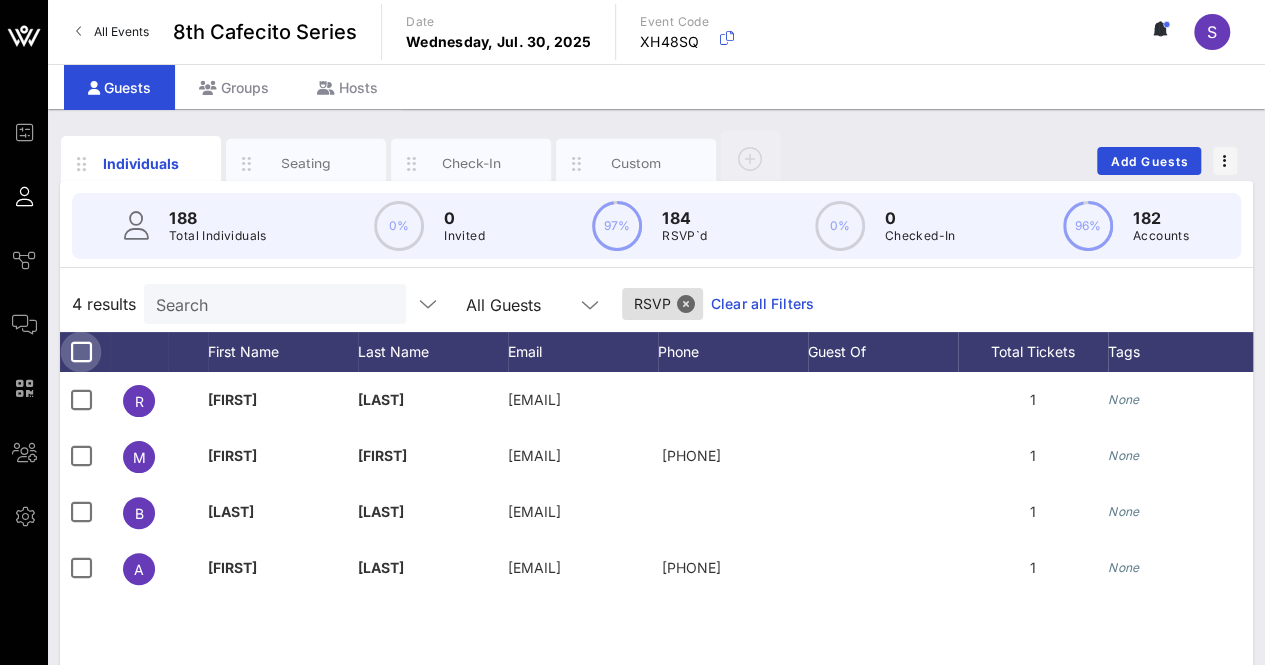 click at bounding box center (81, 352) 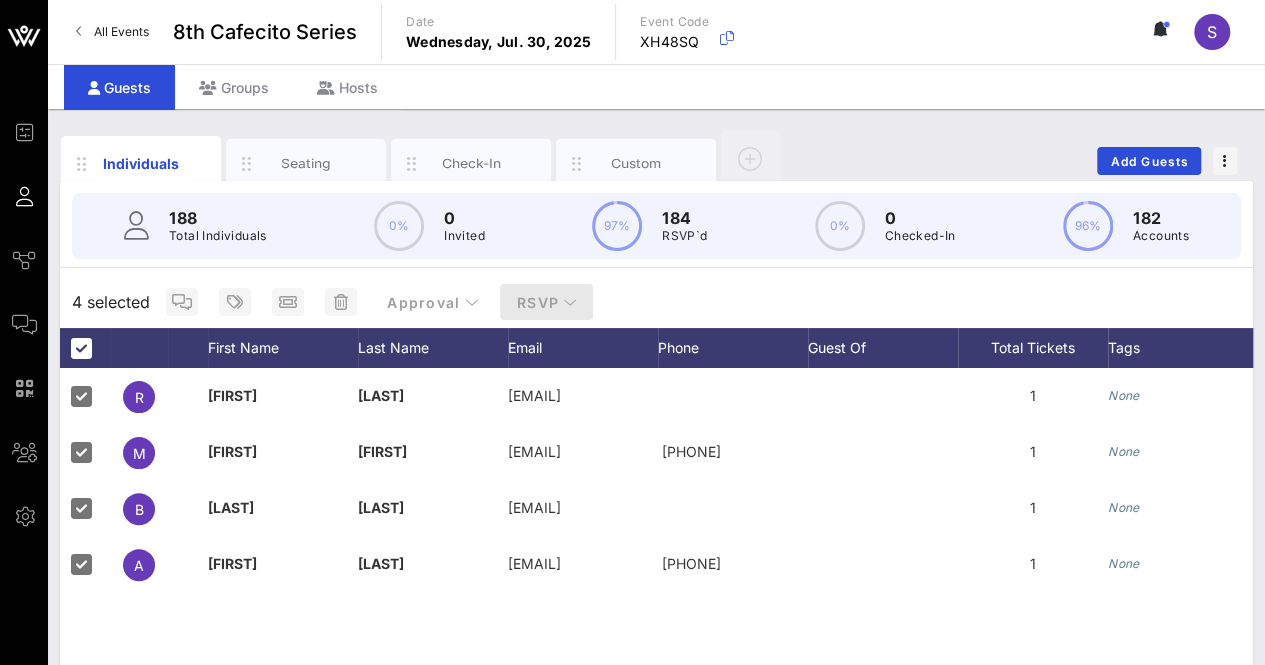 click on "RSVP" at bounding box center (432, 302) 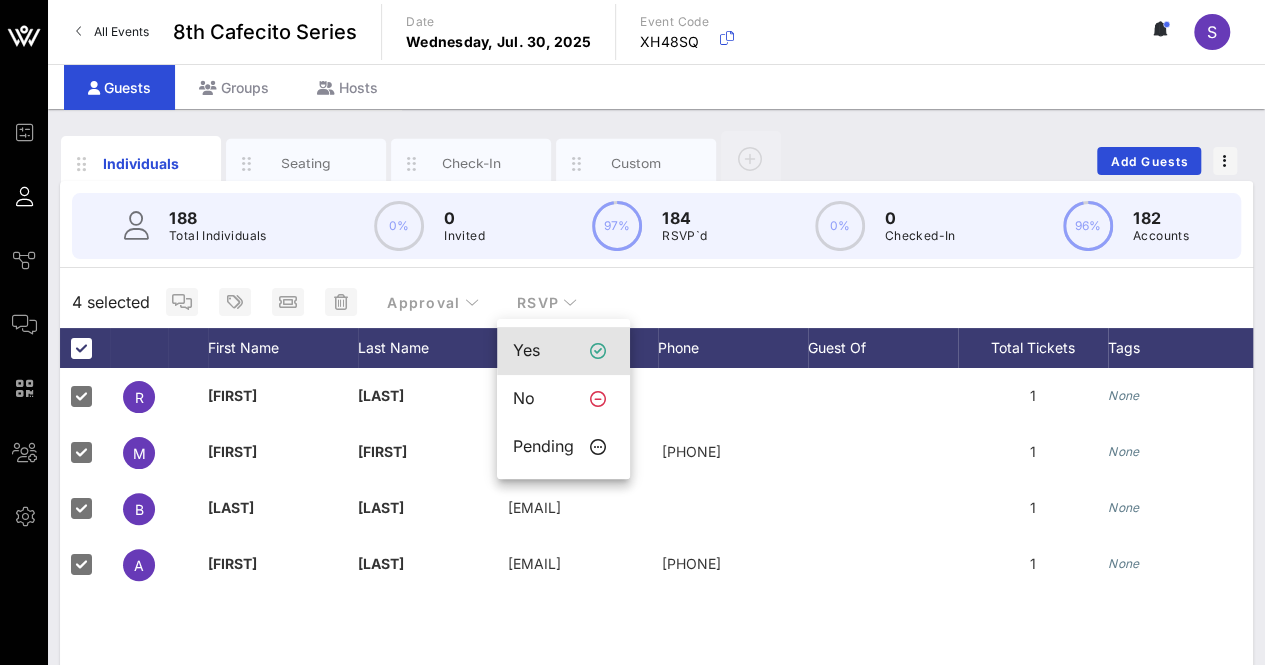 click on "Yes" at bounding box center [543, 350] 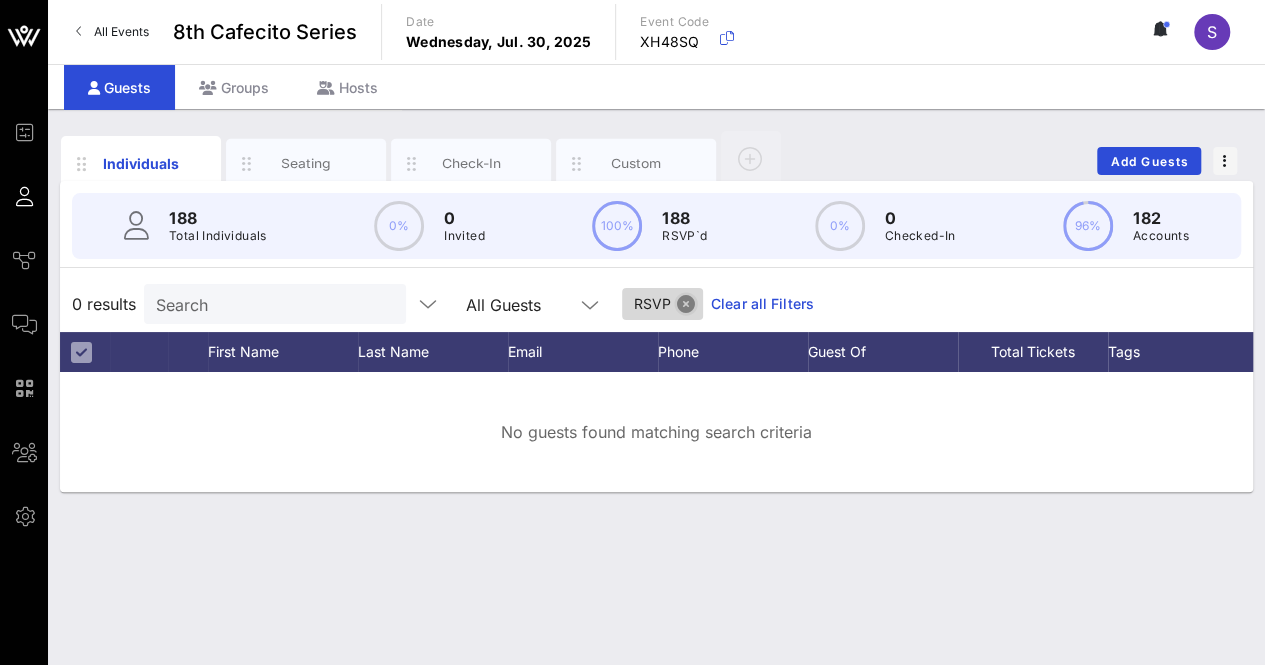 click at bounding box center (686, 304) 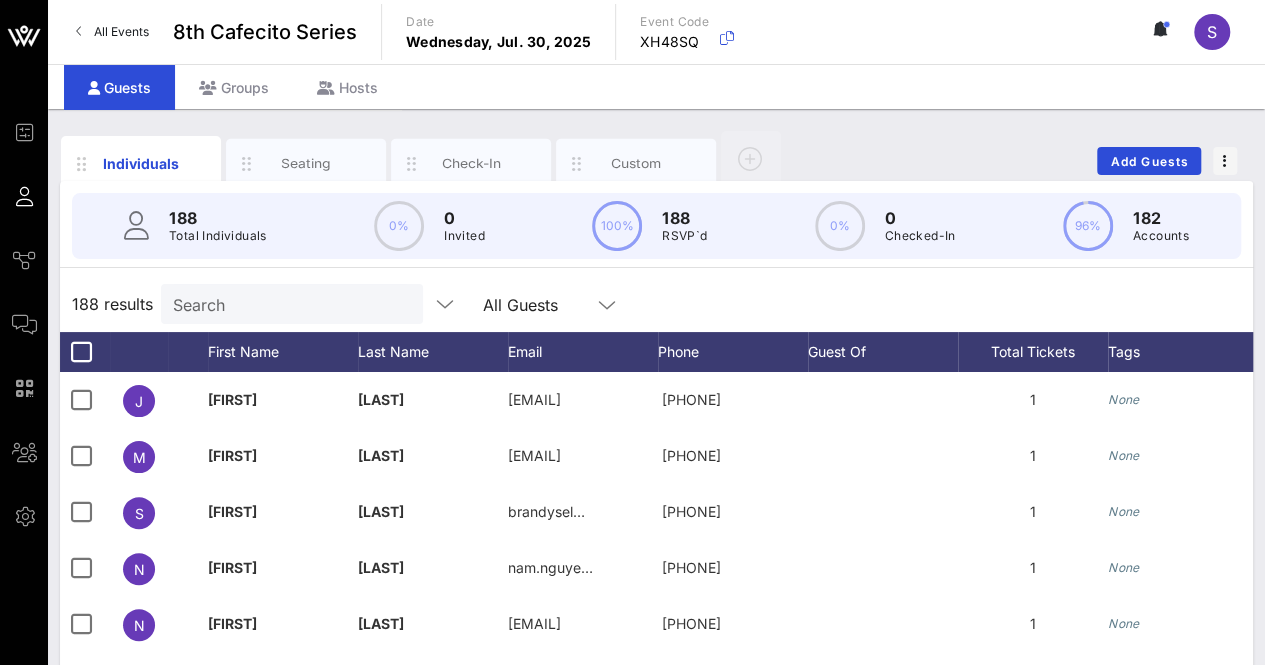 click on "188 results     Search     All Guests" at bounding box center [656, 304] 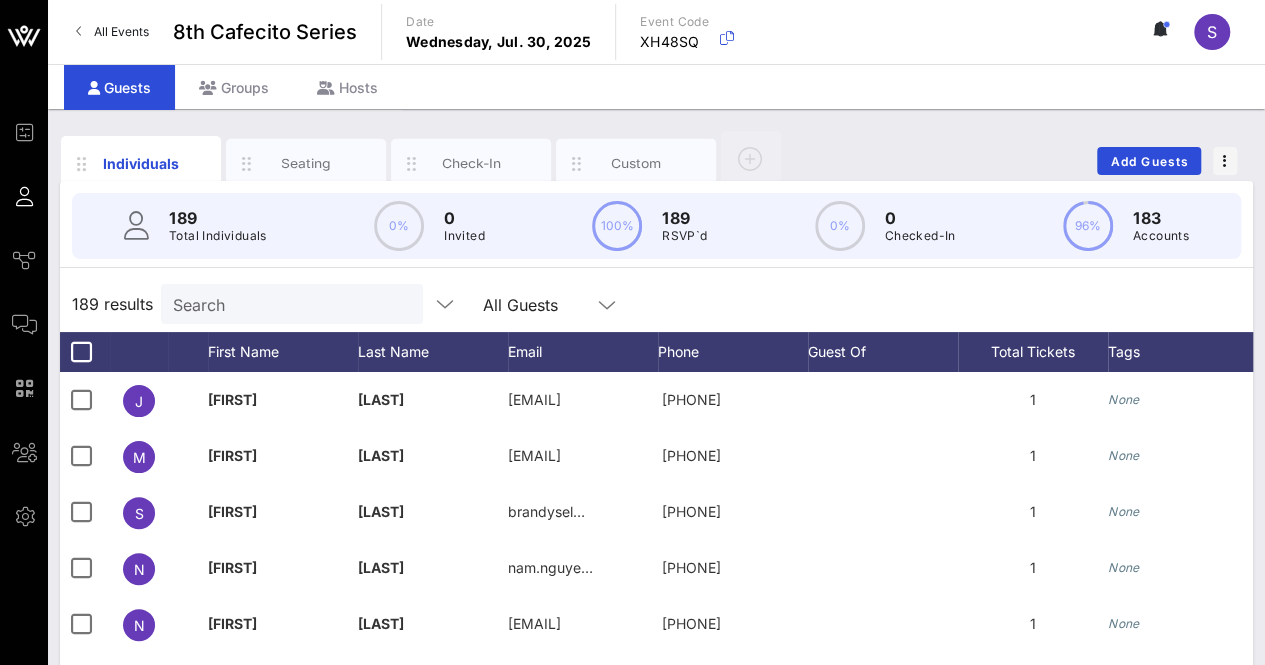 click on "Individuals     Seating     Check-In     Custom
Add Guests" at bounding box center (656, 161) 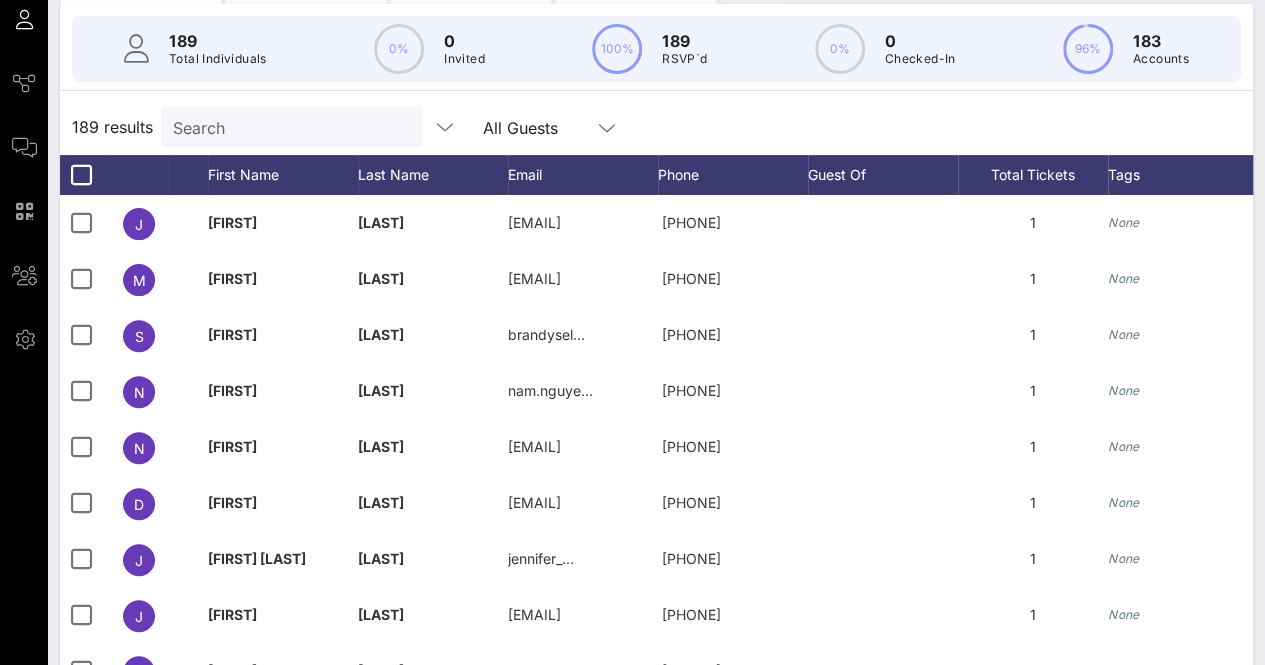 scroll, scrollTop: 326, scrollLeft: 0, axis: vertical 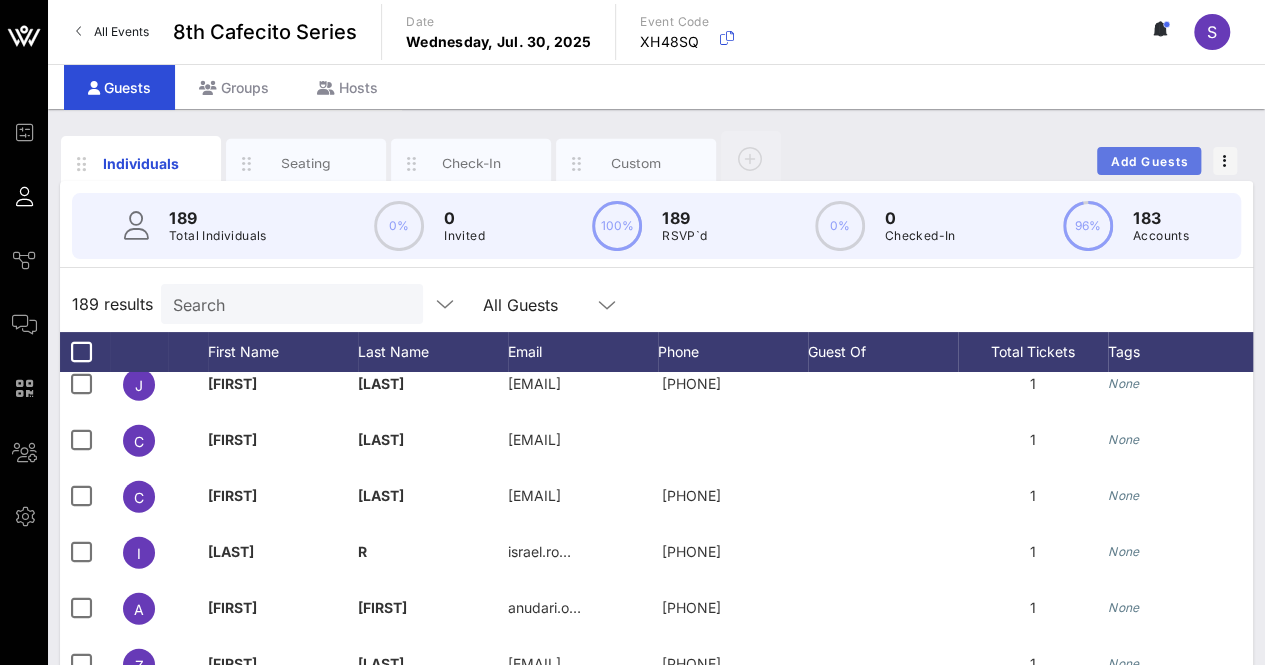 click on "Add Guests" at bounding box center (1149, 161) 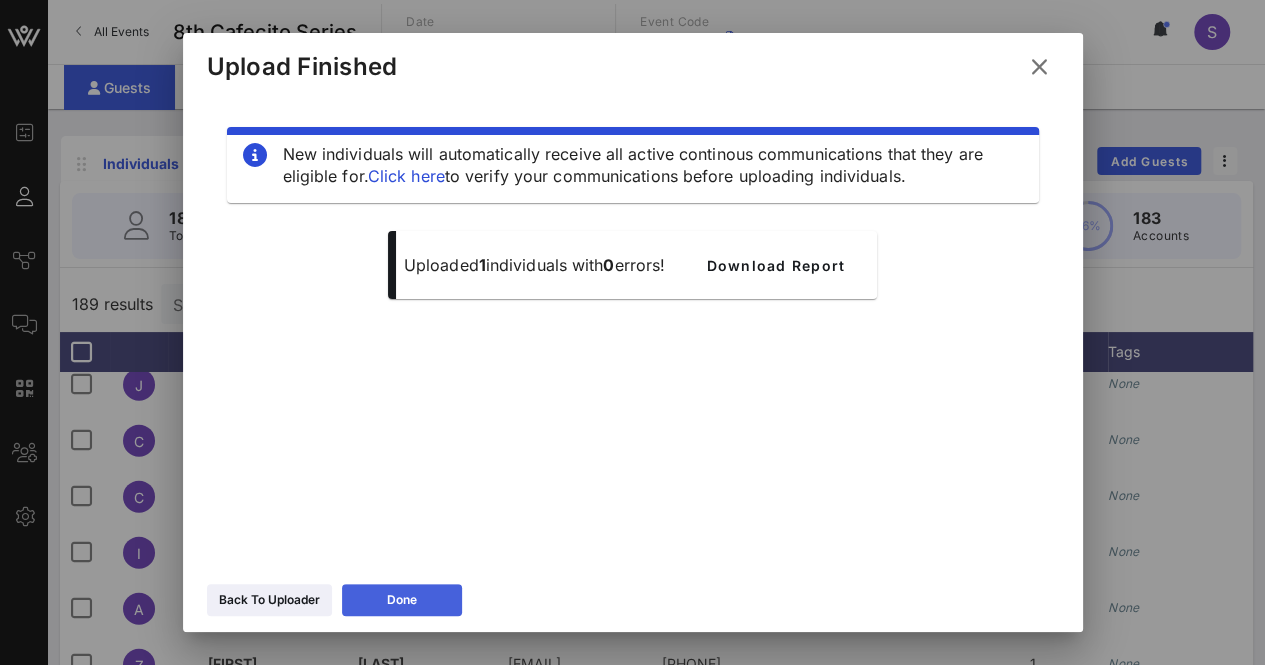 click on "Done" at bounding box center [402, 600] 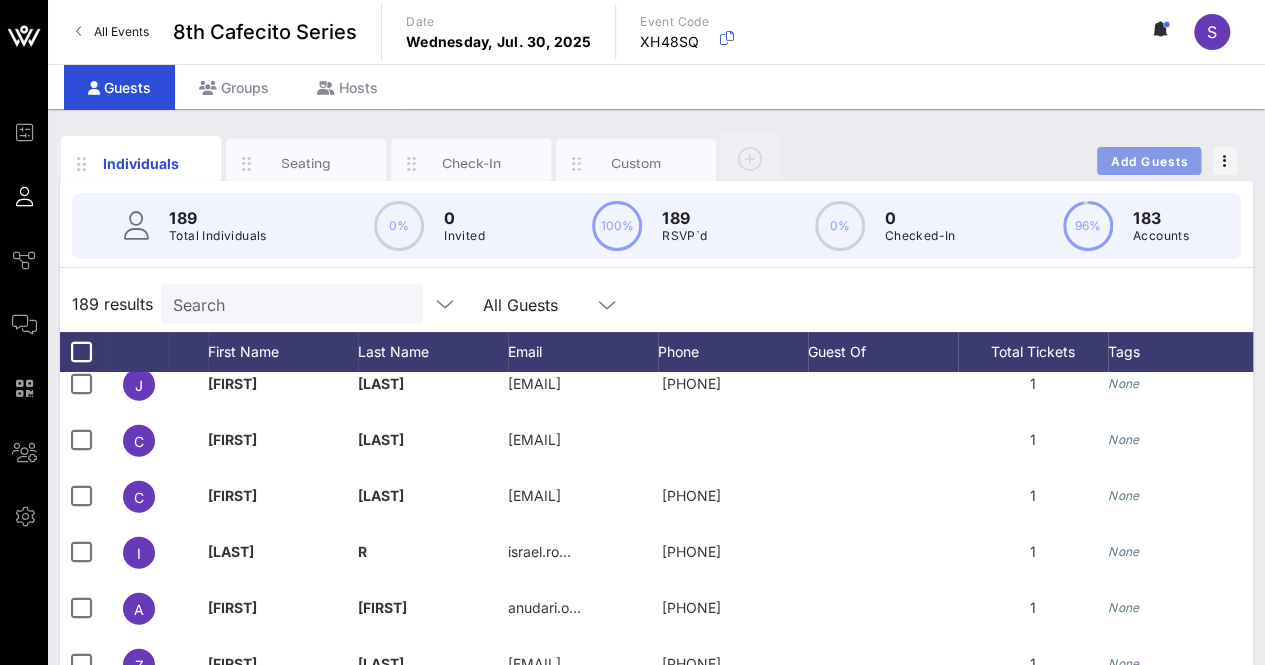 click on "Add Guests" at bounding box center (1149, 161) 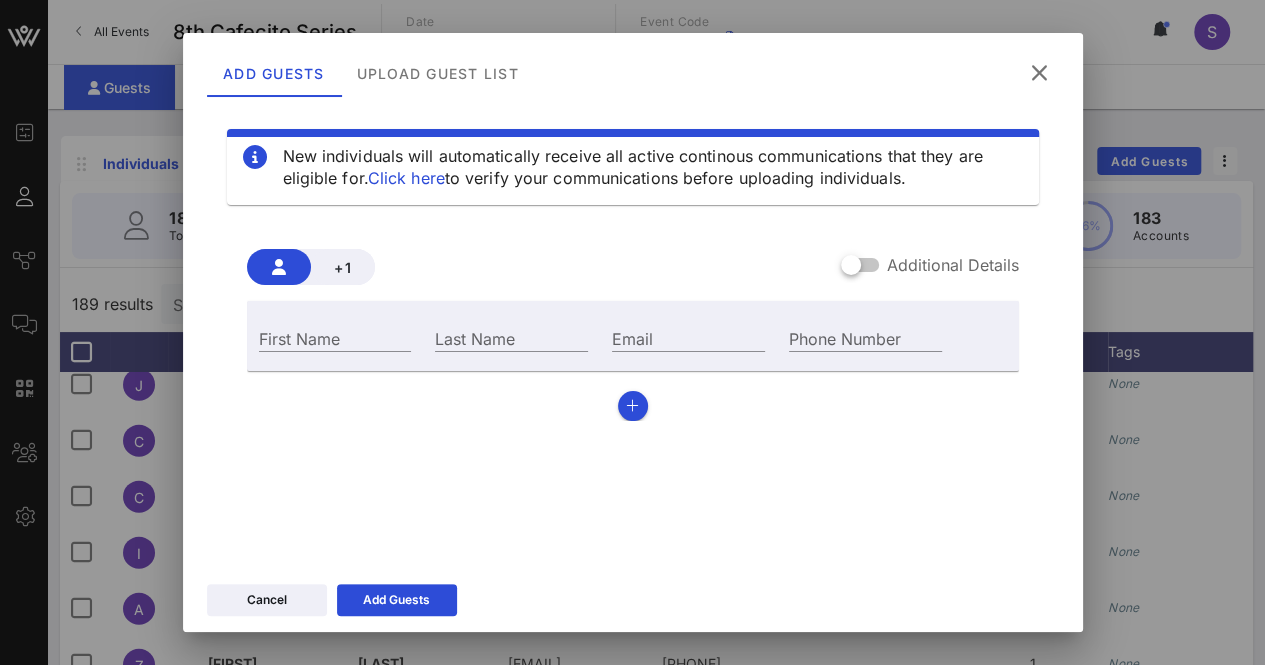 scroll, scrollTop: 0, scrollLeft: 0, axis: both 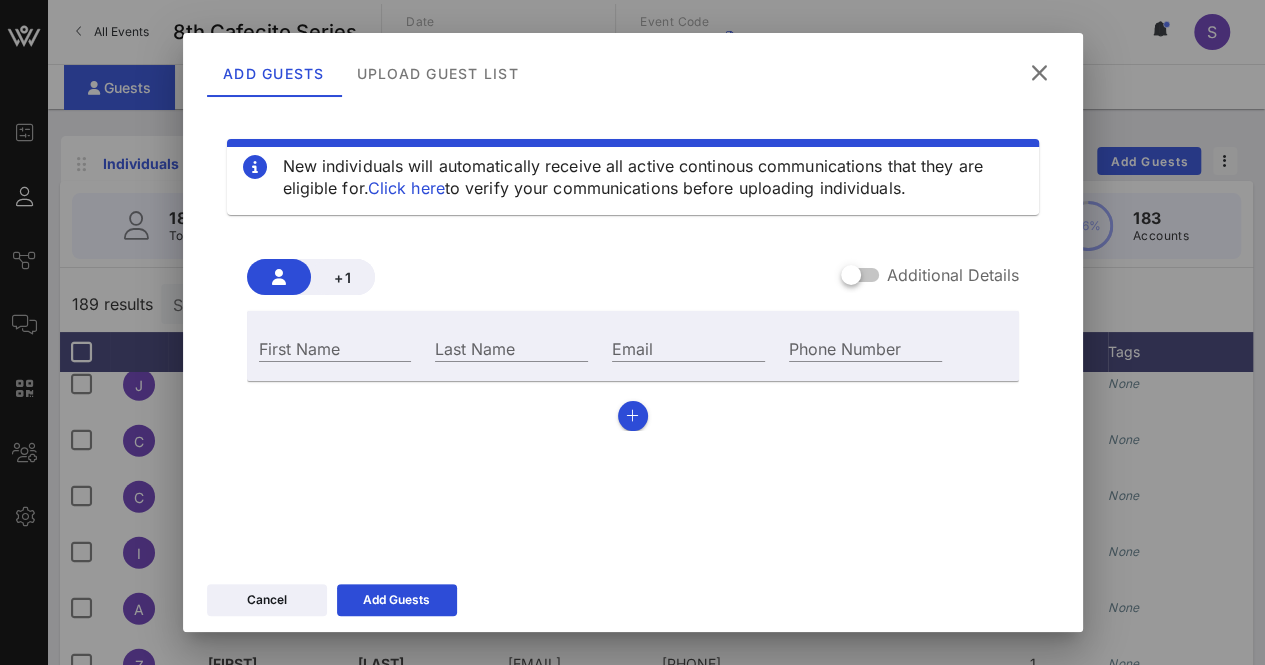 click at bounding box center (1039, 73) 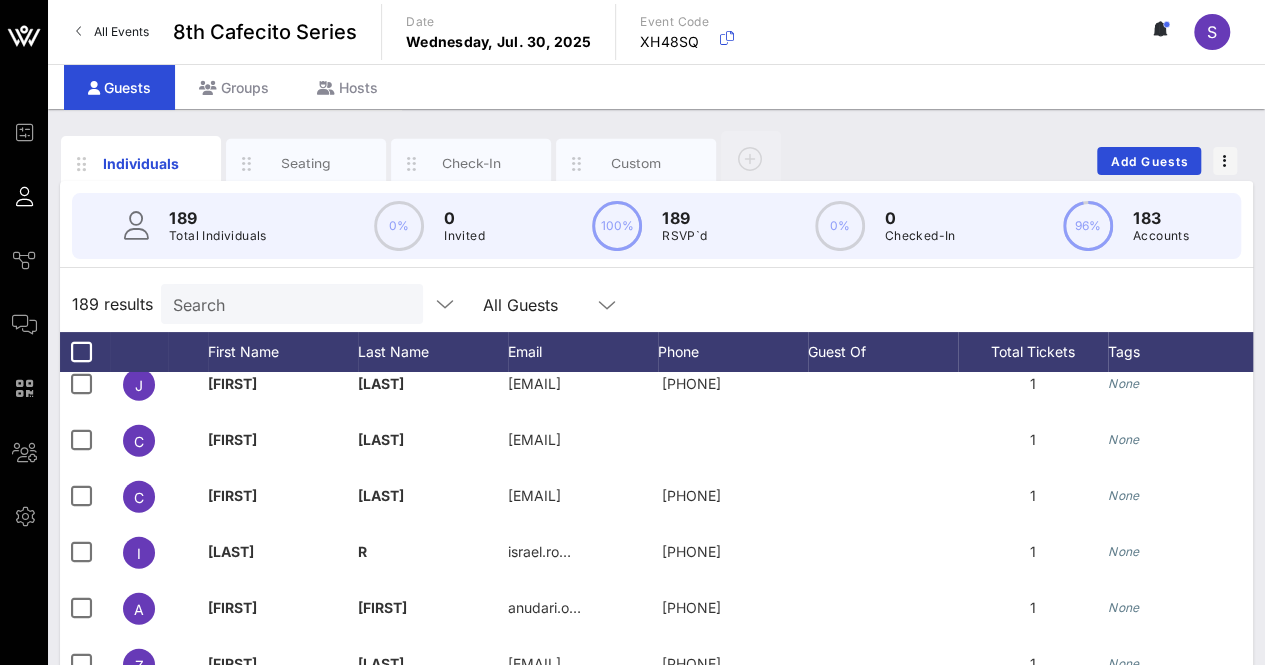 drag, startPoint x: 623, startPoint y: 149, endPoint x: 794, endPoint y: 233, distance: 190.51772 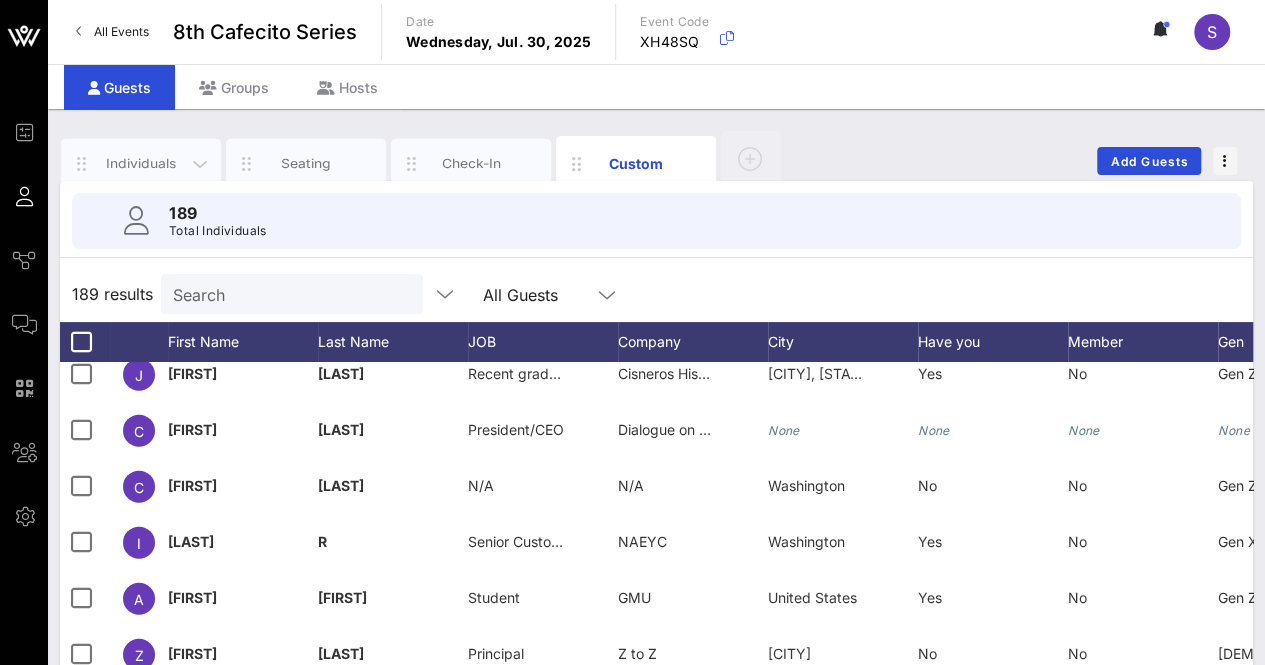 click on "Individuals" at bounding box center [141, 163] 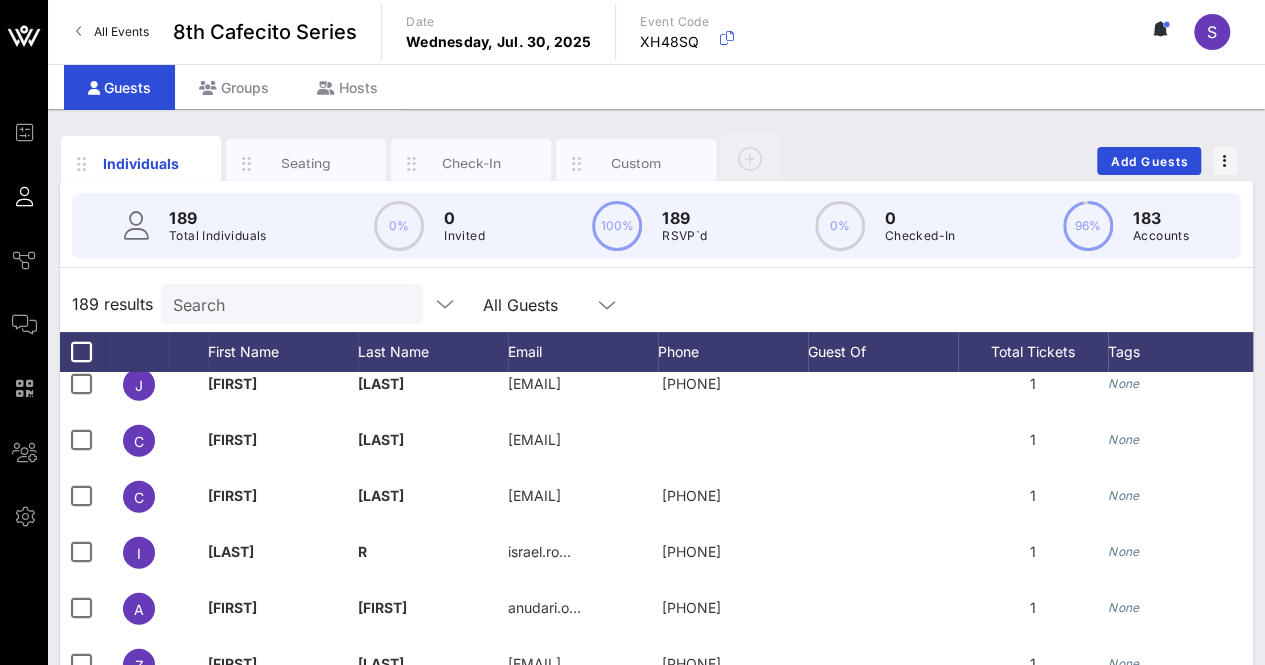 click on "Search" at bounding box center (290, 304) 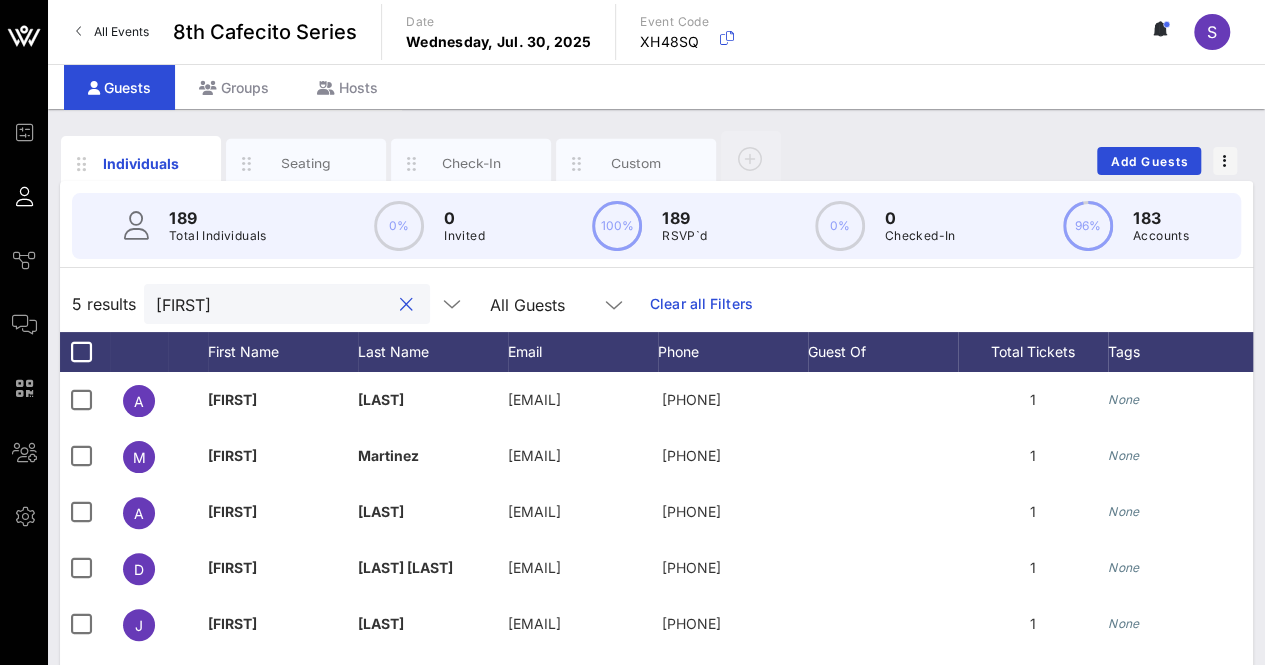 scroll, scrollTop: 0, scrollLeft: 0, axis: both 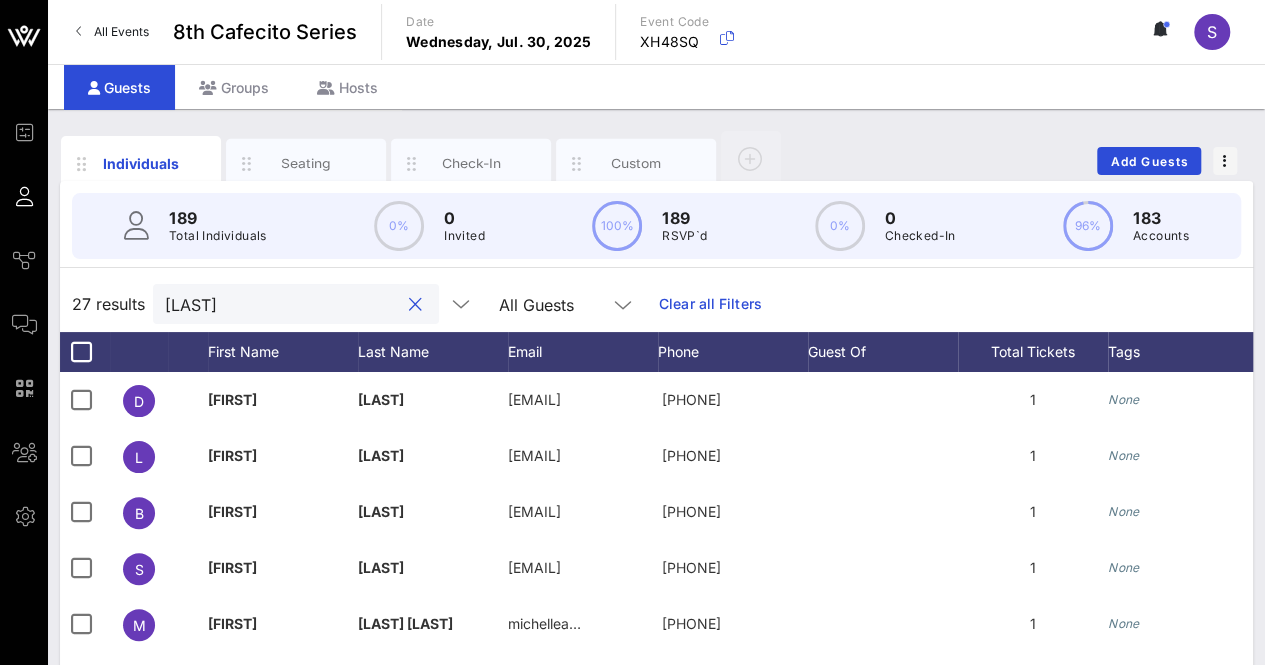 type on "a" 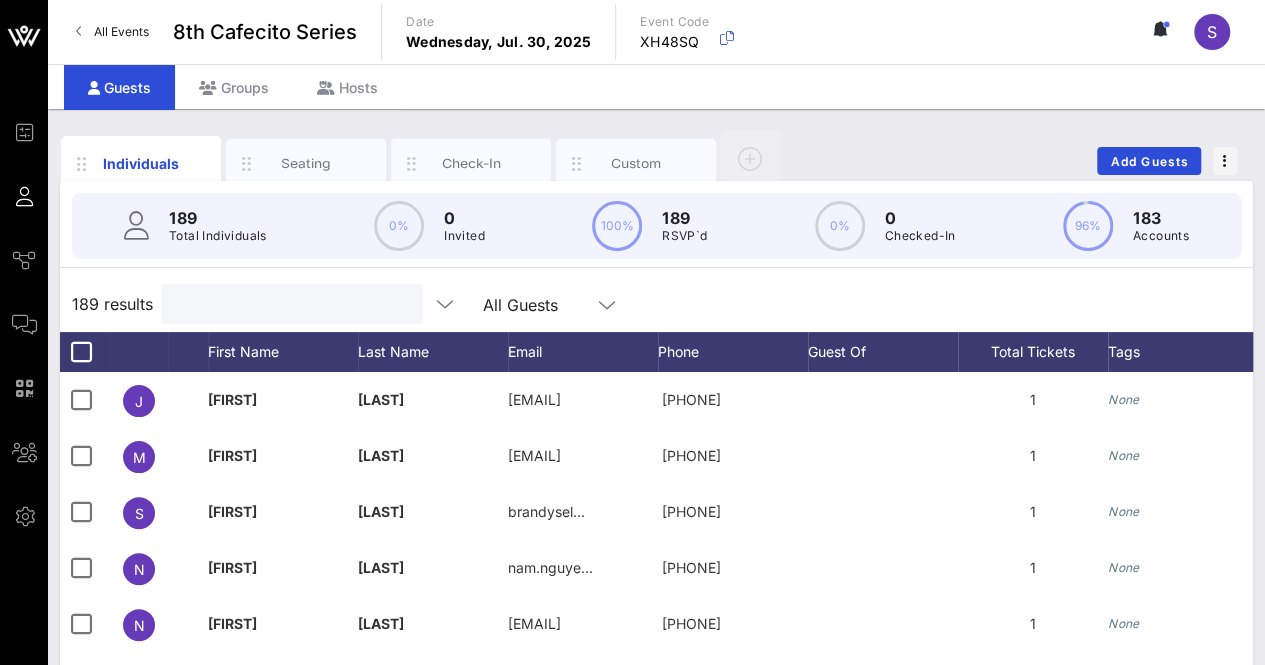 click on "189 results         All Guests" at bounding box center (656, 304) 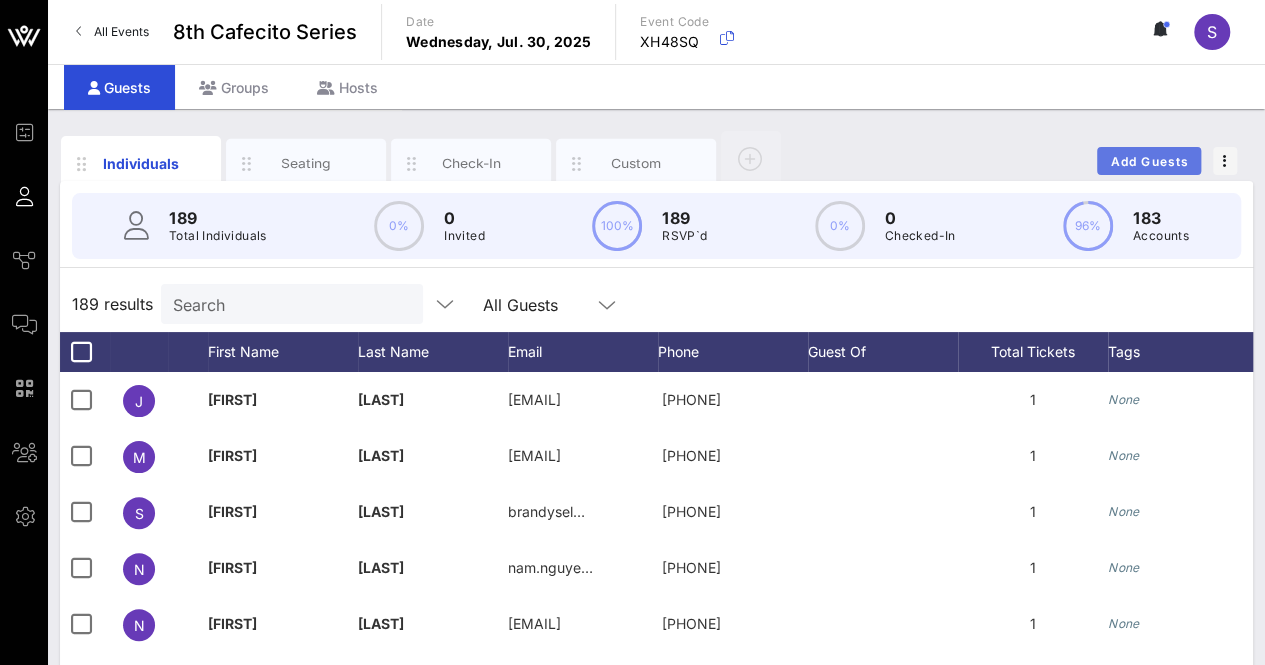 click on "Add Guests" at bounding box center (1149, 161) 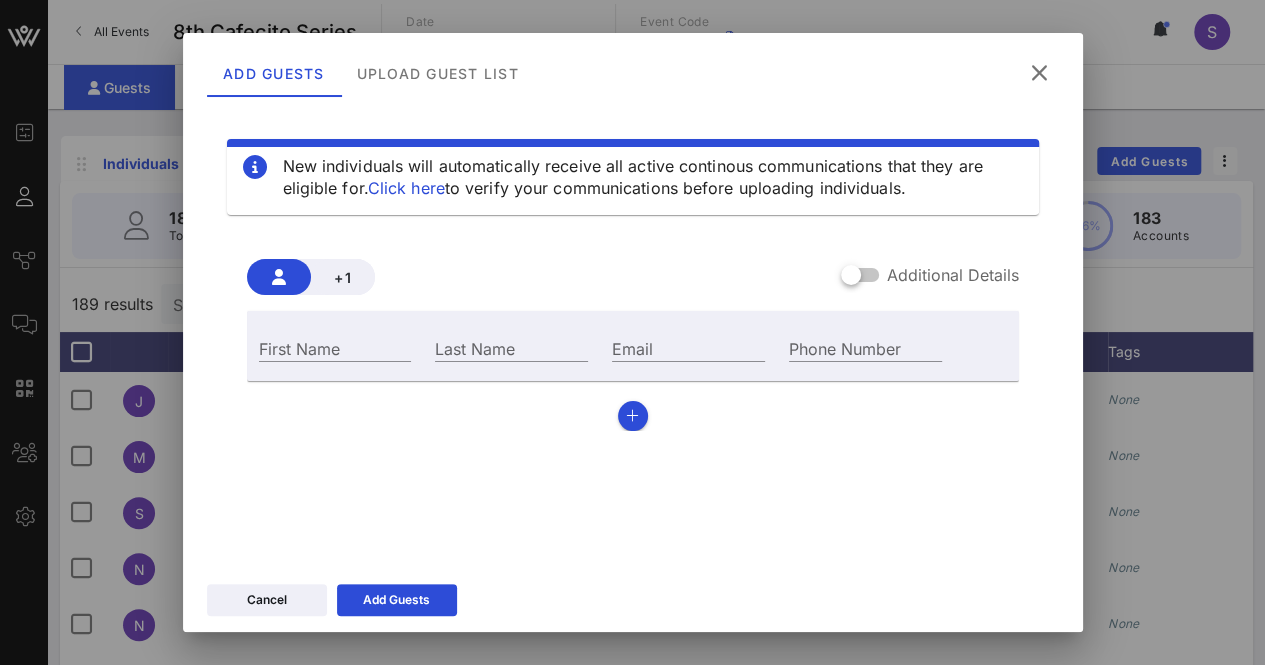 click at bounding box center [1039, 73] 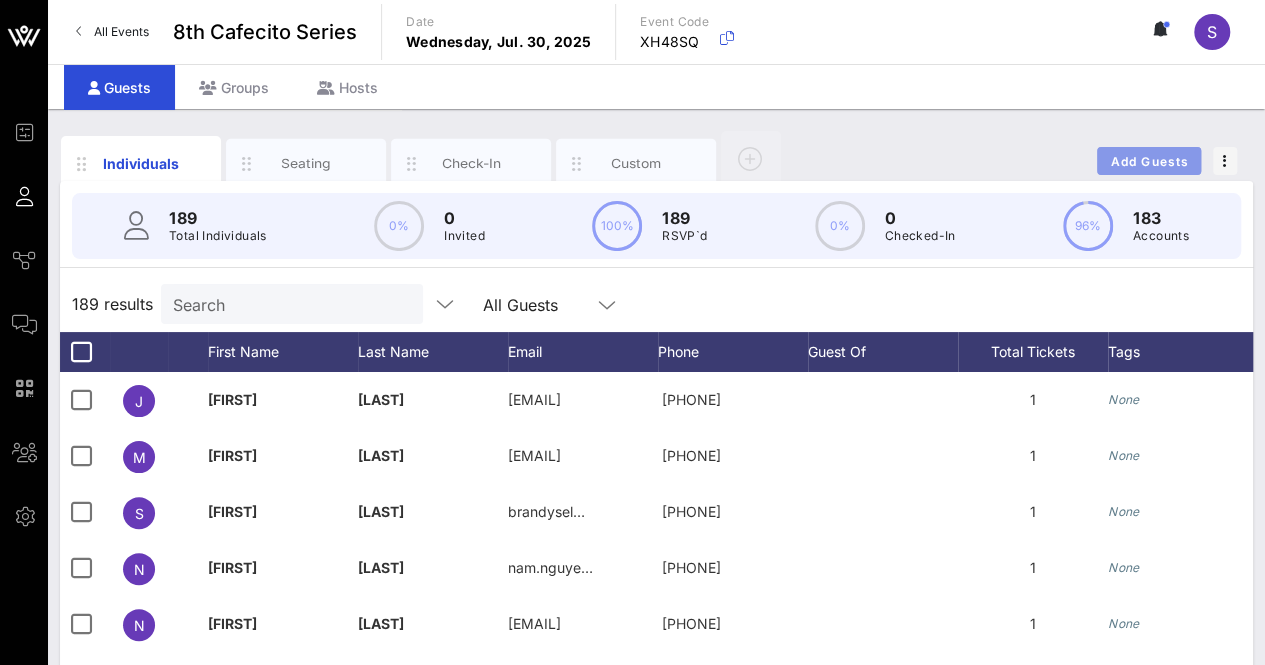 click on "Add Guests" at bounding box center [1149, 161] 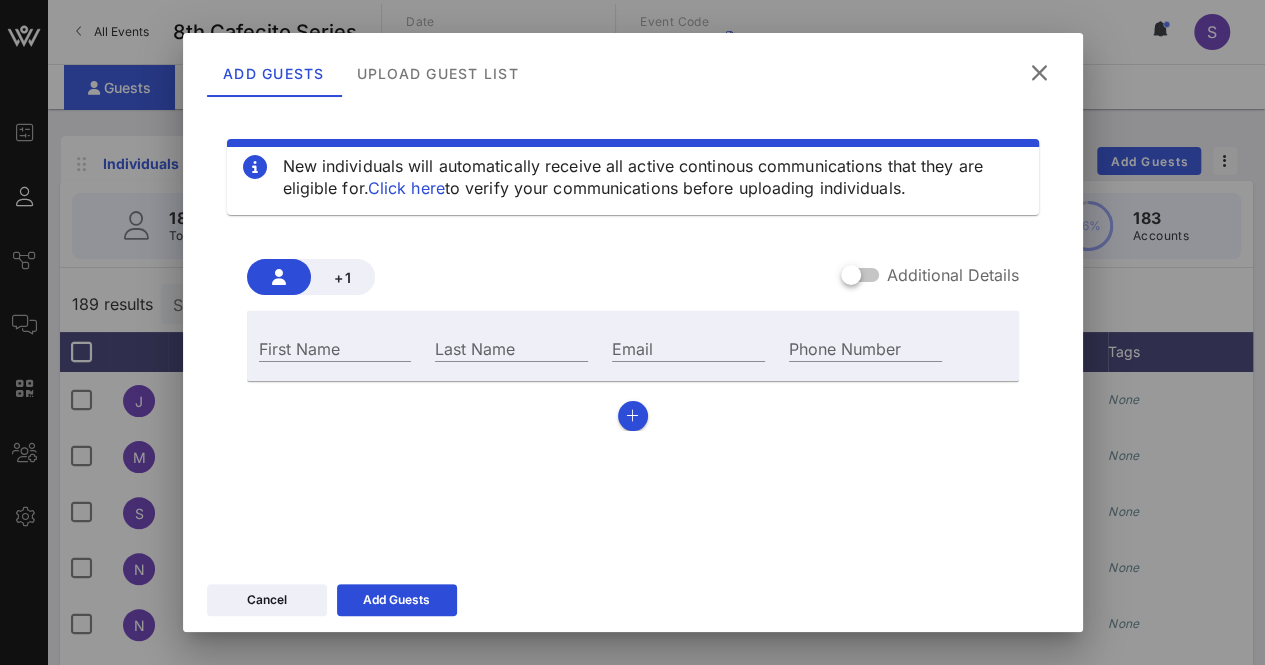 scroll, scrollTop: 33, scrollLeft: 0, axis: vertical 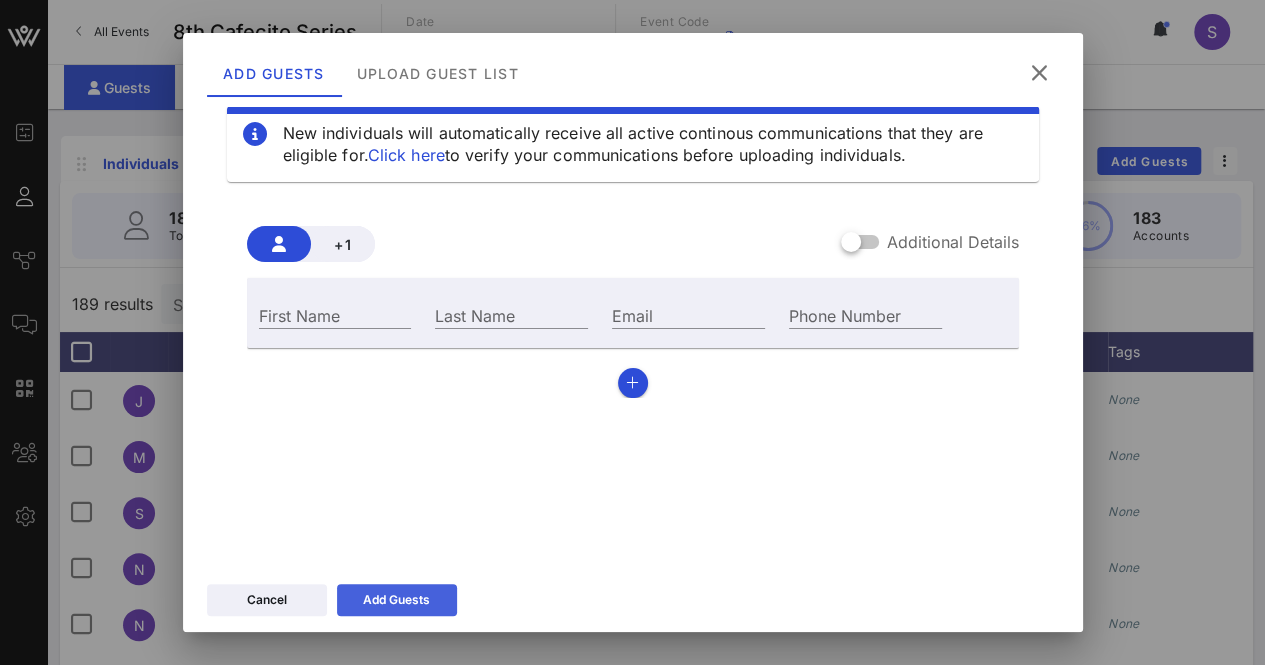 click on "Add Guests" at bounding box center (396, 600) 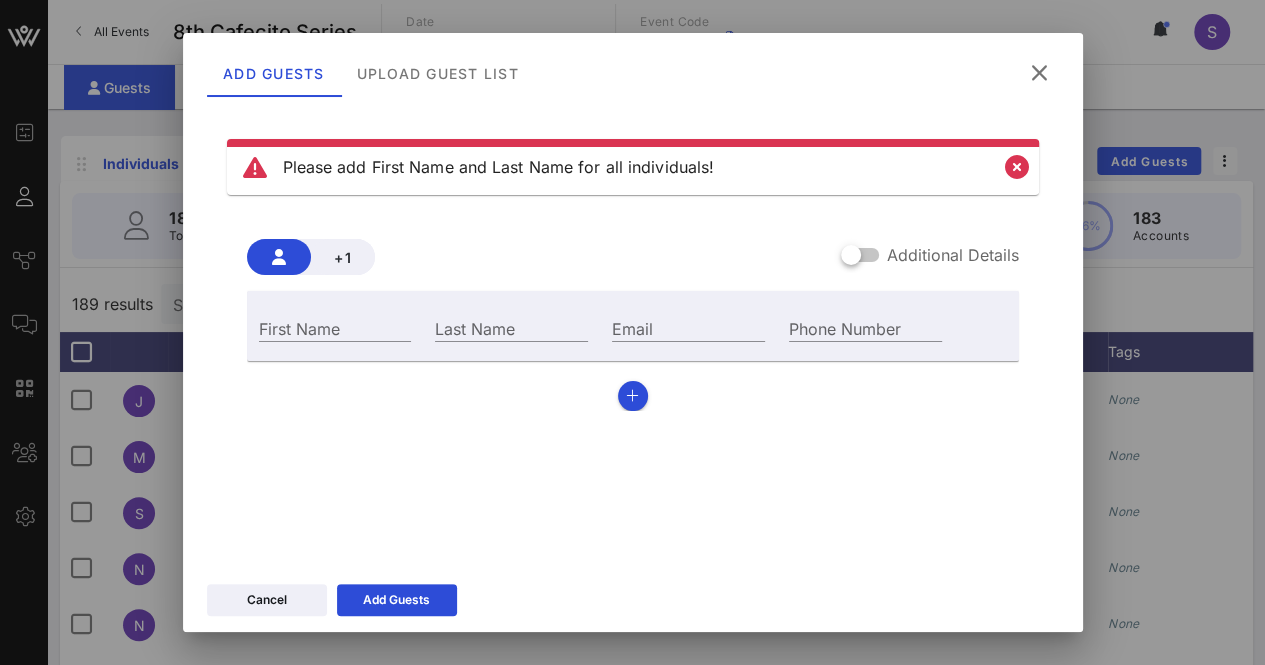 scroll, scrollTop: 0, scrollLeft: 0, axis: both 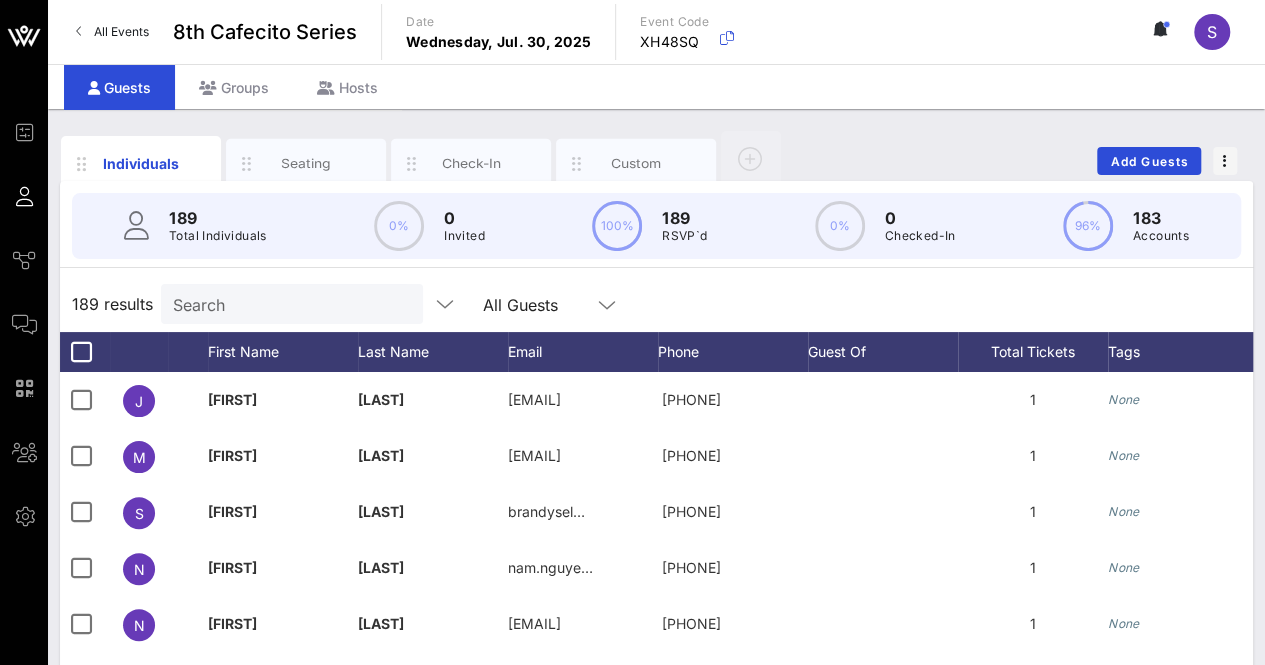 click on "Search" at bounding box center [290, 304] 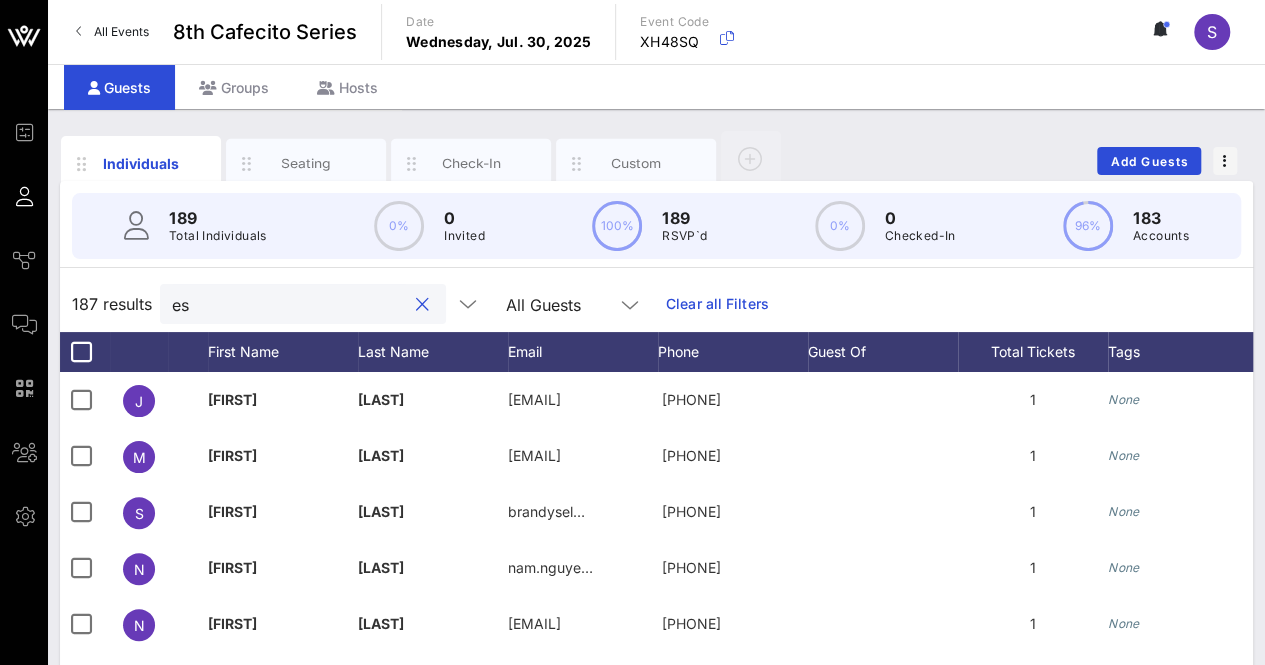 type on "est" 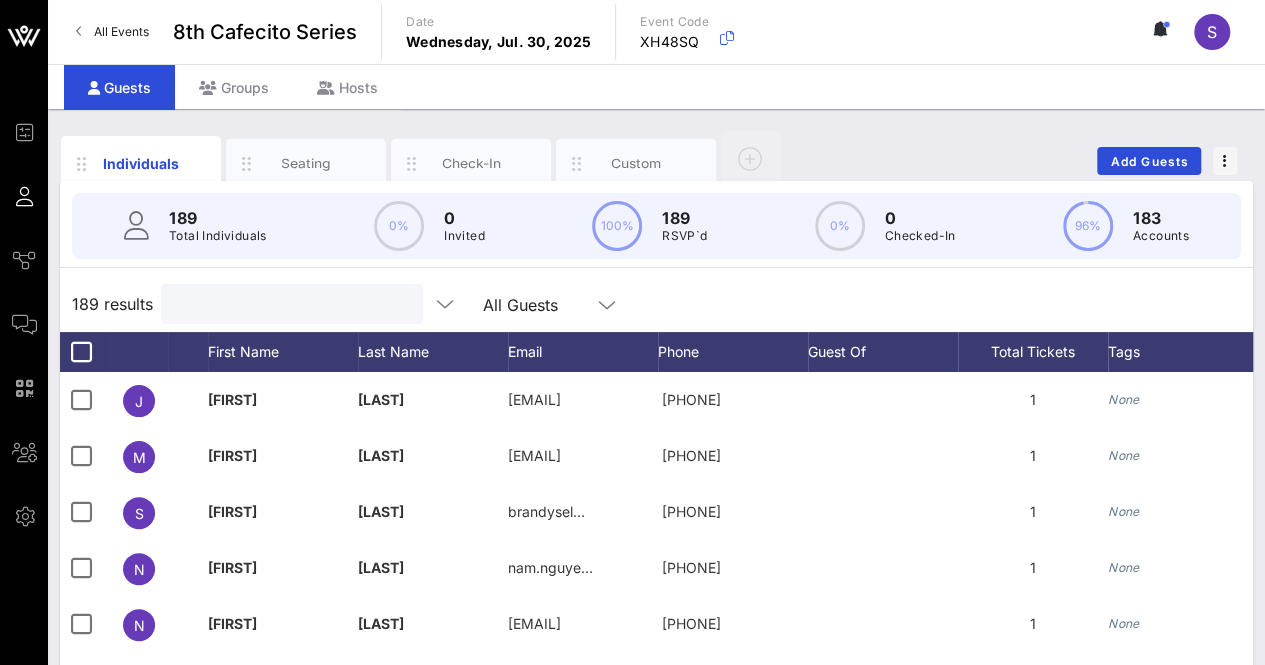 click on "189   Total Individuals         0%   0   Invited     100%   189   RSVP`d     0%   0   Checked-In     96%   183   Accounts     189 results         All Guests
First Name
Last Name
Email
Phone
Guest Of
Total Tickets
Tags
Invited
Link Clicked
RSVP
Account
J
[FIRST]
[LAST]
[EMAIL]
[PHONE]
1
None   M
[FIRST]
[LAST]
[EMAIL]
[PHONE]
1
None   S   None" at bounding box center (656, 576) 